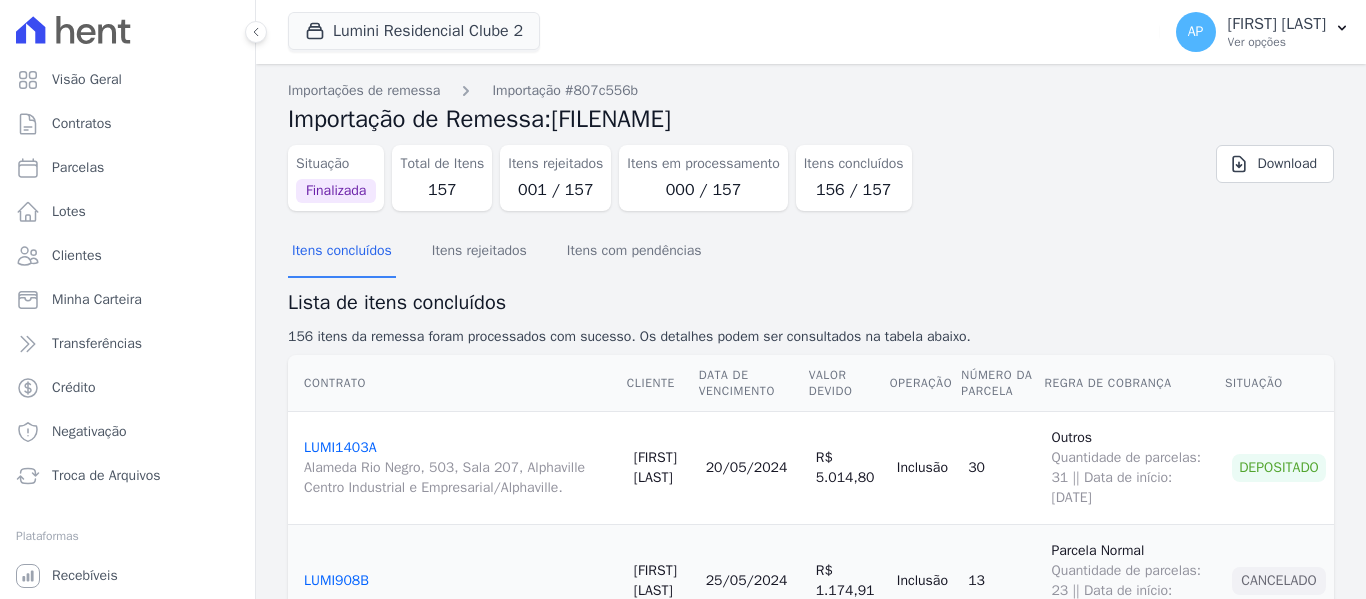 scroll, scrollTop: 0, scrollLeft: 0, axis: both 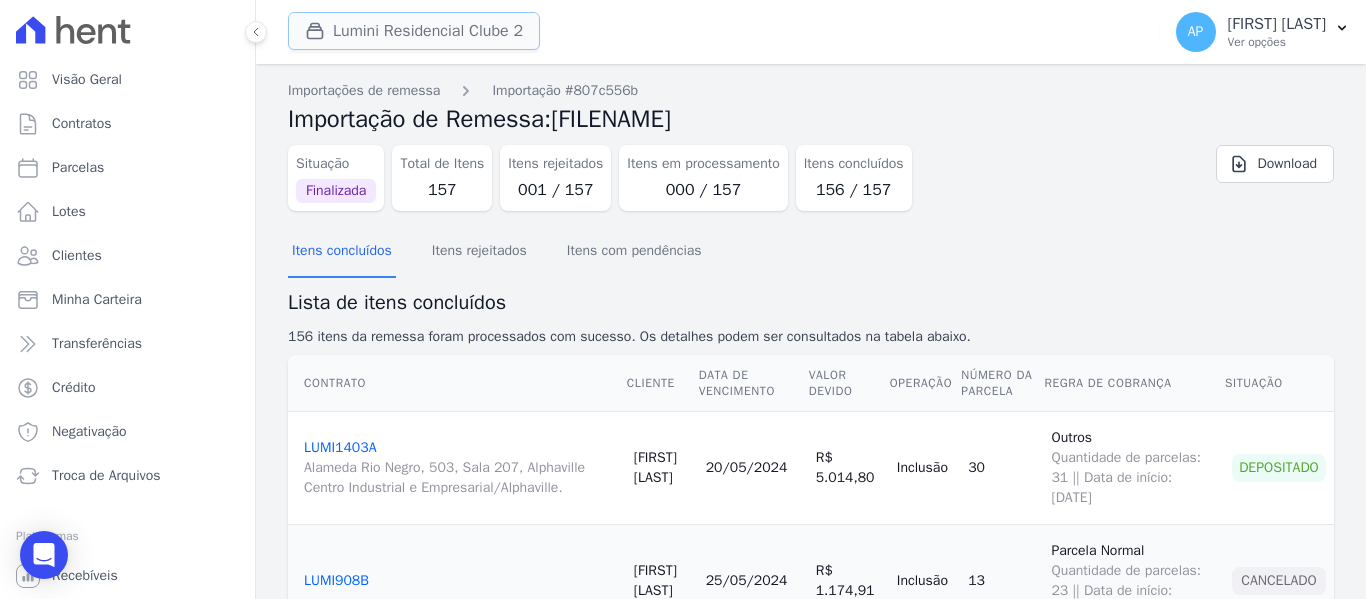 click on "Lumini Residencial Clube 2" at bounding box center [414, 31] 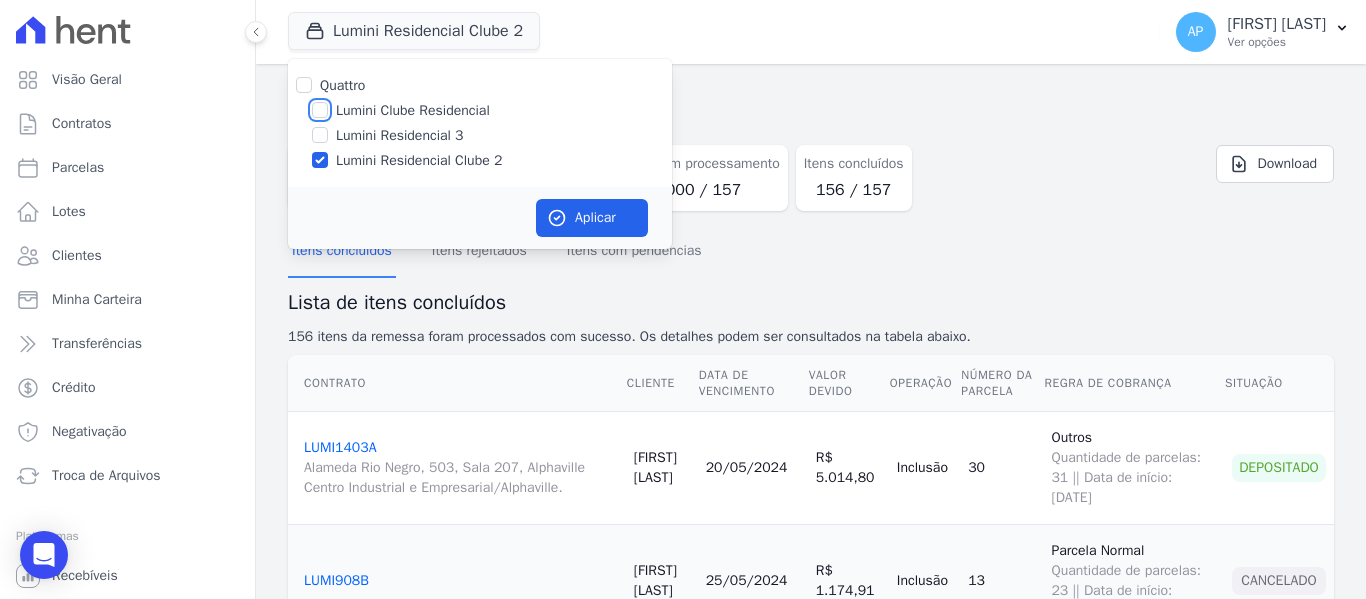 click on "Lumini Clube Residencial" at bounding box center [320, 110] 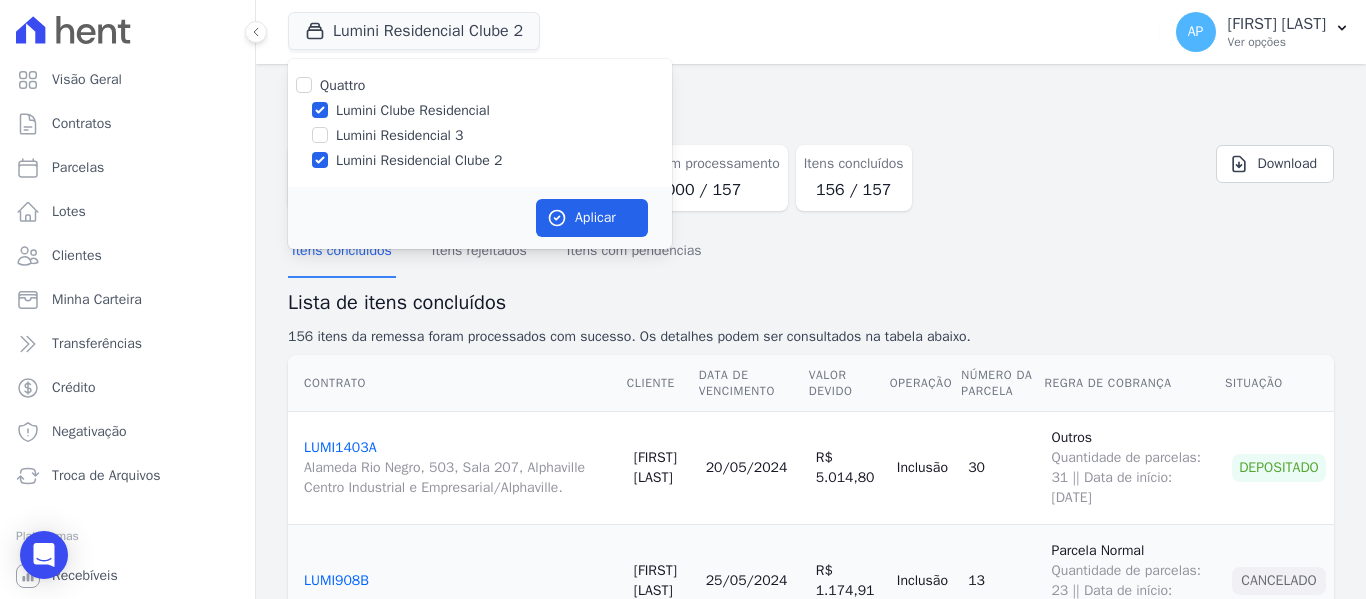 click on "Lumini Residencial Clube 2" at bounding box center (480, 160) 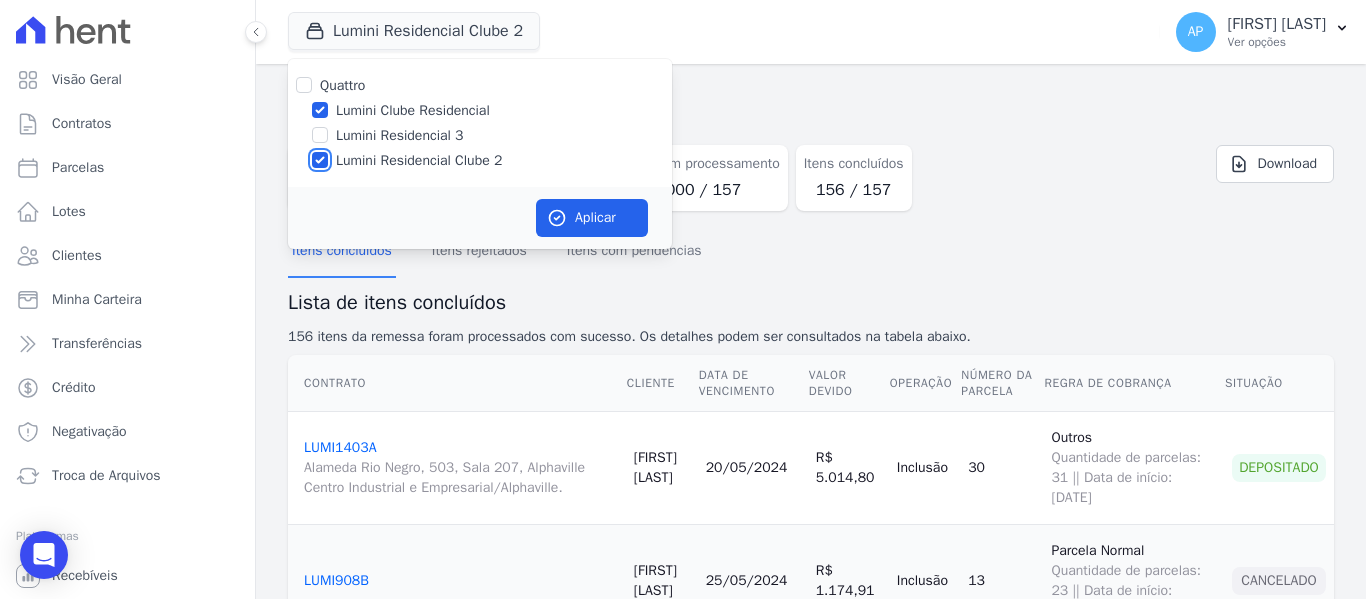 click on "Lumini Residencial Clube 2" at bounding box center [320, 160] 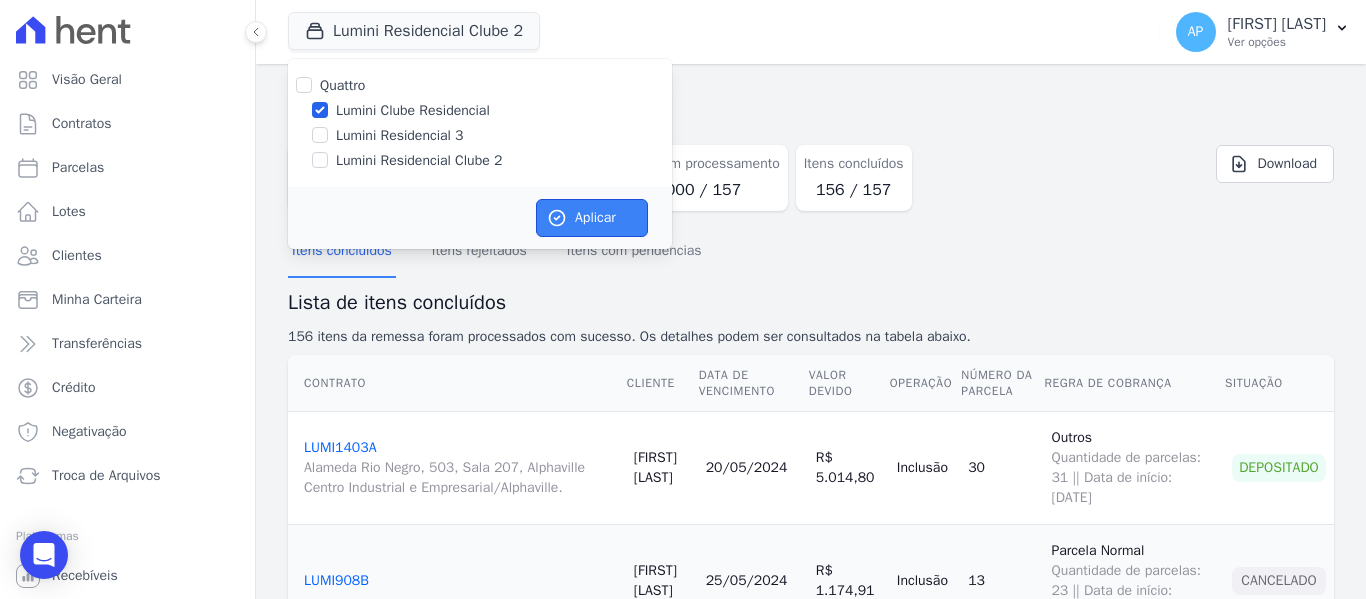 click on "Aplicar" at bounding box center [592, 218] 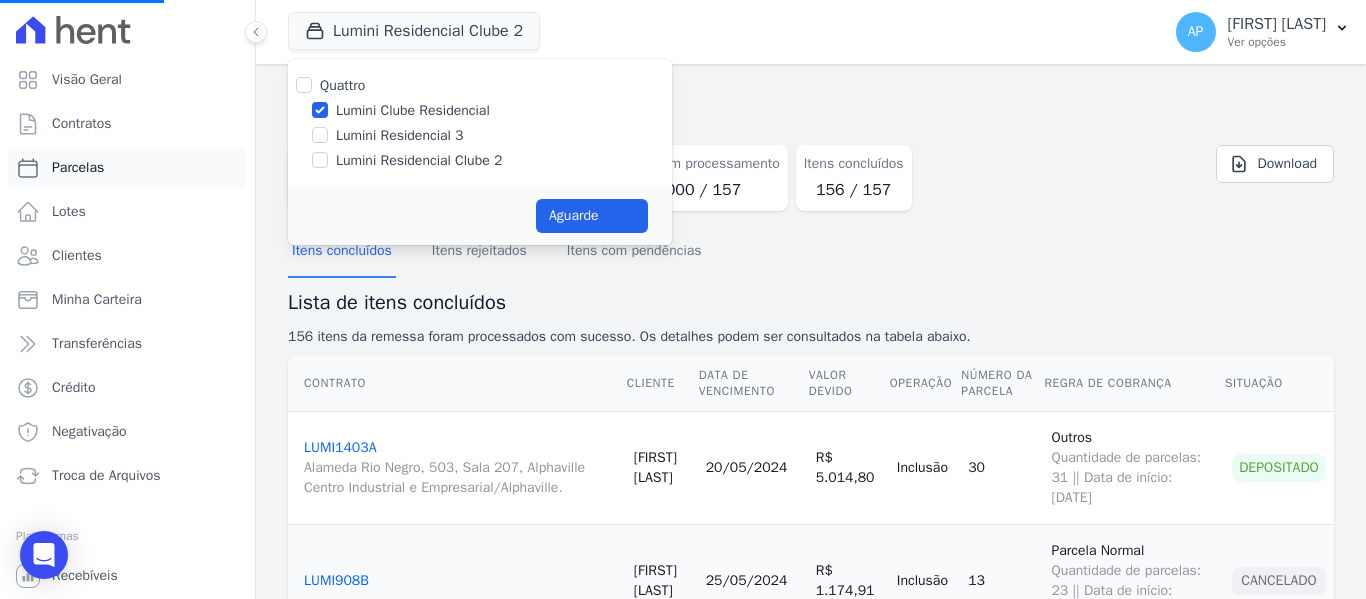 click on "Parcelas" at bounding box center [127, 168] 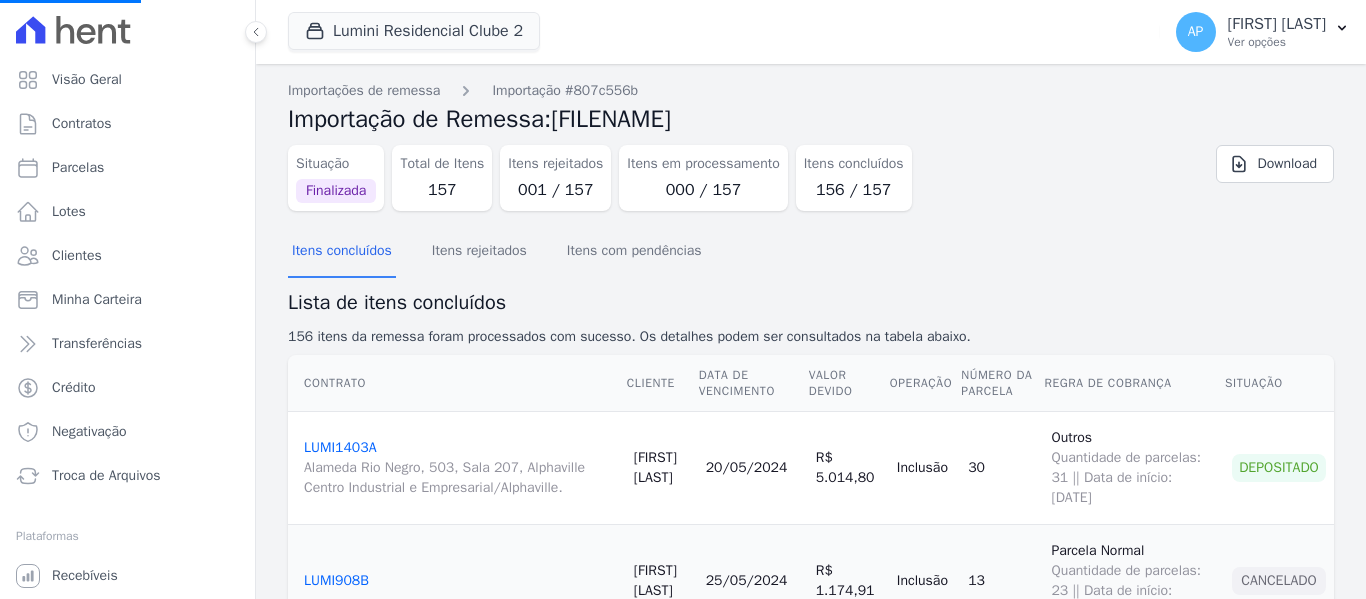 select 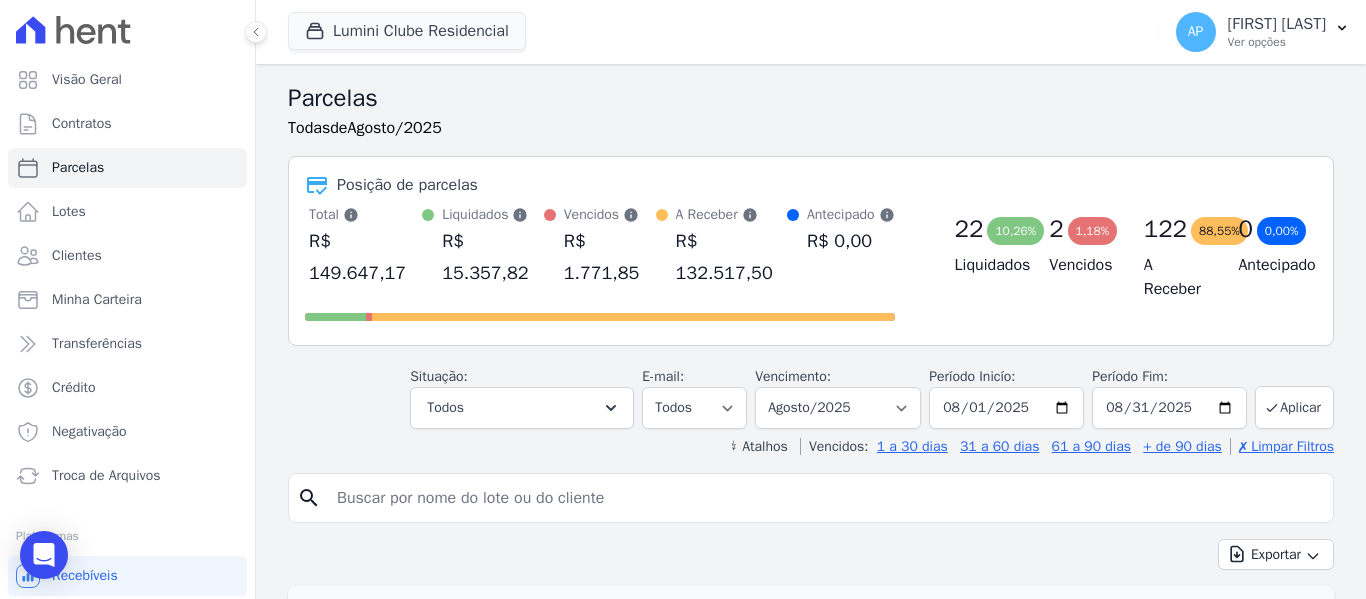 click at bounding box center (825, 498) 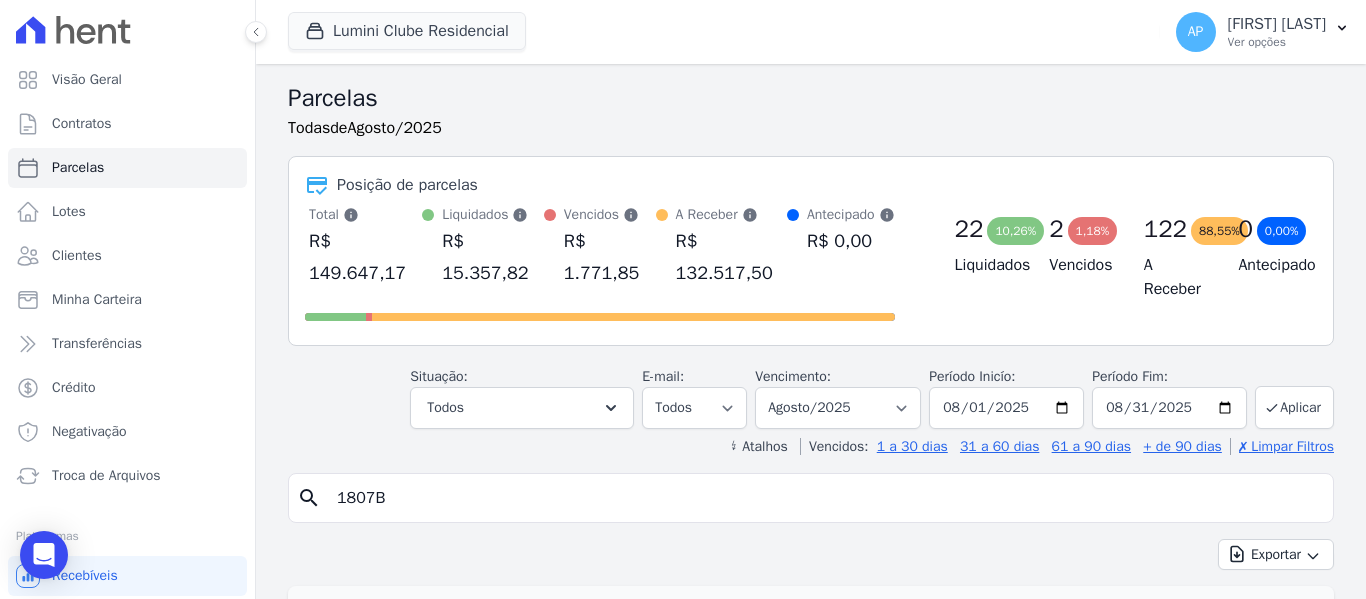 type on "1807B" 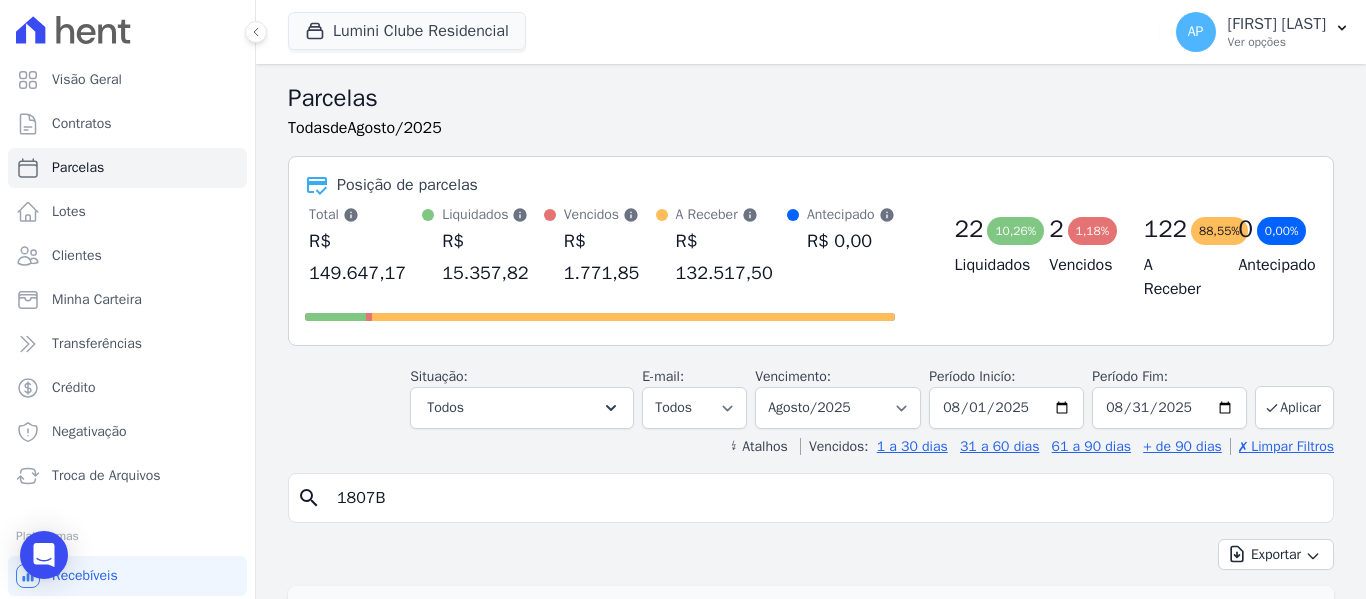 select 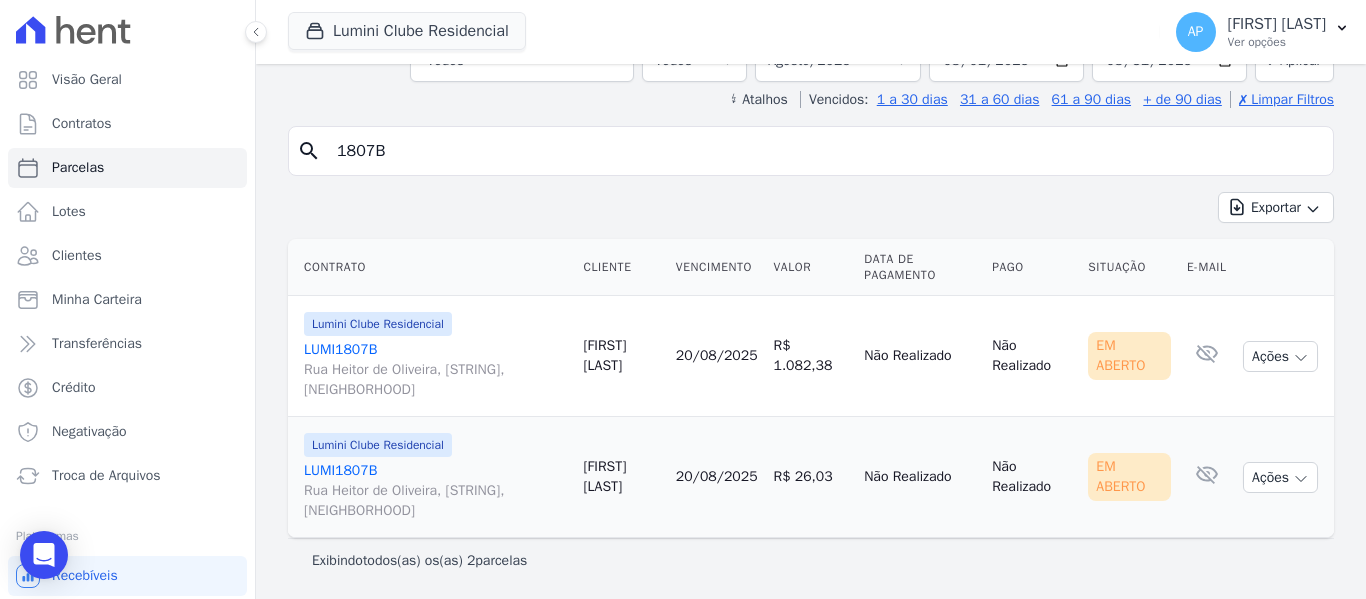 scroll, scrollTop: 185, scrollLeft: 0, axis: vertical 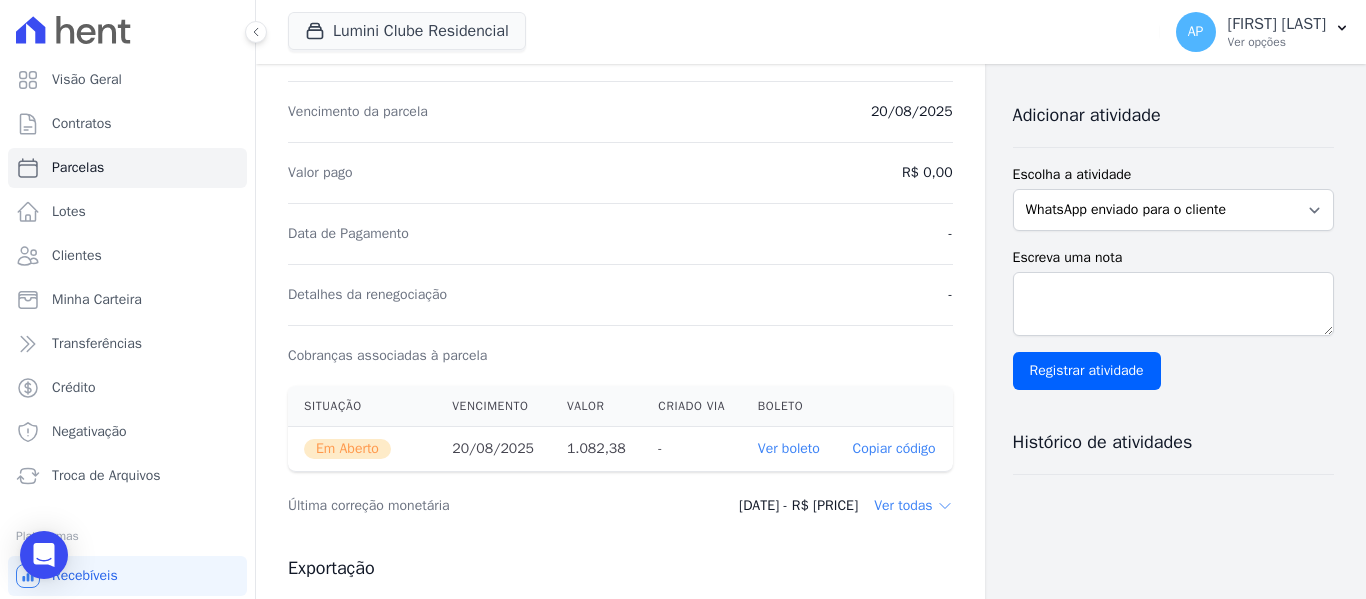 click on "Ver boleto" at bounding box center (789, 448) 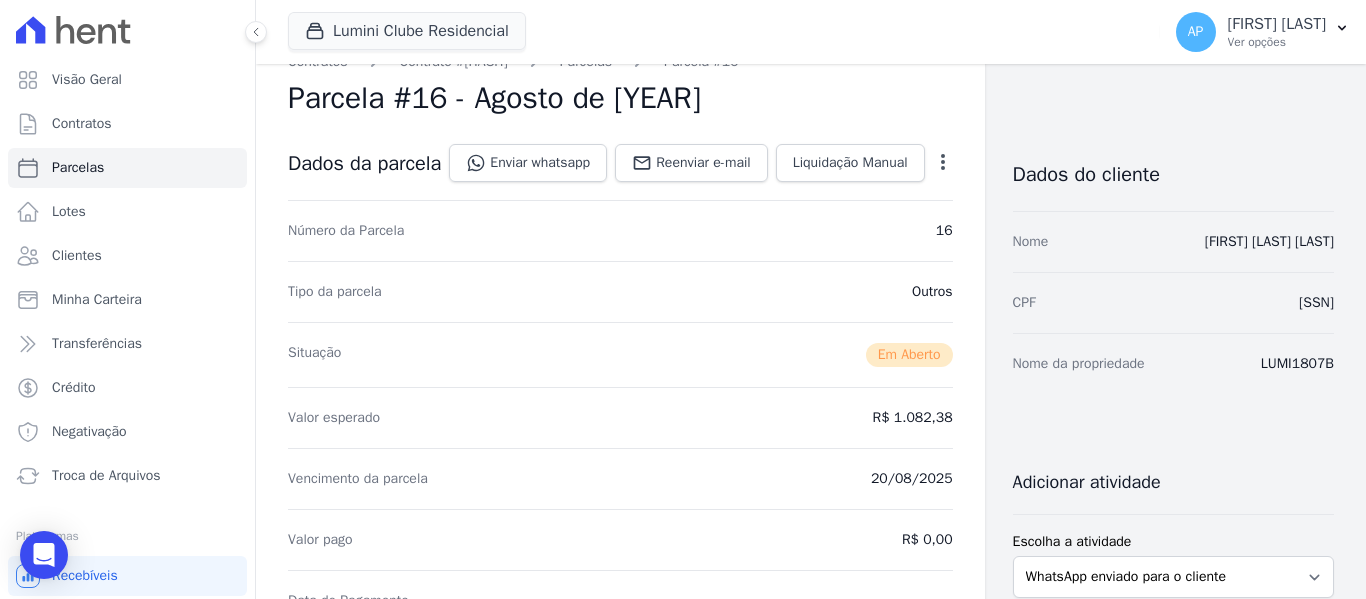 scroll, scrollTop: 0, scrollLeft: 0, axis: both 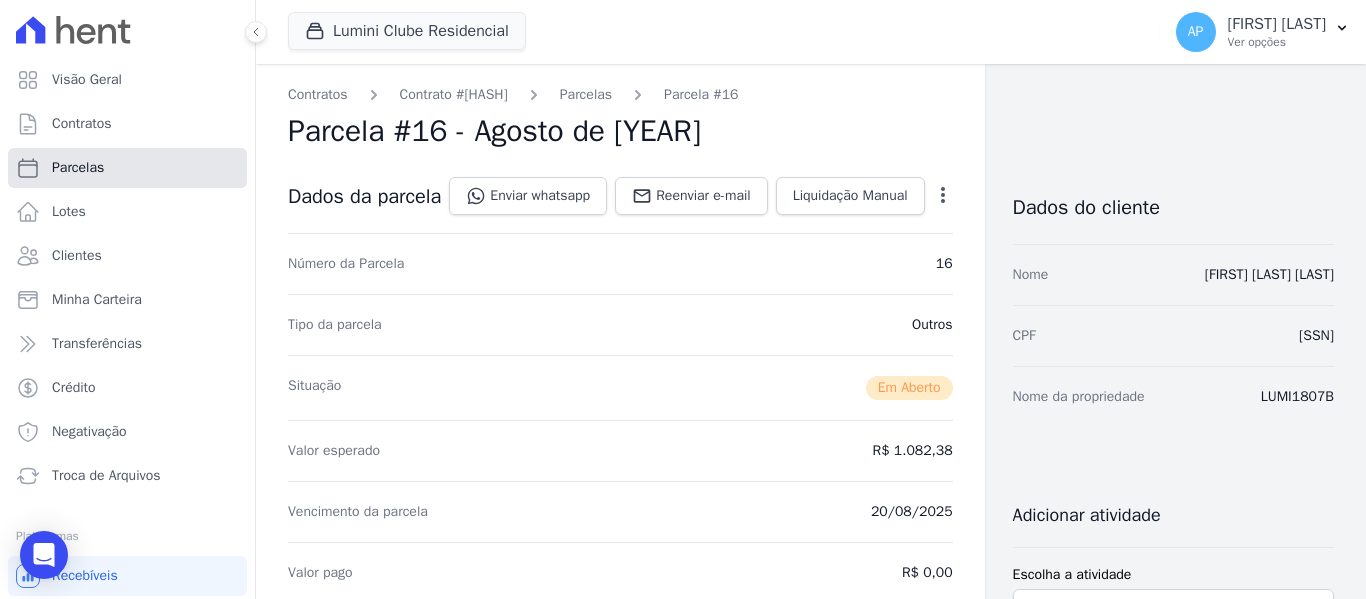 click on "Parcelas" at bounding box center [78, 168] 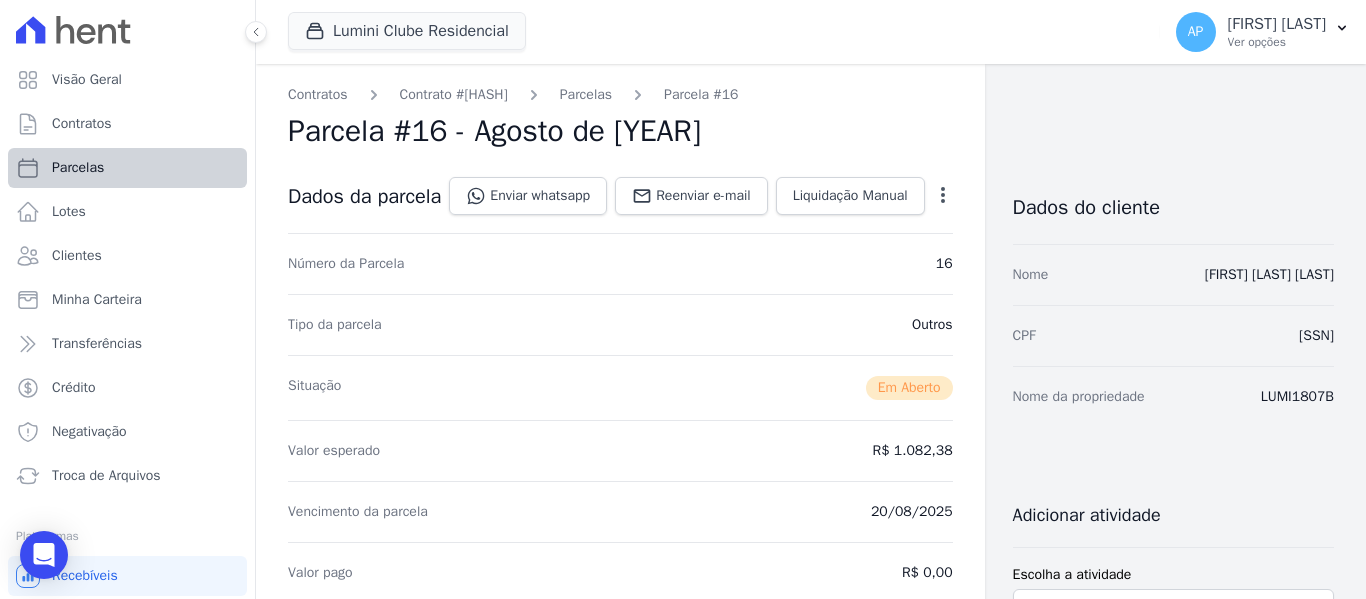 select 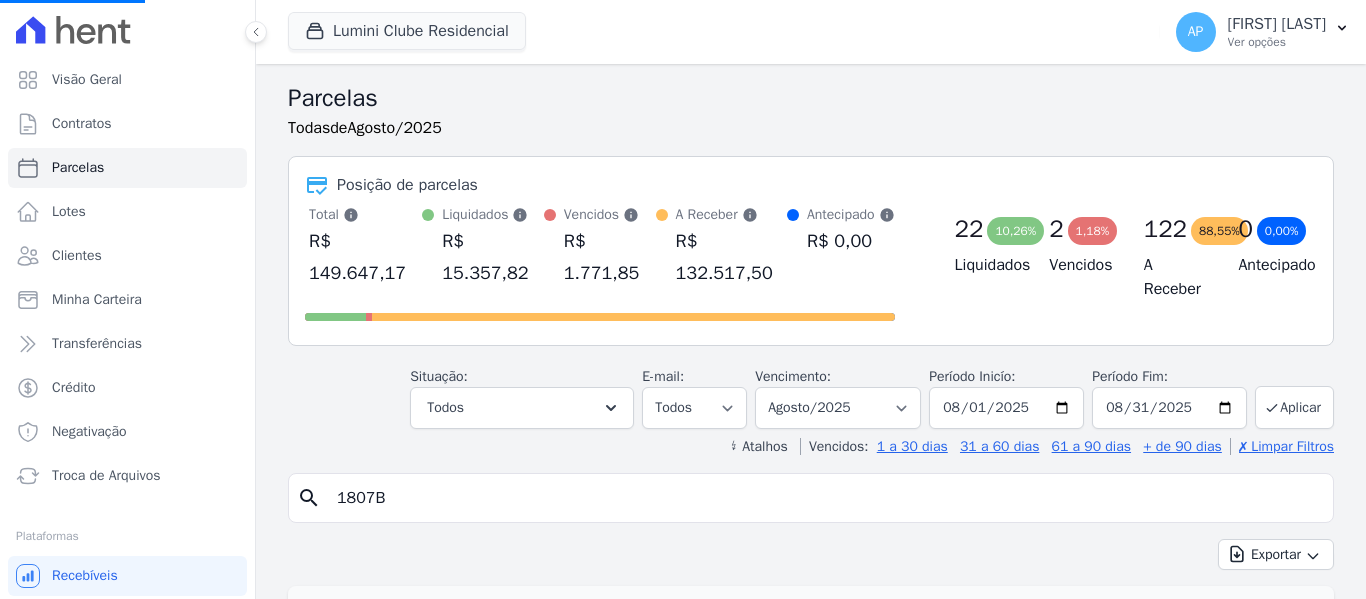 select 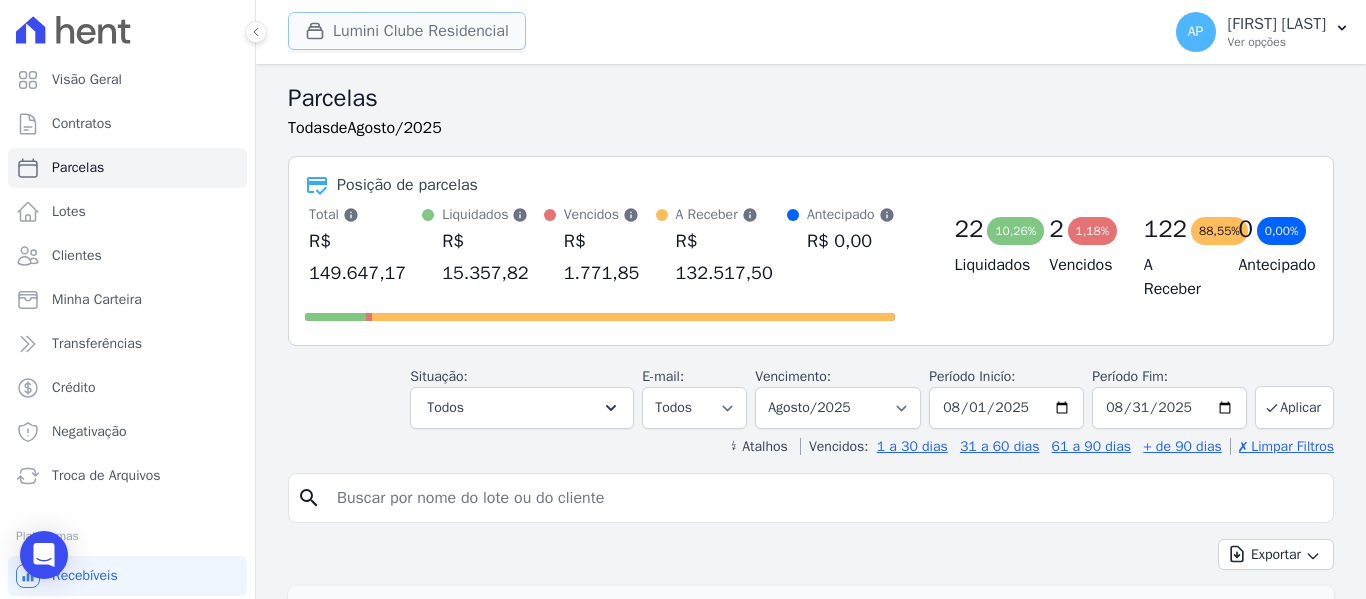 click on "Lumini Clube Residencial" at bounding box center [407, 31] 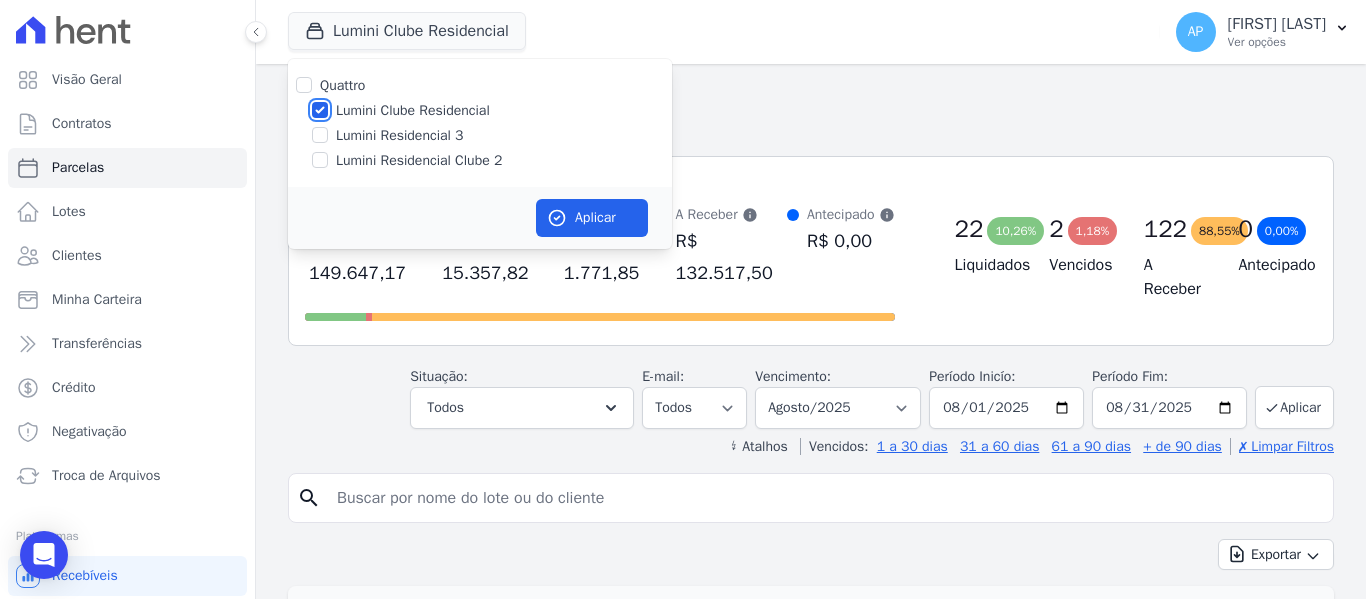 click on "Lumini Clube Residencial" at bounding box center [320, 110] 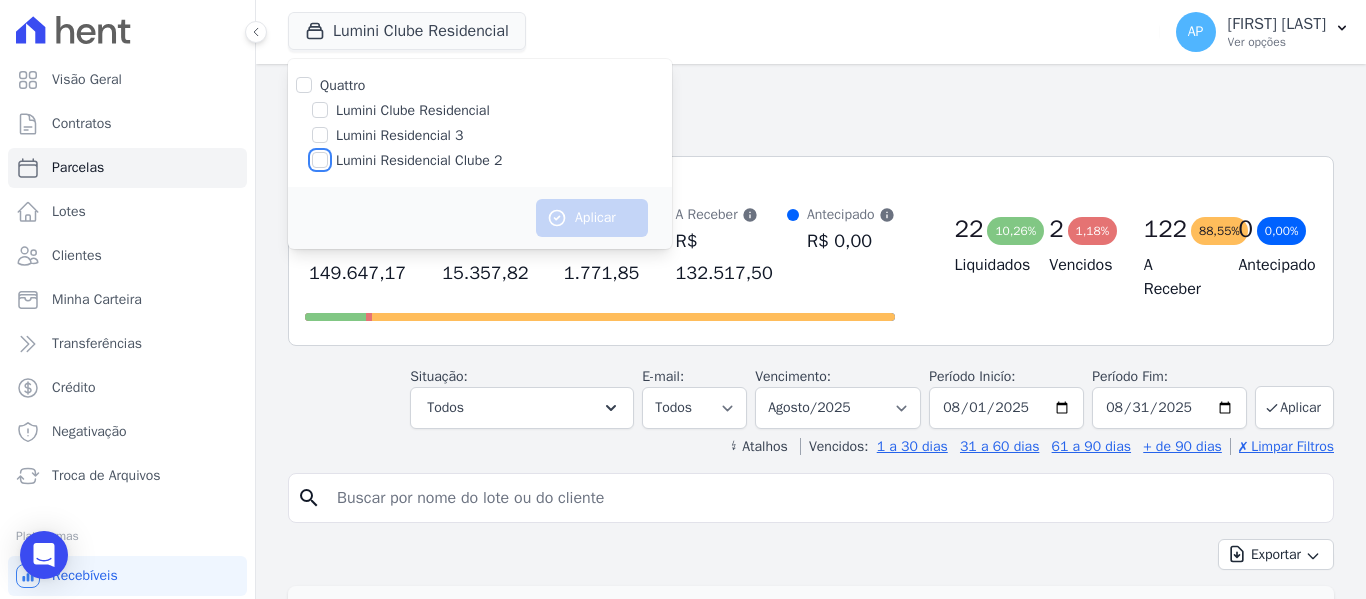click on "Lumini Residencial Clube 2" at bounding box center [320, 160] 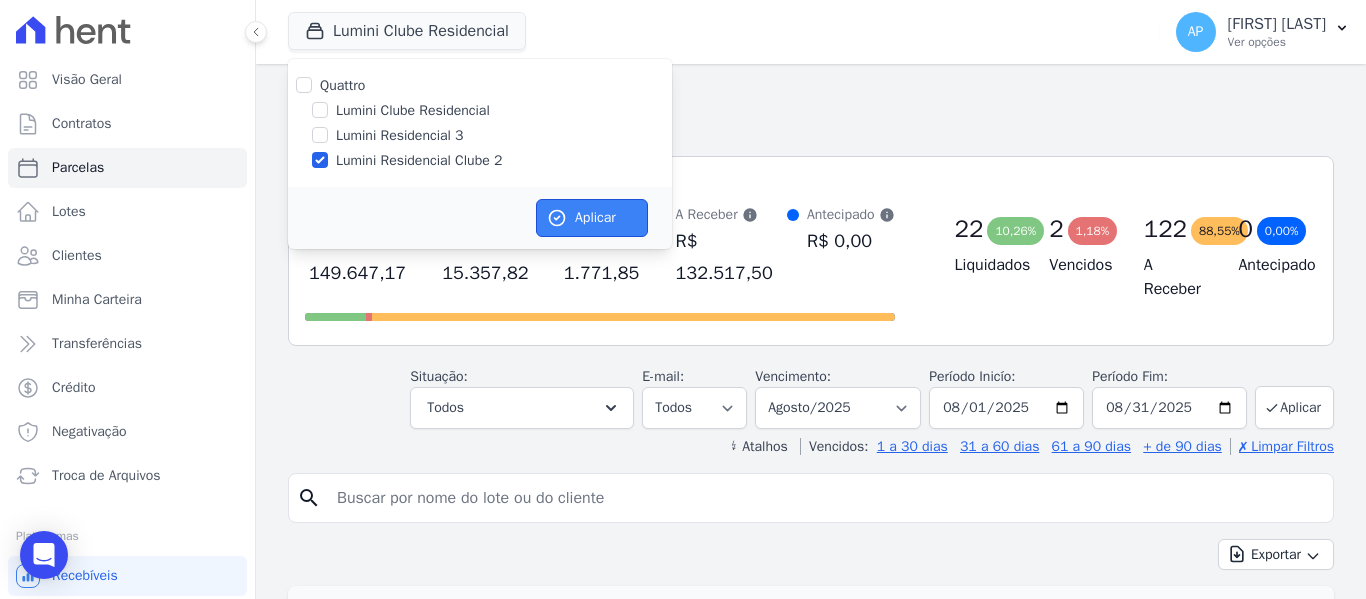 click on "Aplicar" at bounding box center [592, 218] 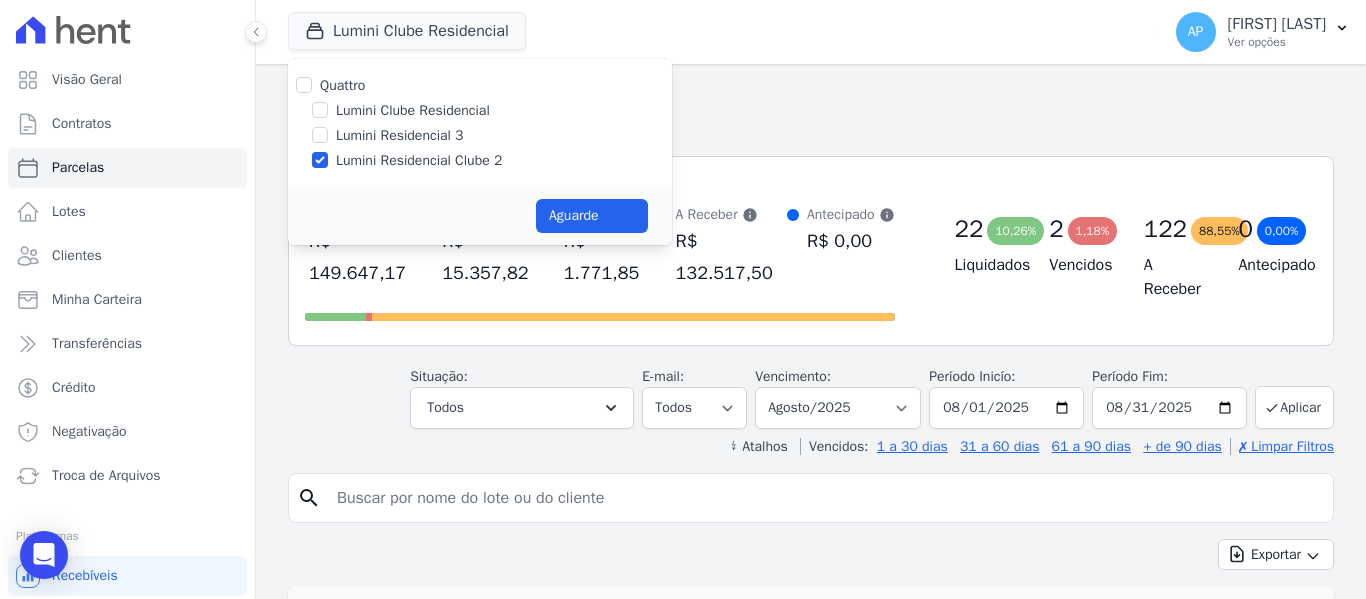 select 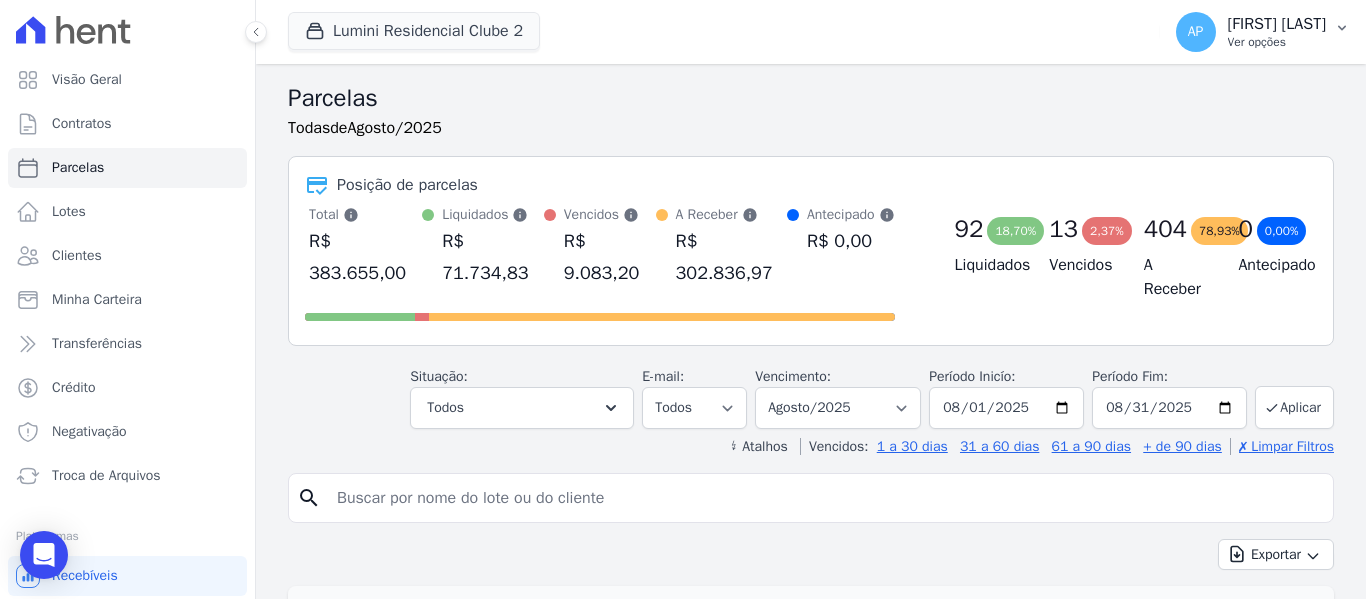 click on "Ver opções" at bounding box center [1277, 42] 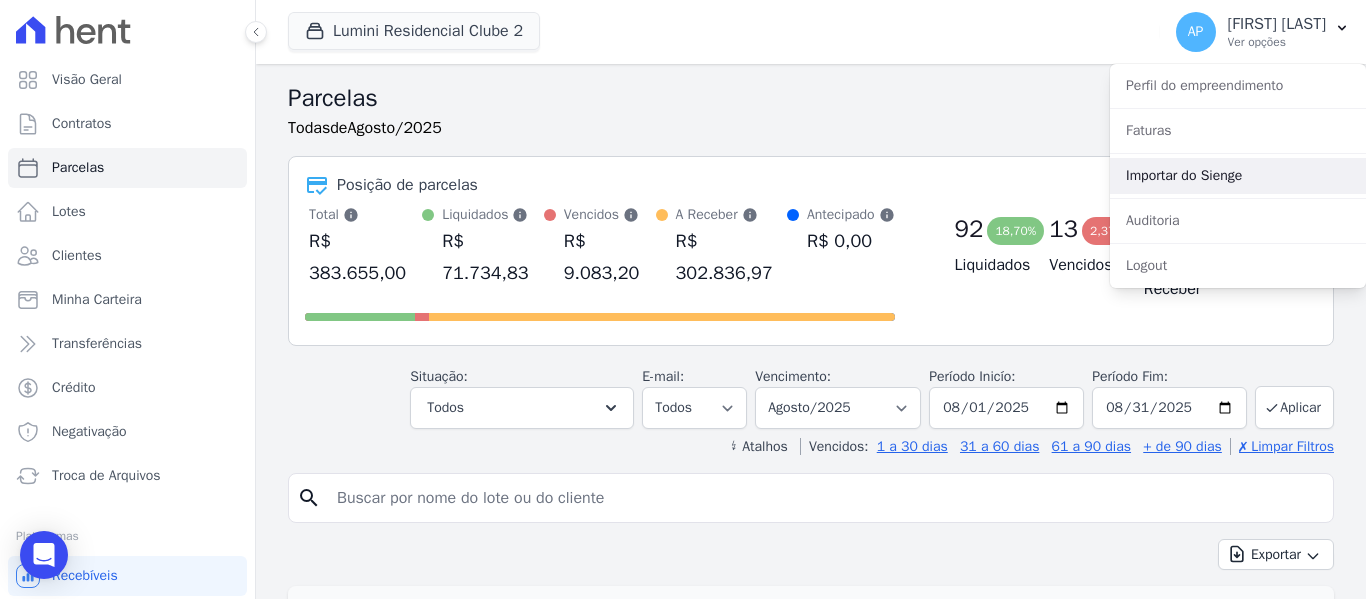 click on "Importar do Sienge" at bounding box center (1238, 176) 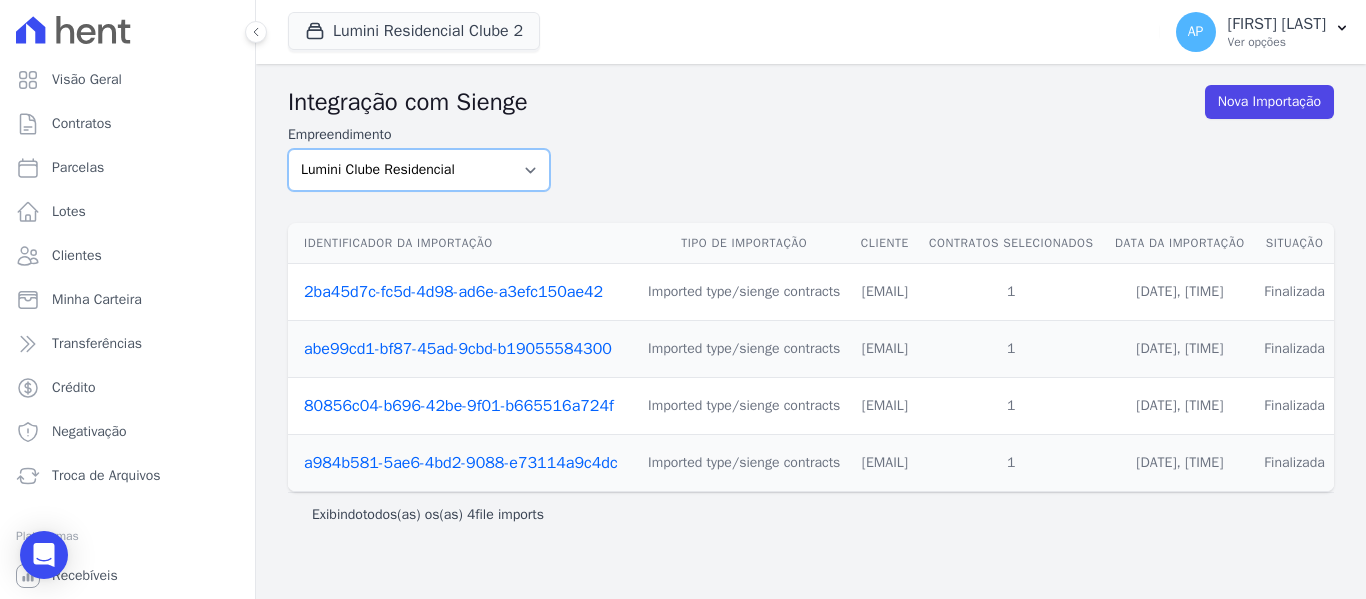 click on "Lumini Clube Residencial
Lumini Residencial 3
Lumini Residencial Clube 2" at bounding box center [419, 170] 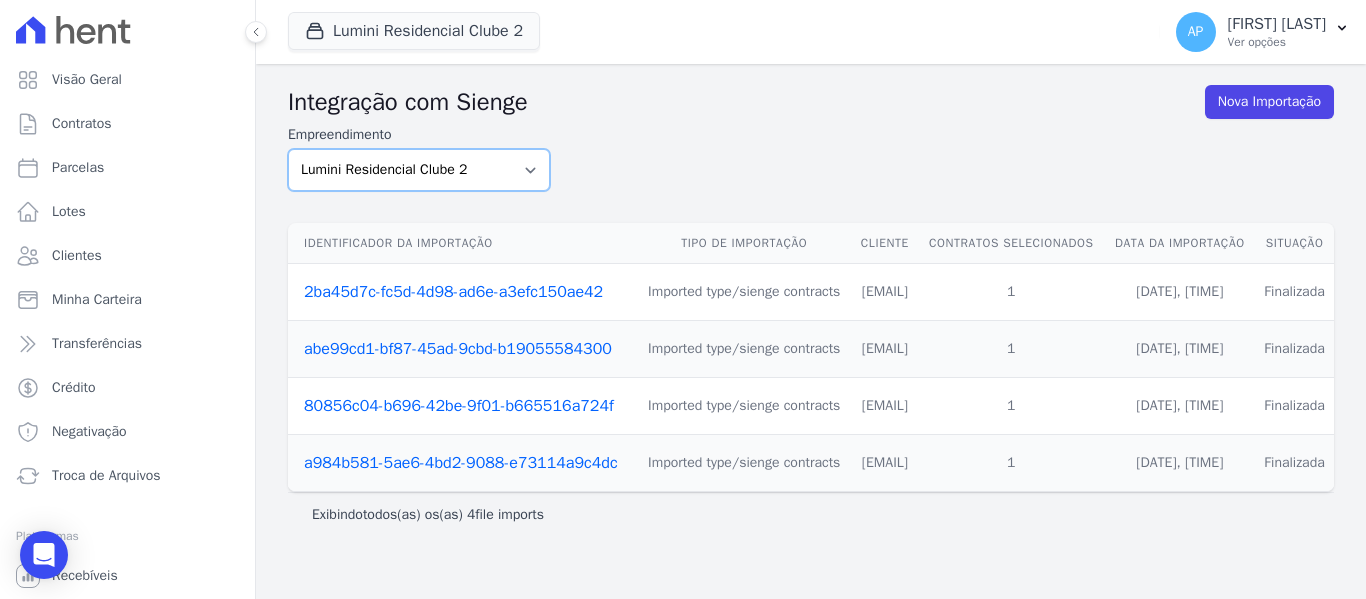 click on "Lumini Clube Residencial
Lumini Residencial 3
Lumini Residencial Clube 2" at bounding box center (419, 170) 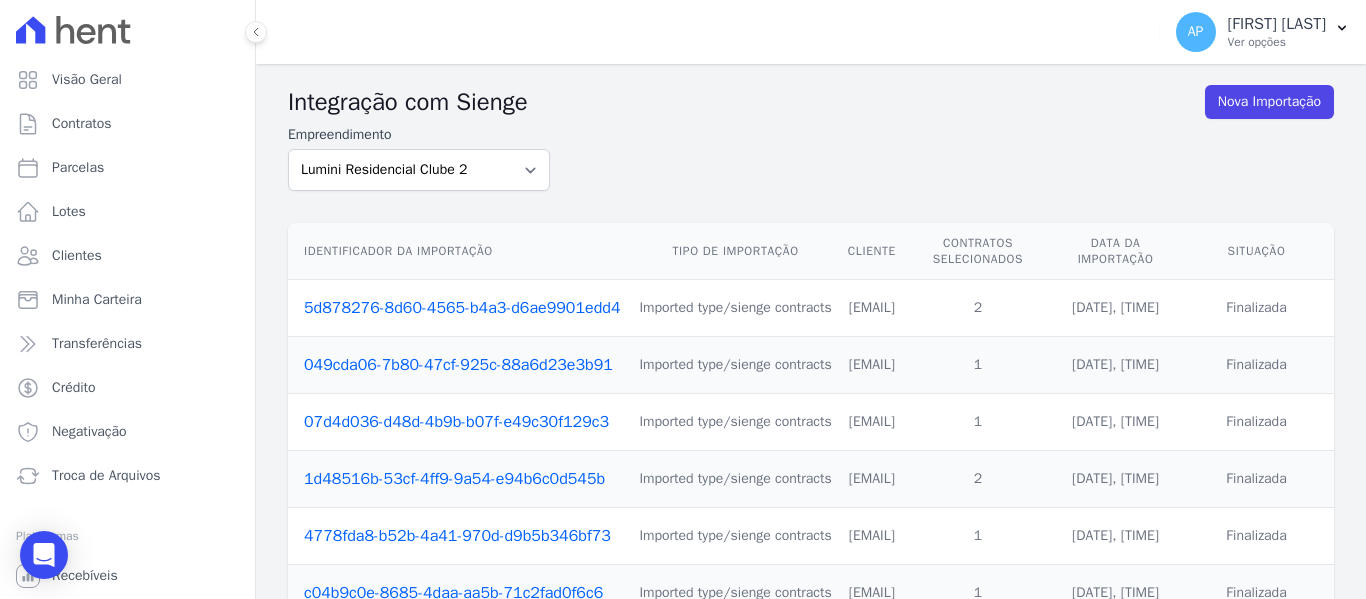 scroll, scrollTop: 0, scrollLeft: 0, axis: both 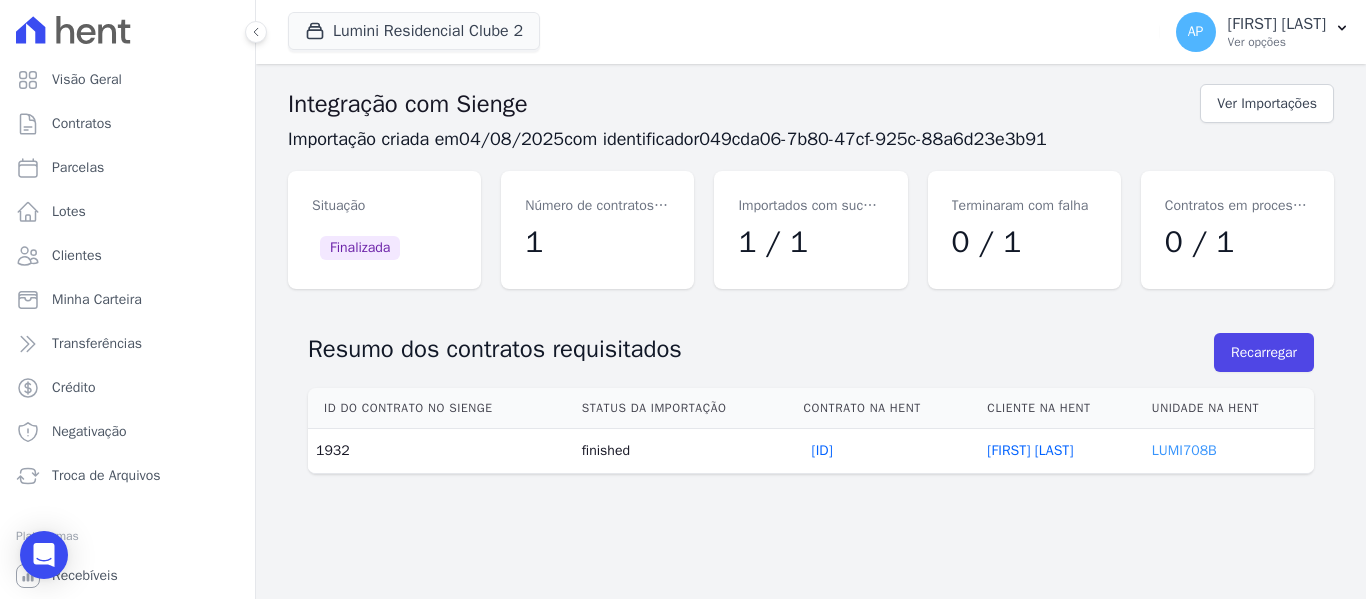 click on "LUMI708B" at bounding box center (1184, 450) 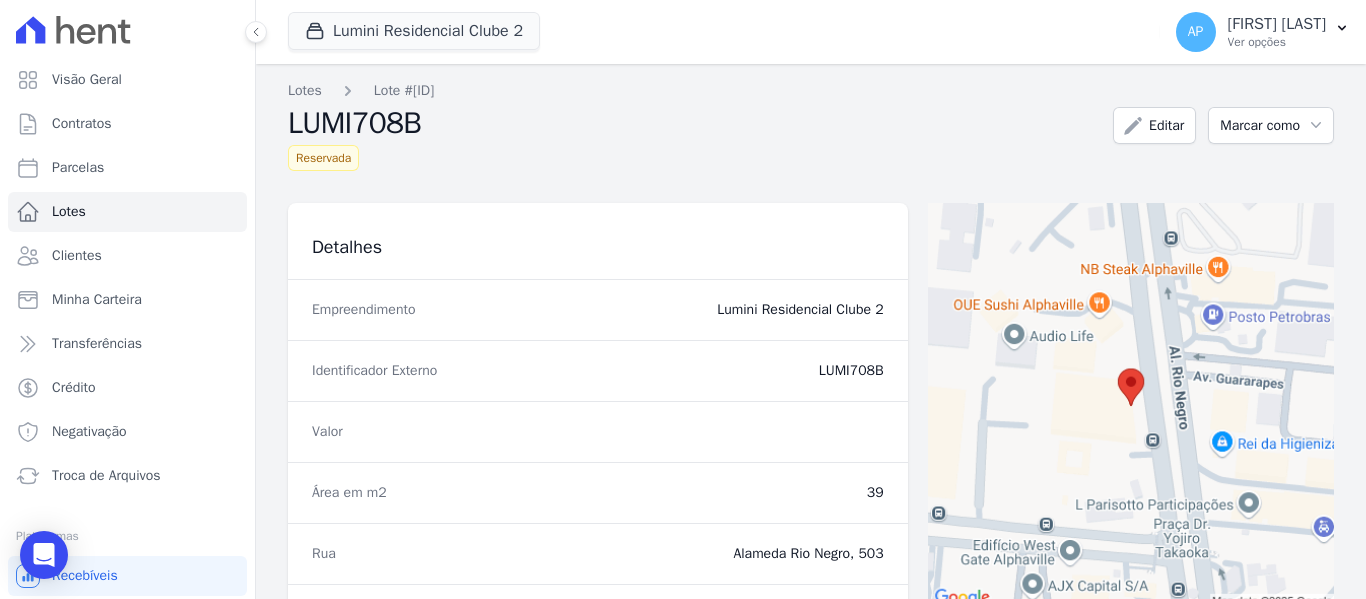 drag, startPoint x: 810, startPoint y: 358, endPoint x: 886, endPoint y: 379, distance: 78.84795 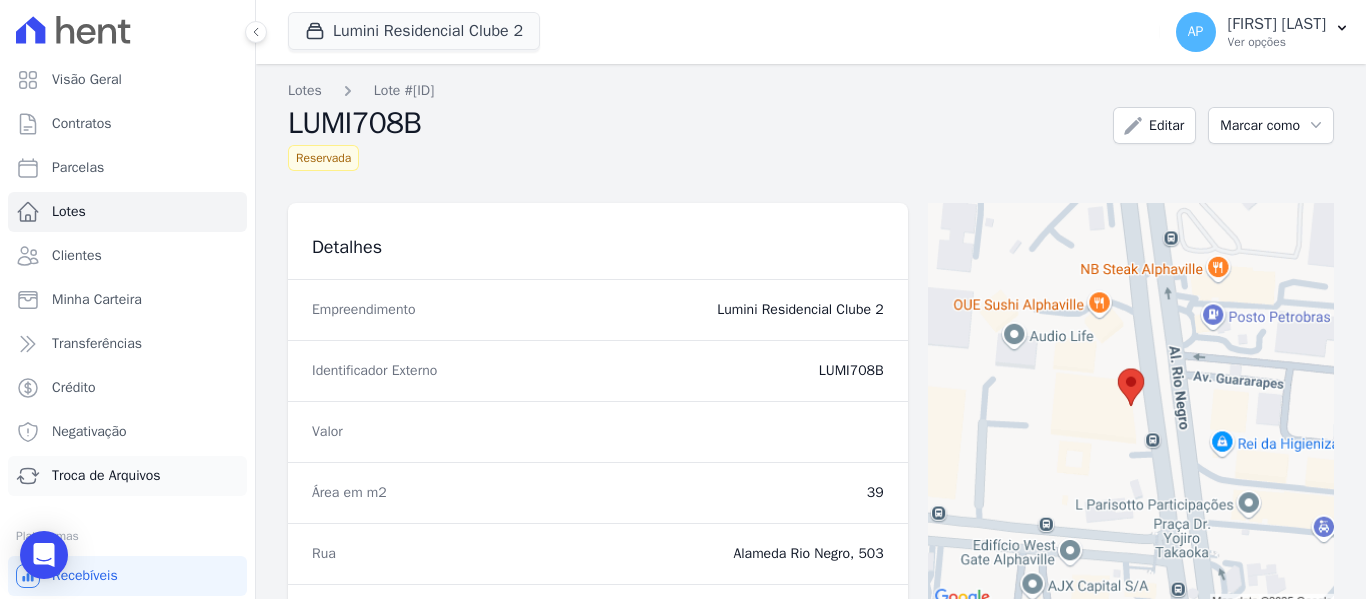 click on "Troca de Arquivos" at bounding box center [106, 476] 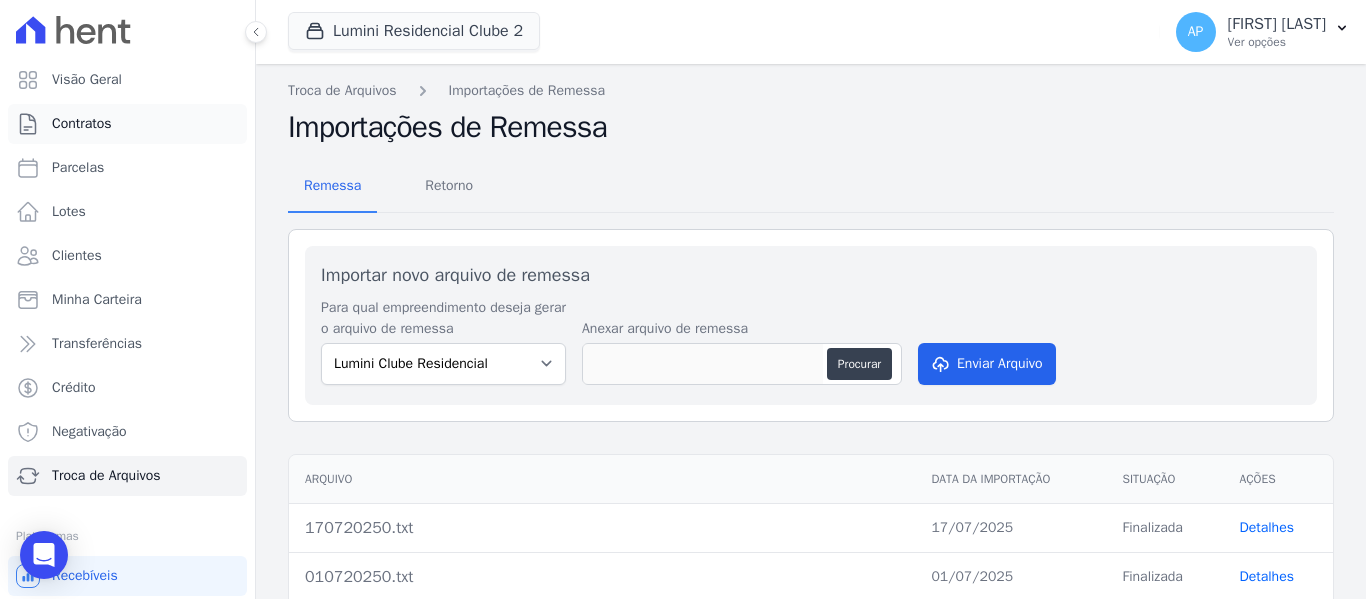click on "Contratos" at bounding box center [82, 124] 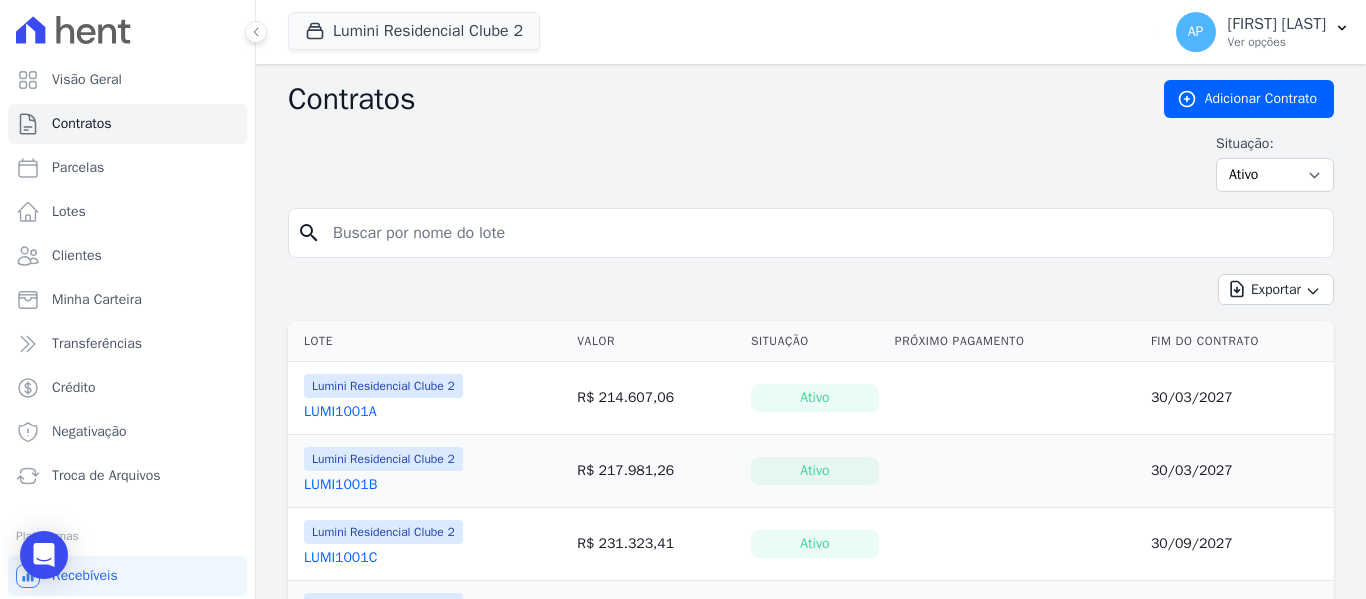click on "Situação:" at bounding box center (1275, 144) 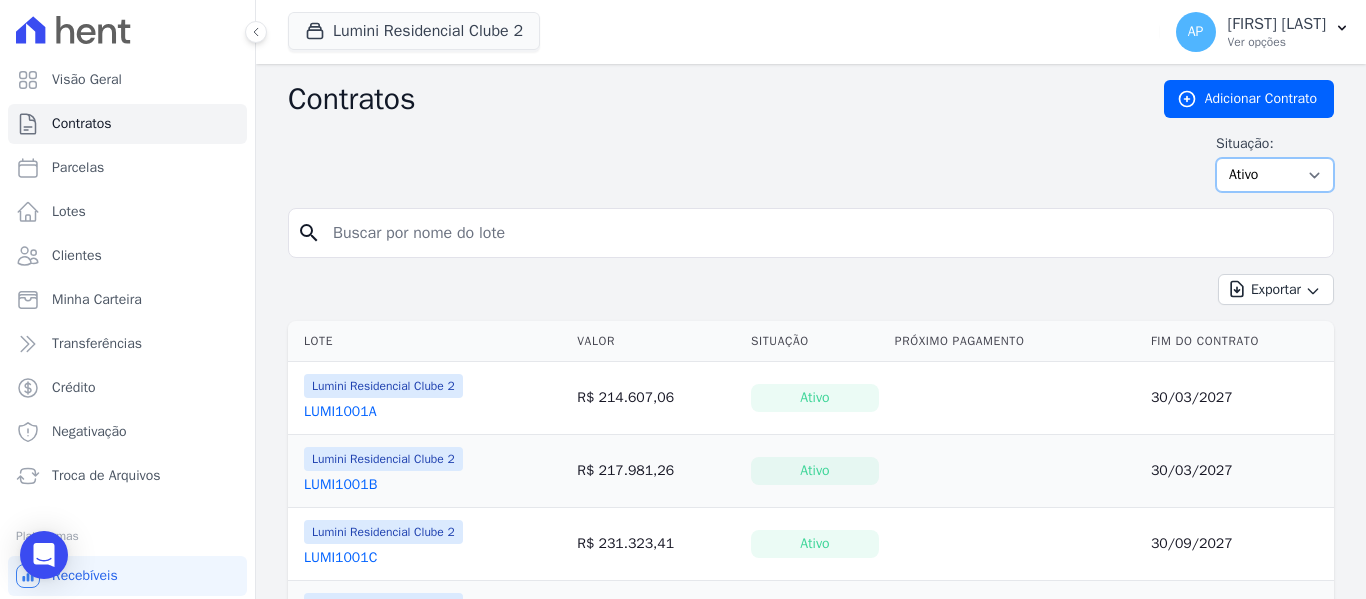 click on "Ativo
Todos
Pausado
Distratado
Rascunho
Expirado
Encerrado" at bounding box center [1275, 175] 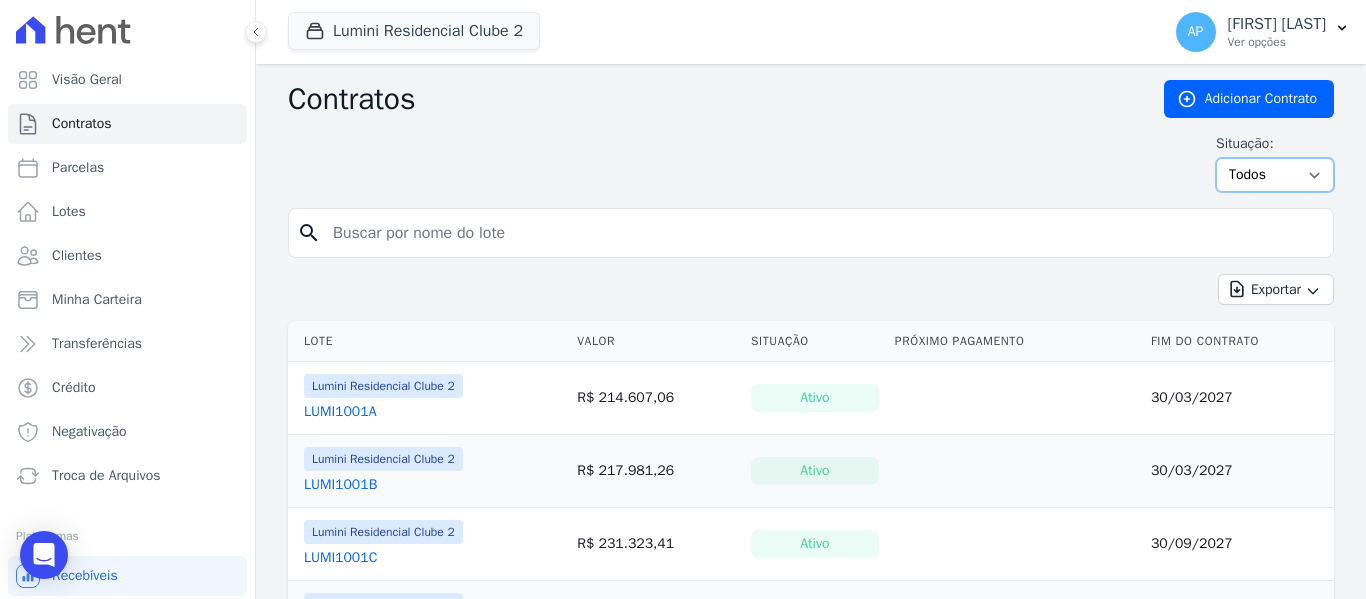 click on "Ativo
Todos
Pausado
Distratado
Rascunho
Expirado
Encerrado" at bounding box center [1275, 175] 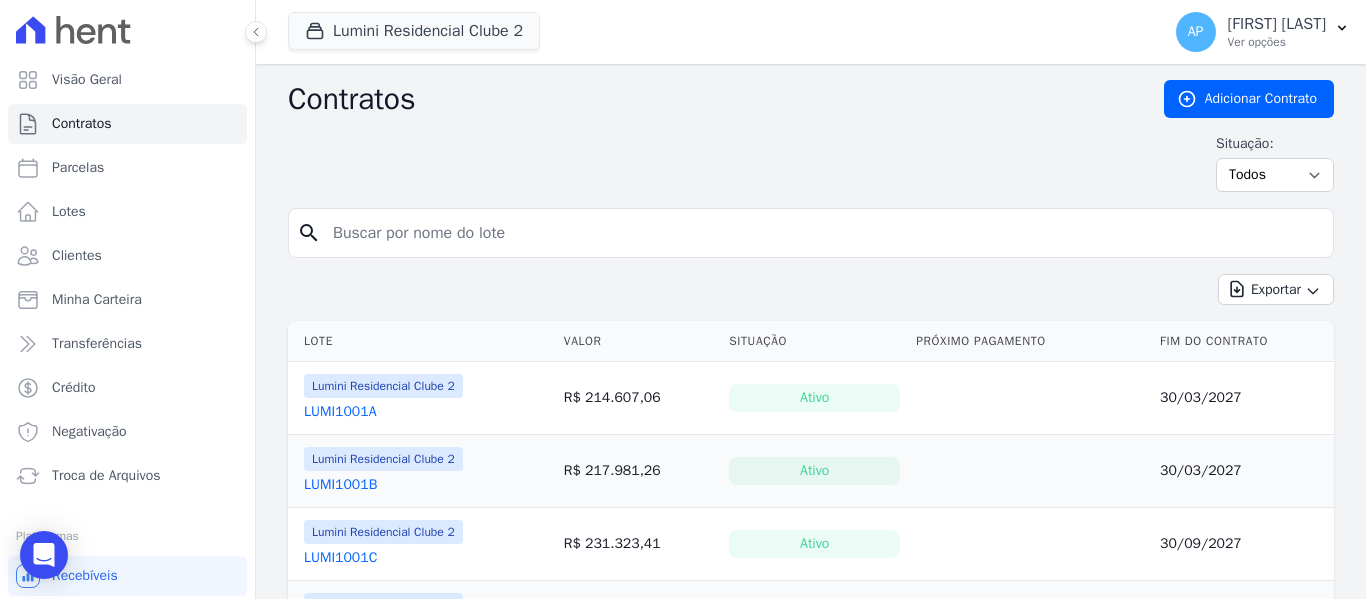 scroll, scrollTop: 0, scrollLeft: 0, axis: both 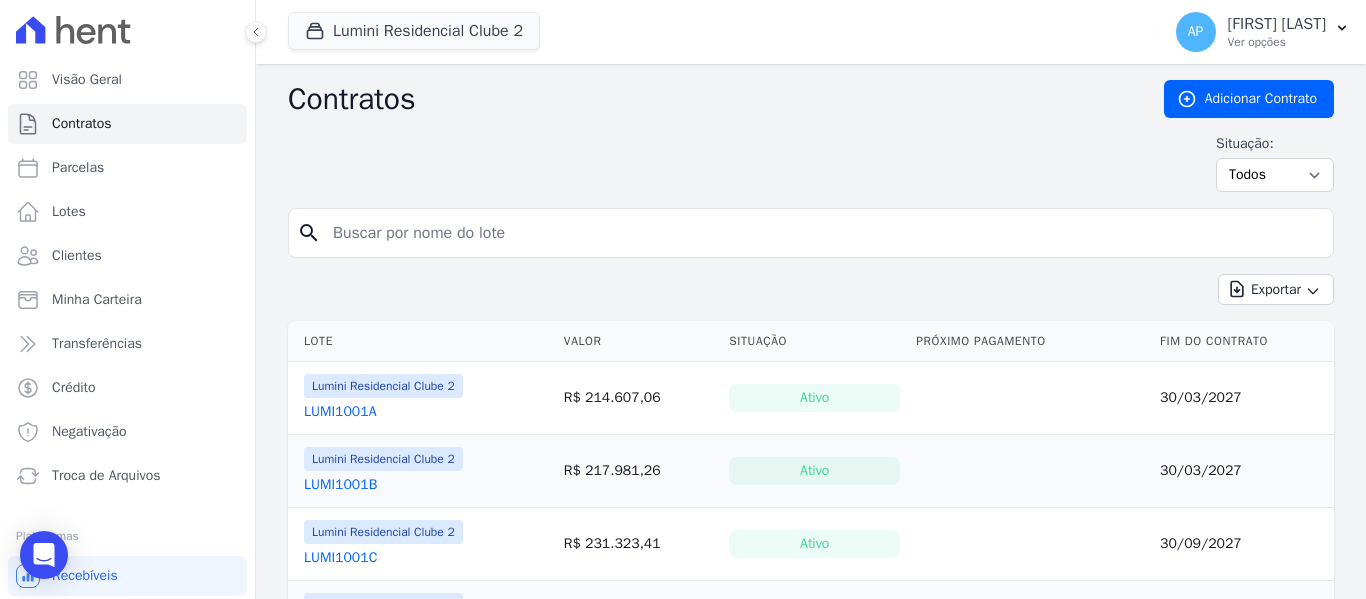 click at bounding box center (823, 233) 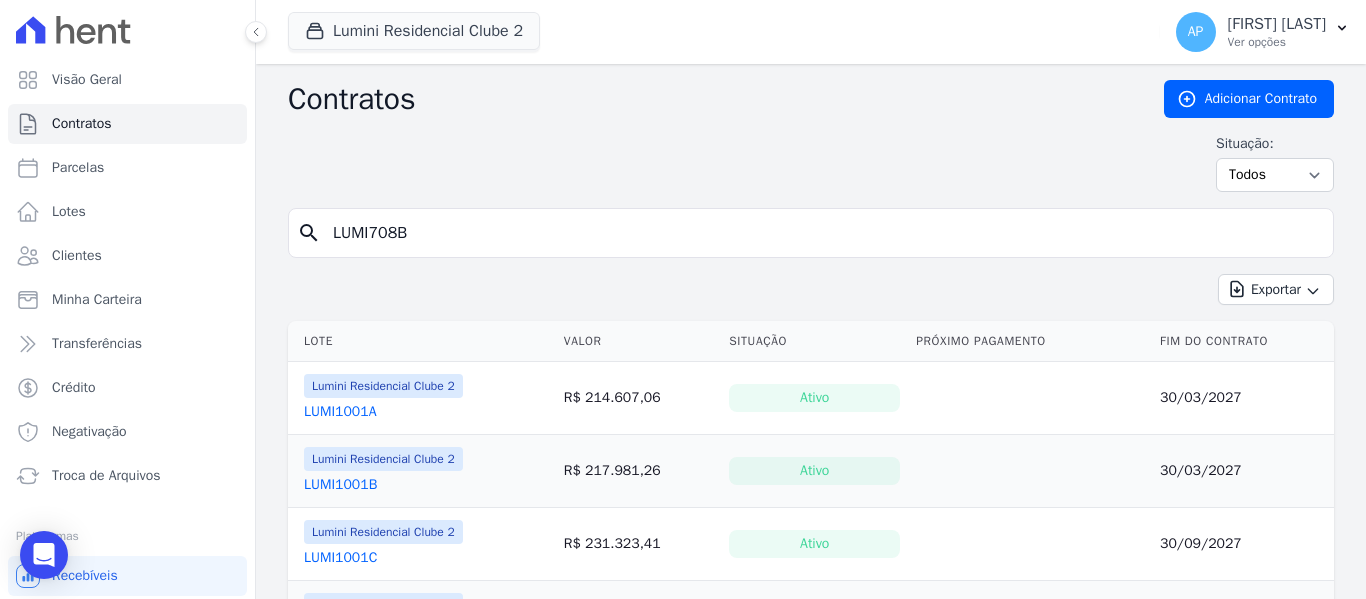 type on "LUMI708B" 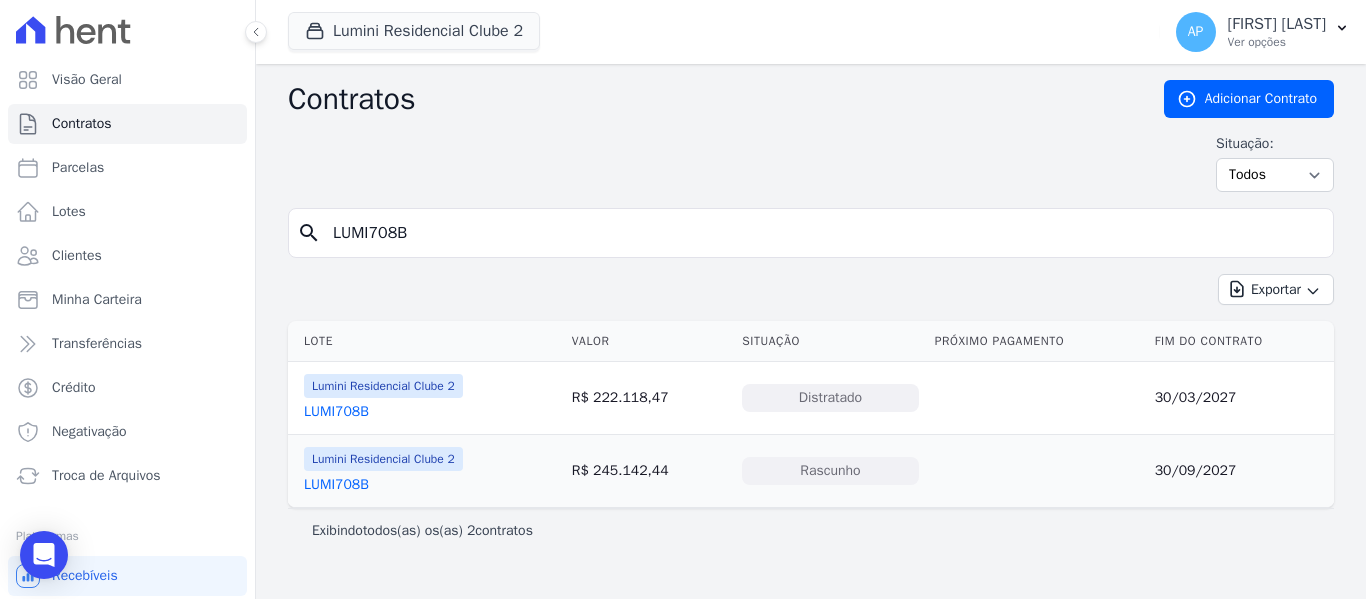 click on "Lumini Residencial Clube 2" at bounding box center (383, 459) 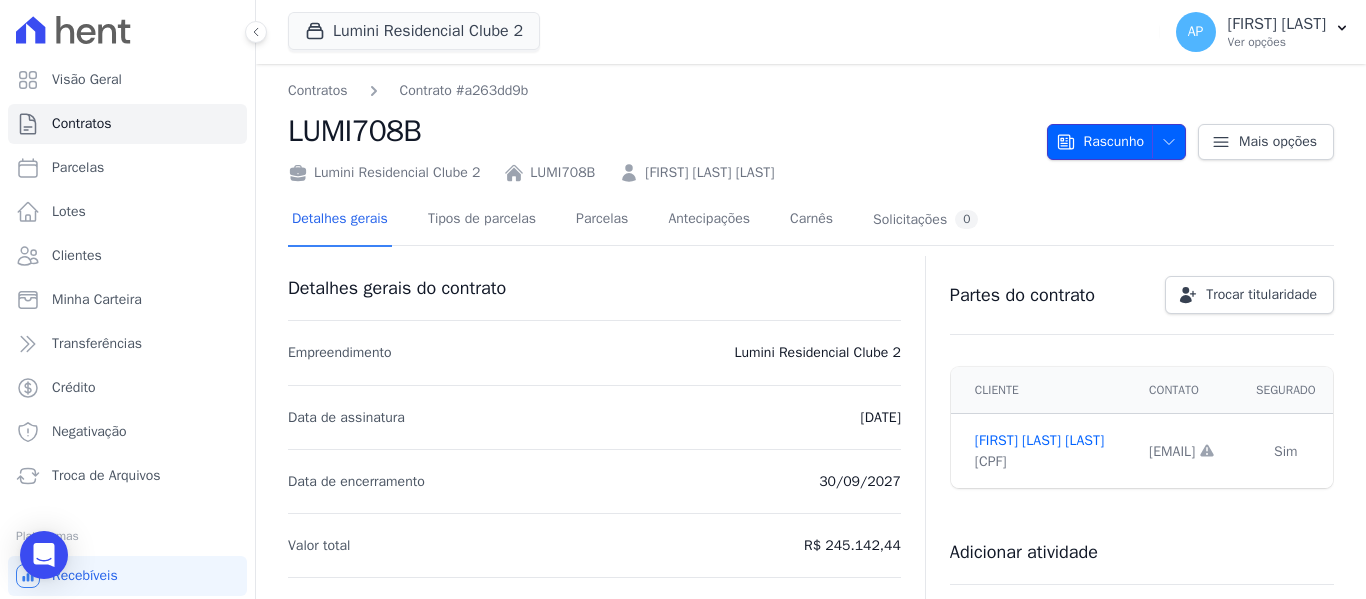 click on "Rascunho" at bounding box center (1100, 142) 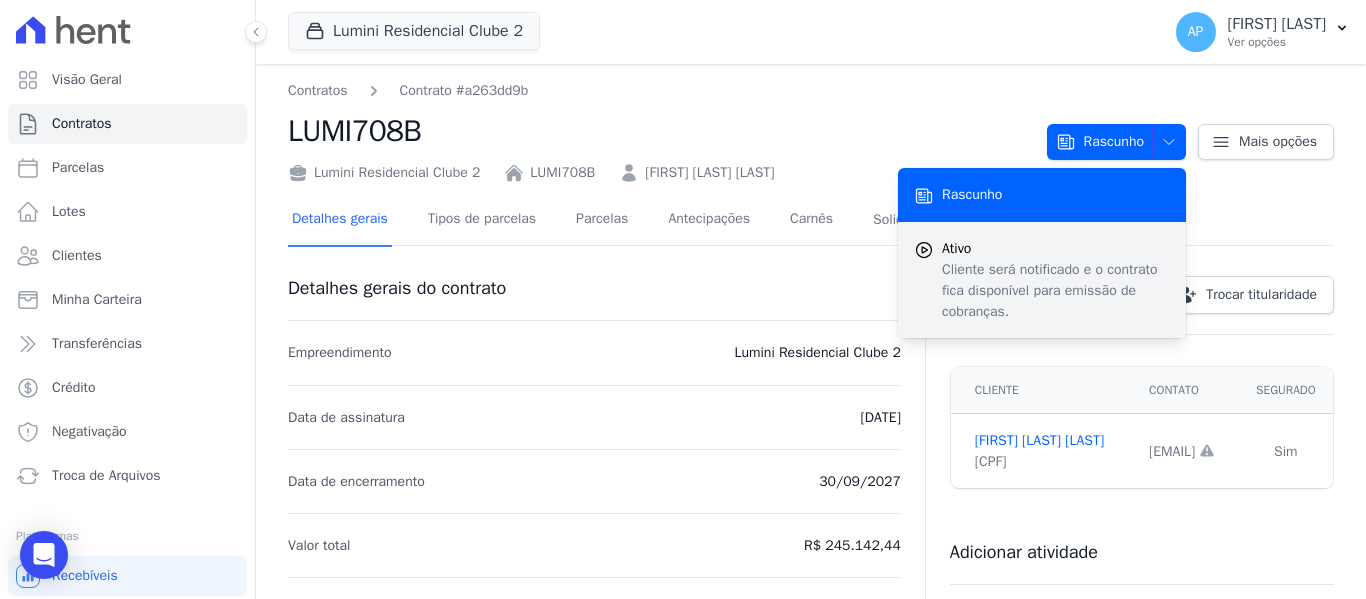 click on "Cliente será notificado e o contrato fica disponível para emissão de cobranças." at bounding box center (1056, 290) 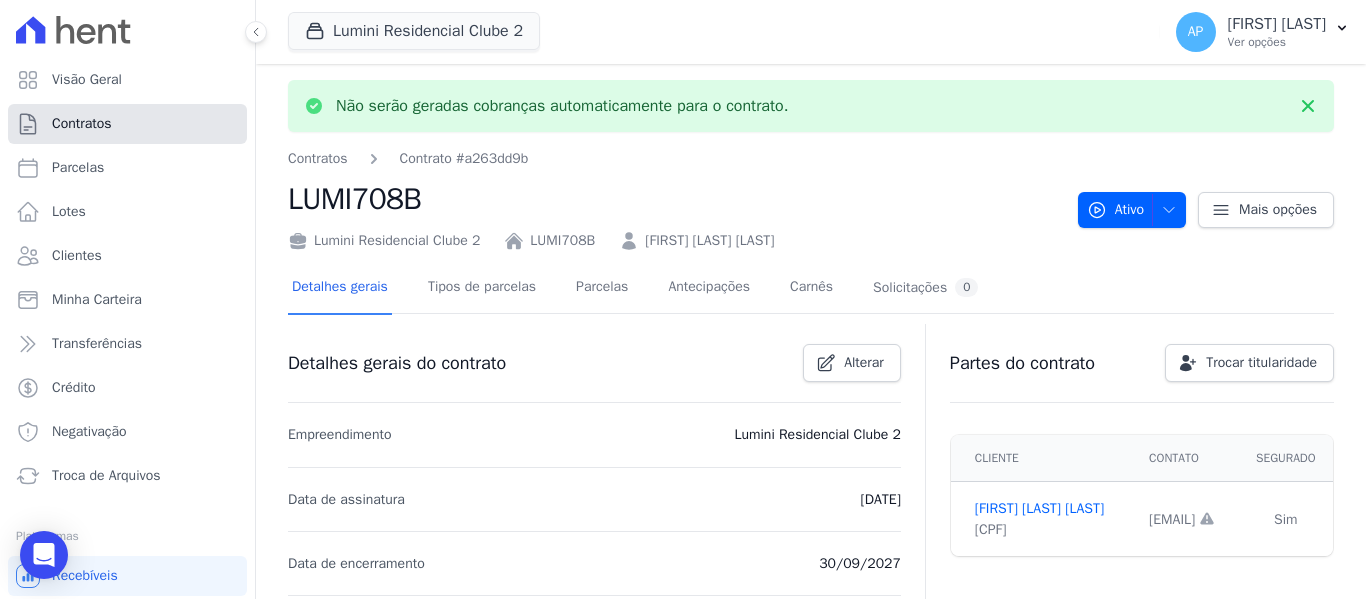 click on "Contratos" at bounding box center [127, 124] 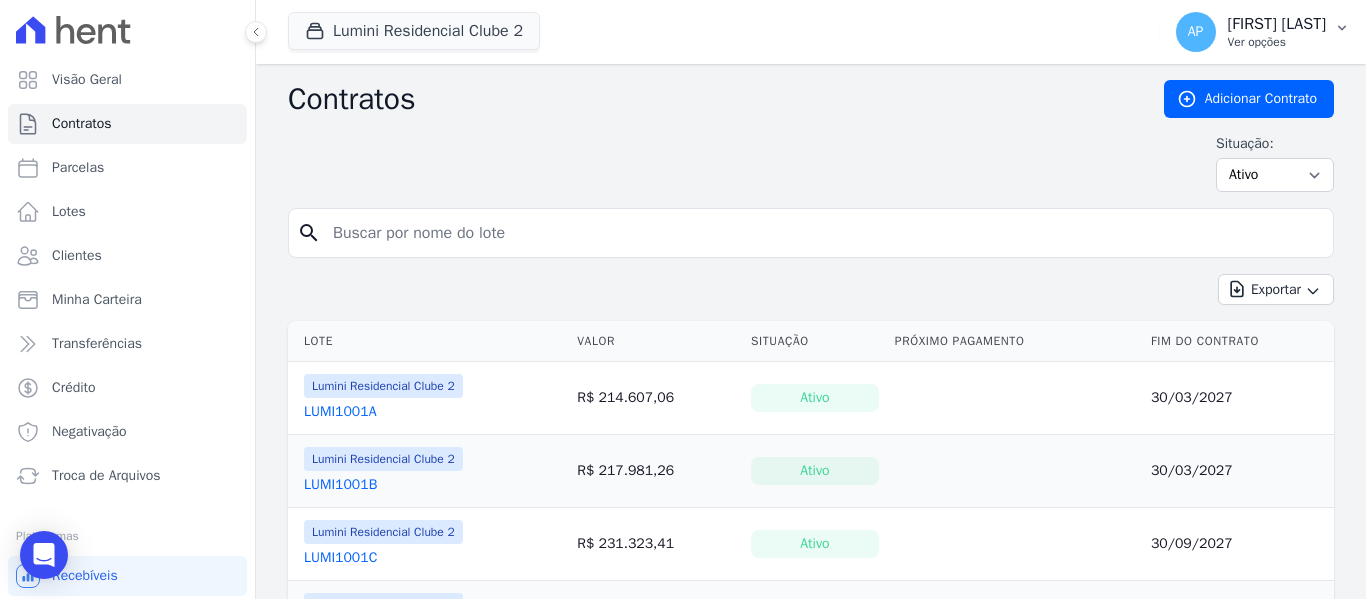 click on "[FIRST] [LAST]" at bounding box center (1277, 24) 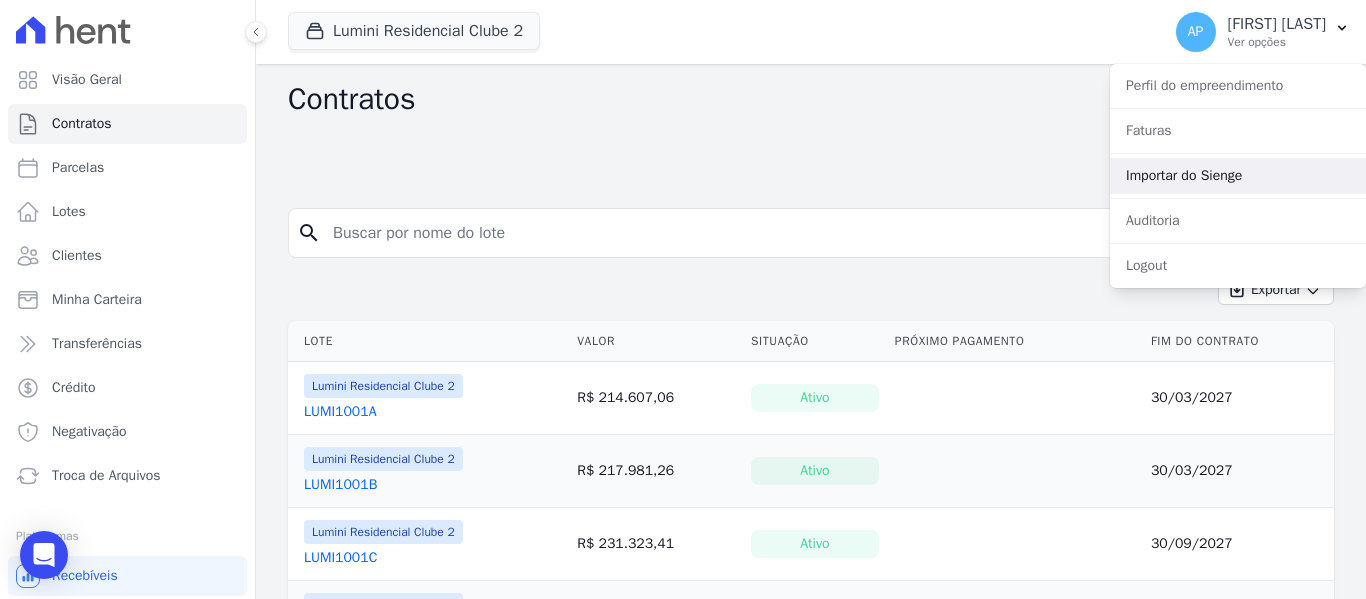 click on "Importar do Sienge" at bounding box center [1238, 176] 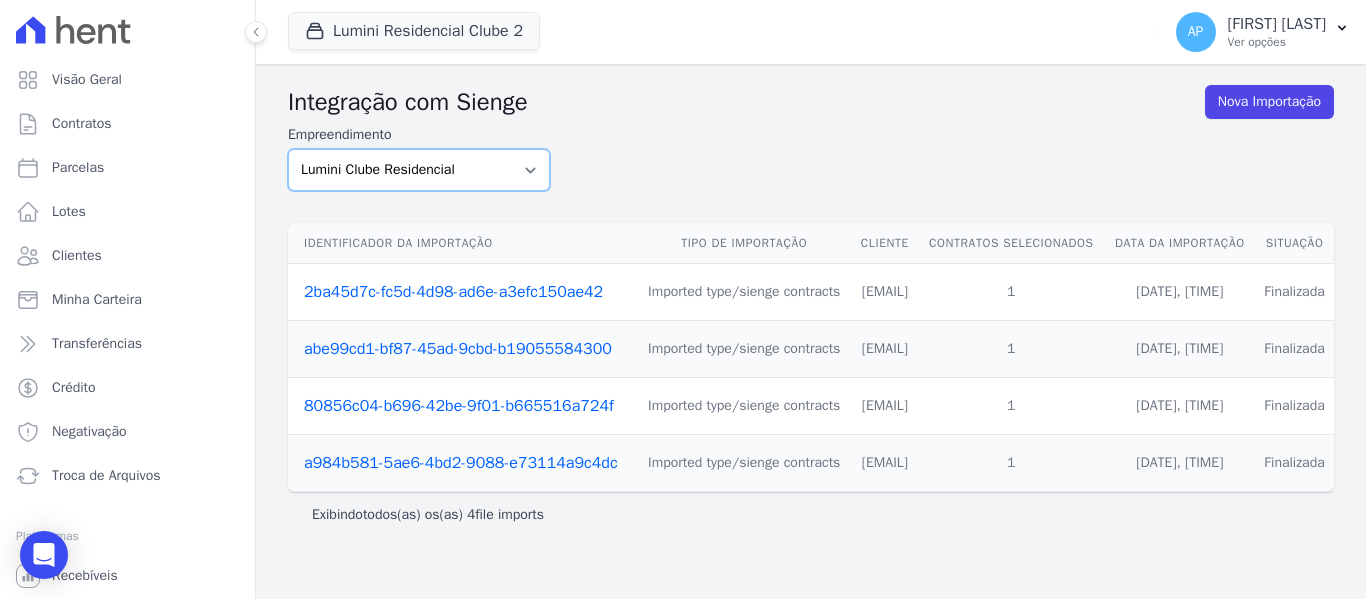drag, startPoint x: 520, startPoint y: 160, endPoint x: 532, endPoint y: 176, distance: 20 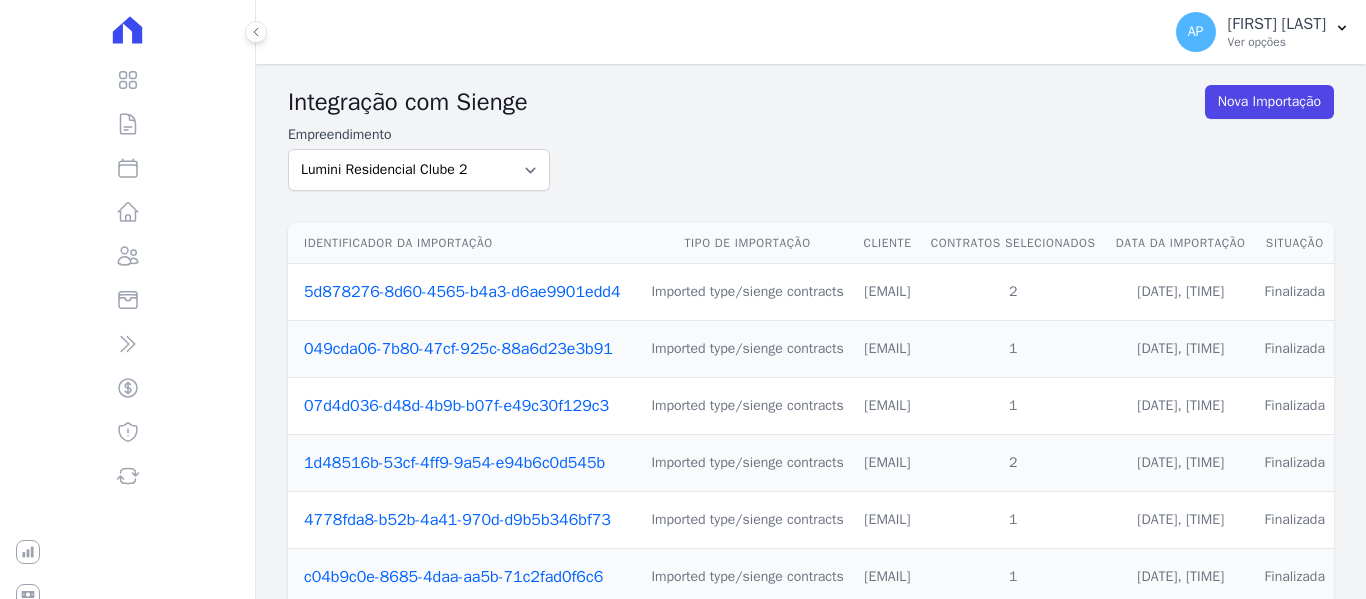 scroll, scrollTop: 0, scrollLeft: 0, axis: both 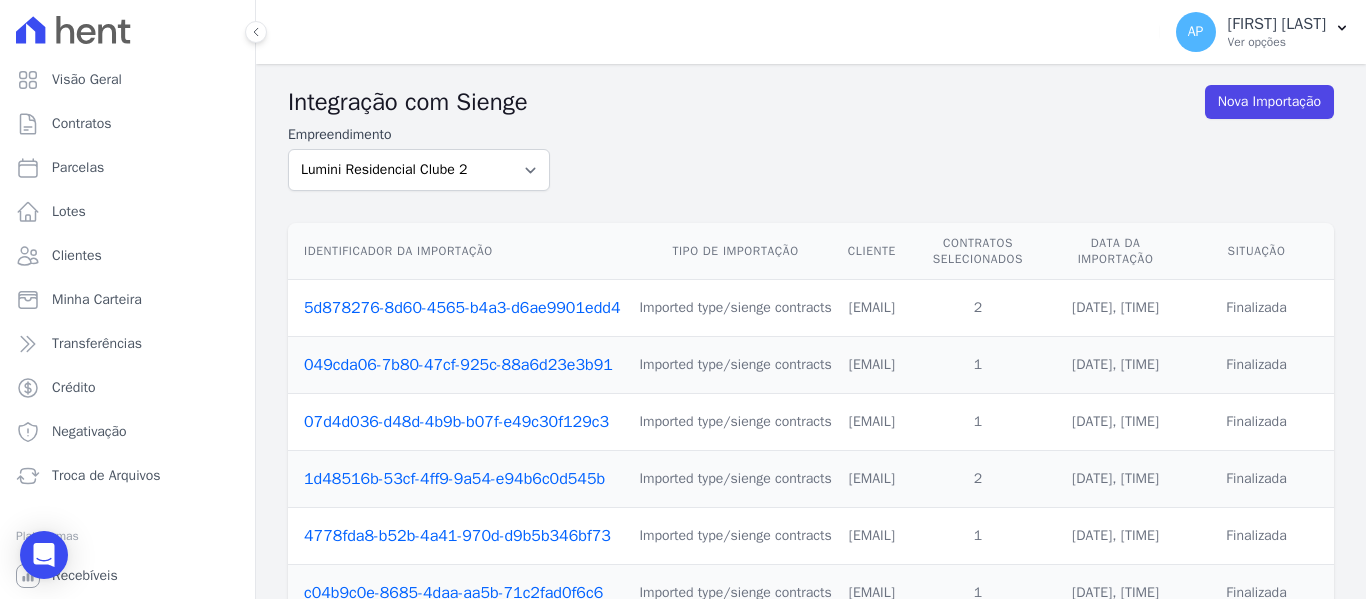 click on "5d878276-8d60-4565-b4a3-d6ae9901edd4" at bounding box center (462, 308) 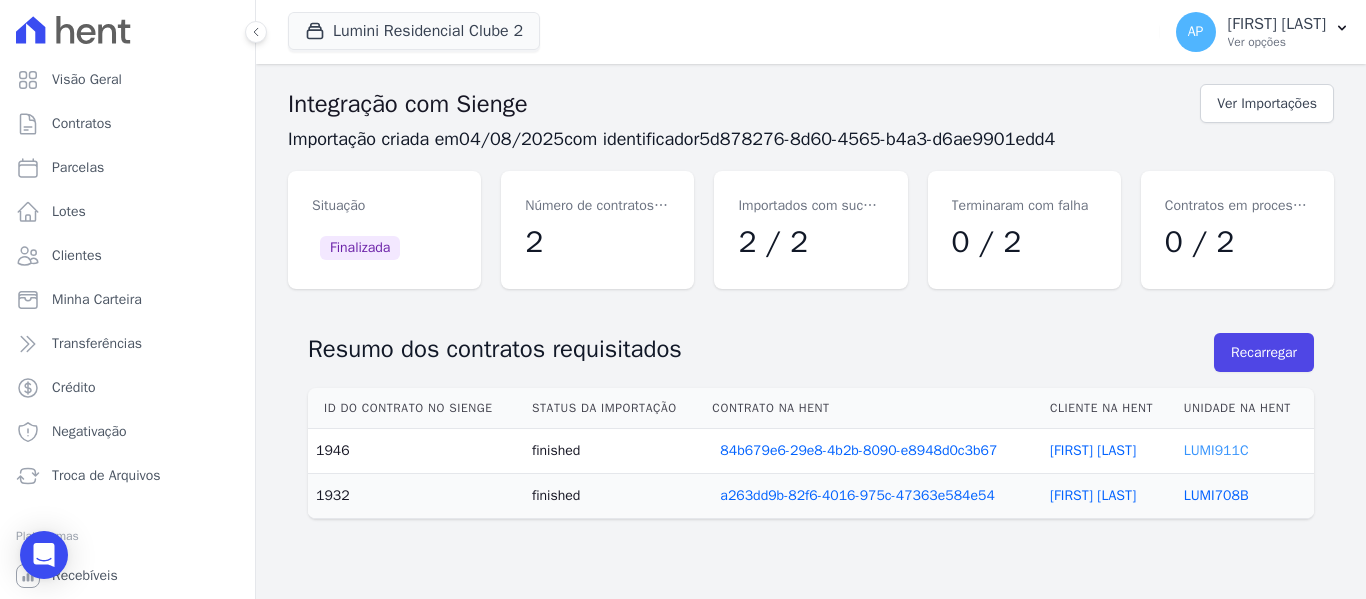 click on "LUMI911C" at bounding box center [1216, 450] 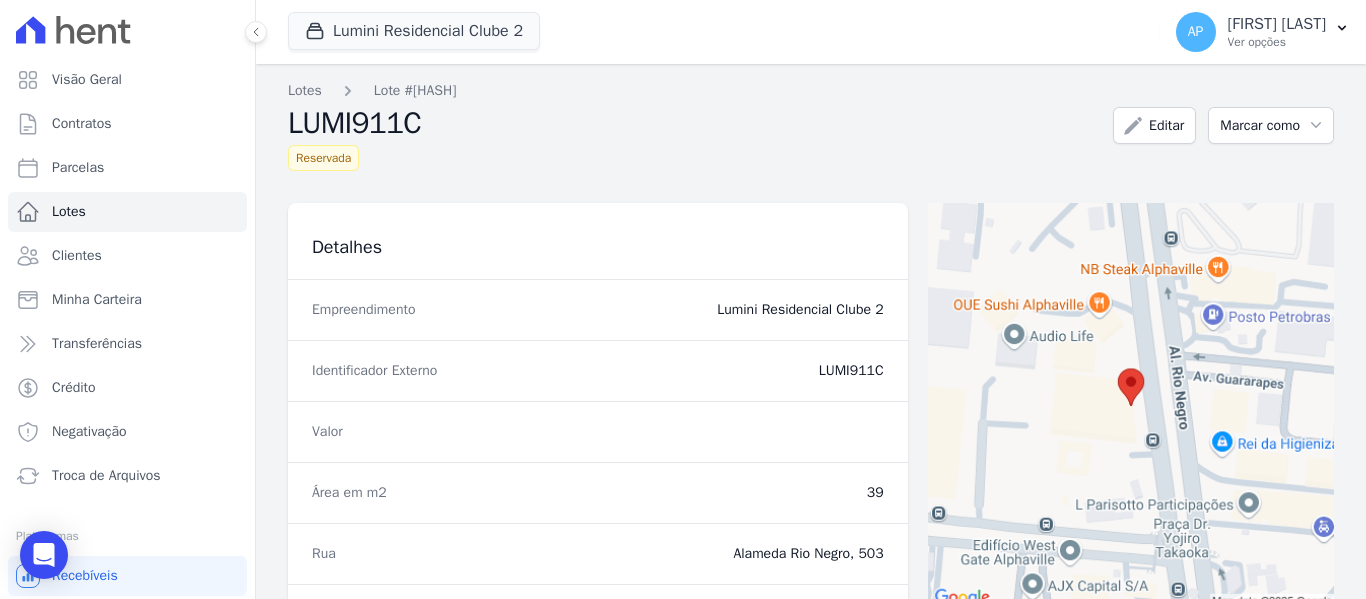 drag, startPoint x: 820, startPoint y: 373, endPoint x: 892, endPoint y: 382, distance: 72.56032 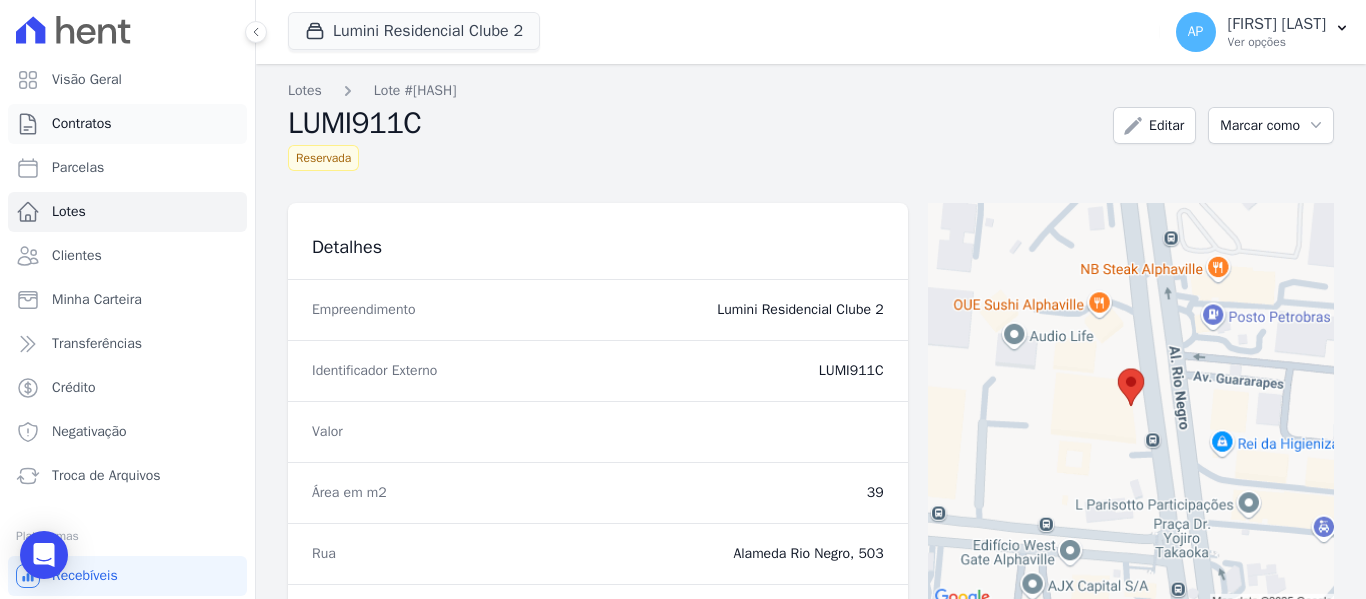 click on "Contratos" at bounding box center [127, 124] 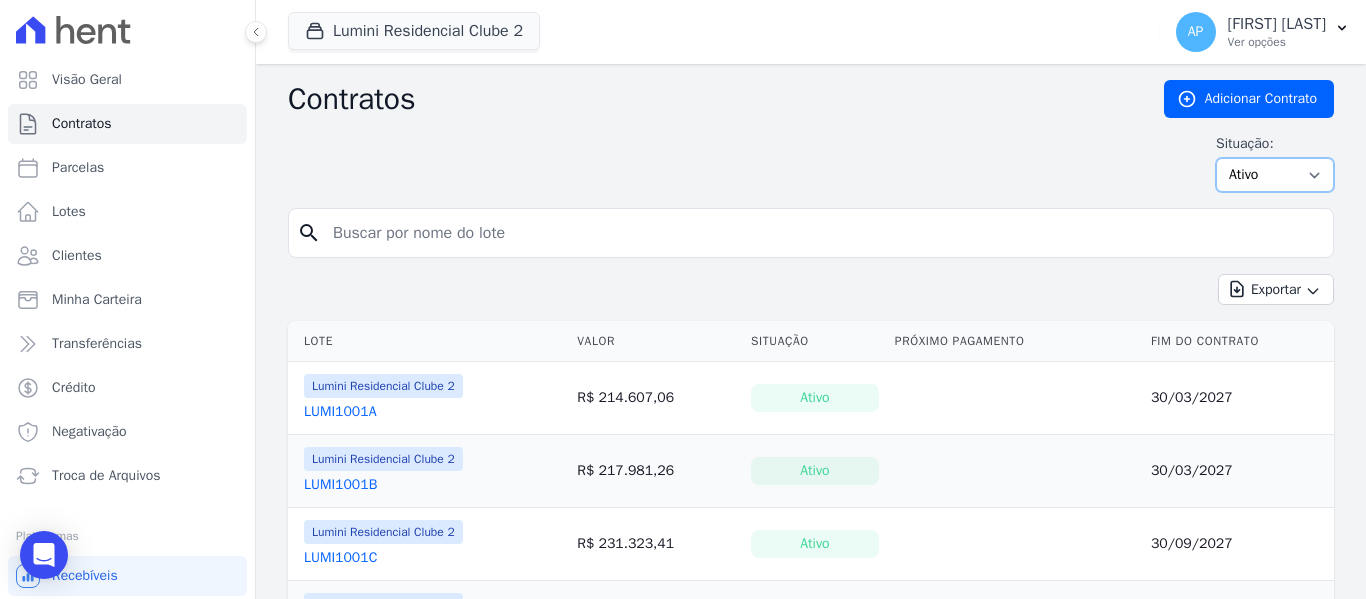 drag, startPoint x: 1298, startPoint y: 180, endPoint x: 1293, endPoint y: 190, distance: 11.18034 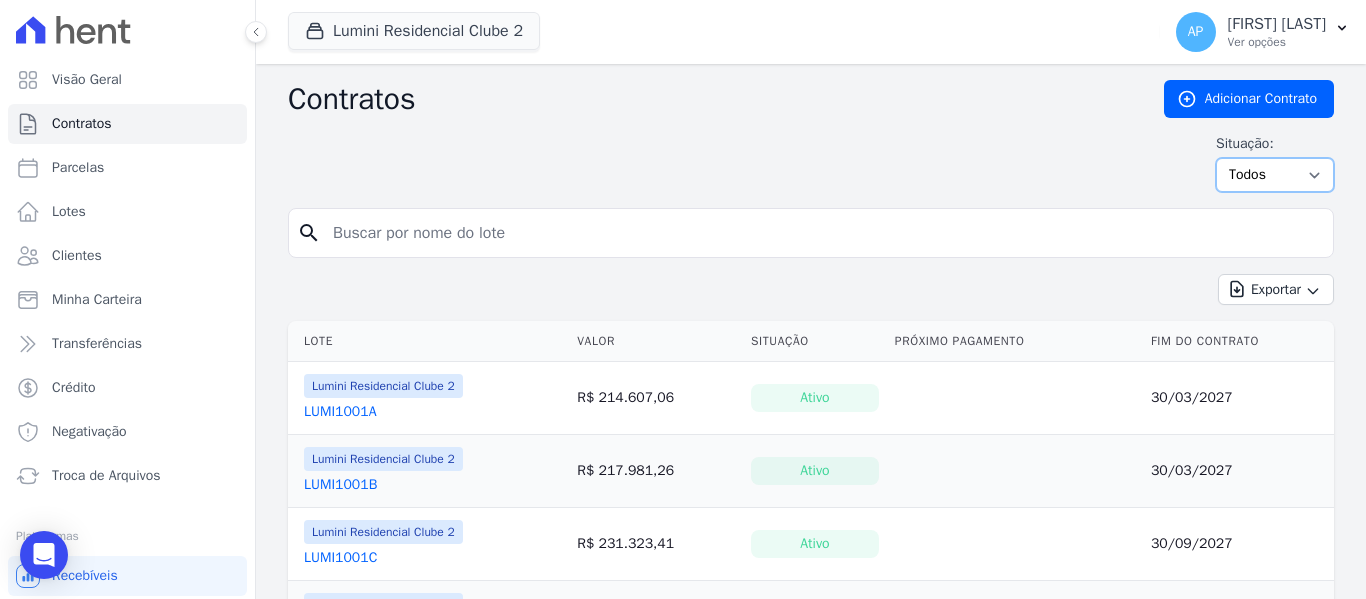 click on "Ativo
Todos
Pausado
Distratado
Rascunho
Expirado
Encerrado" at bounding box center (1275, 175) 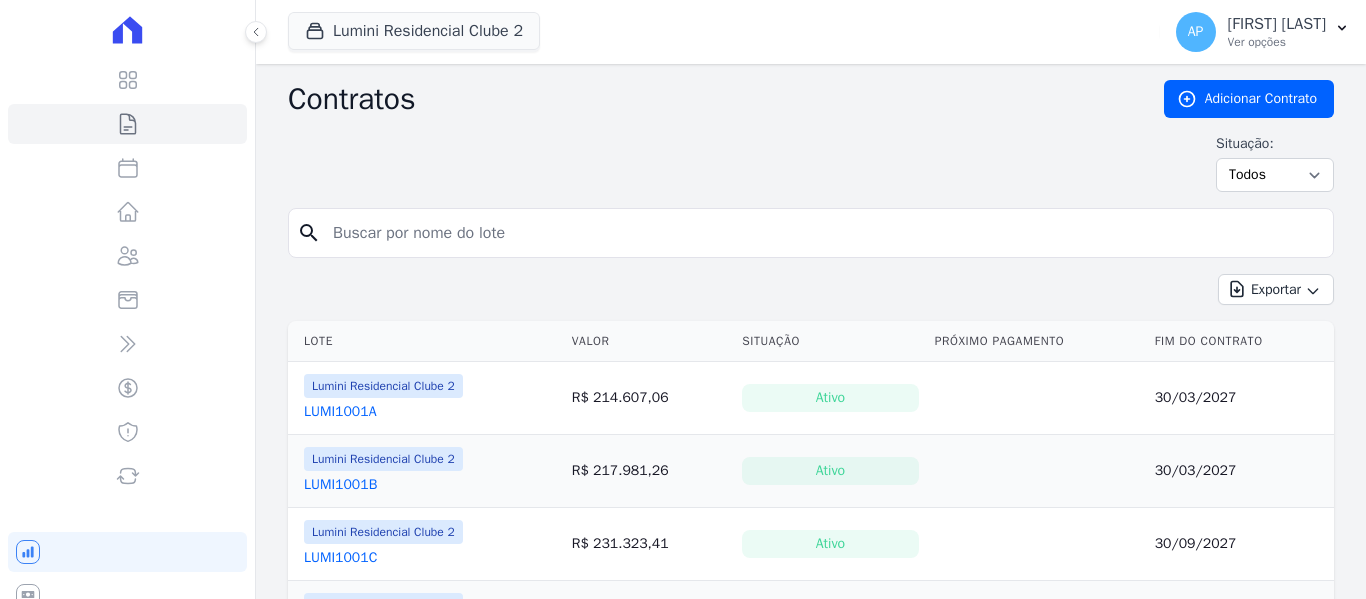 scroll, scrollTop: 0, scrollLeft: 0, axis: both 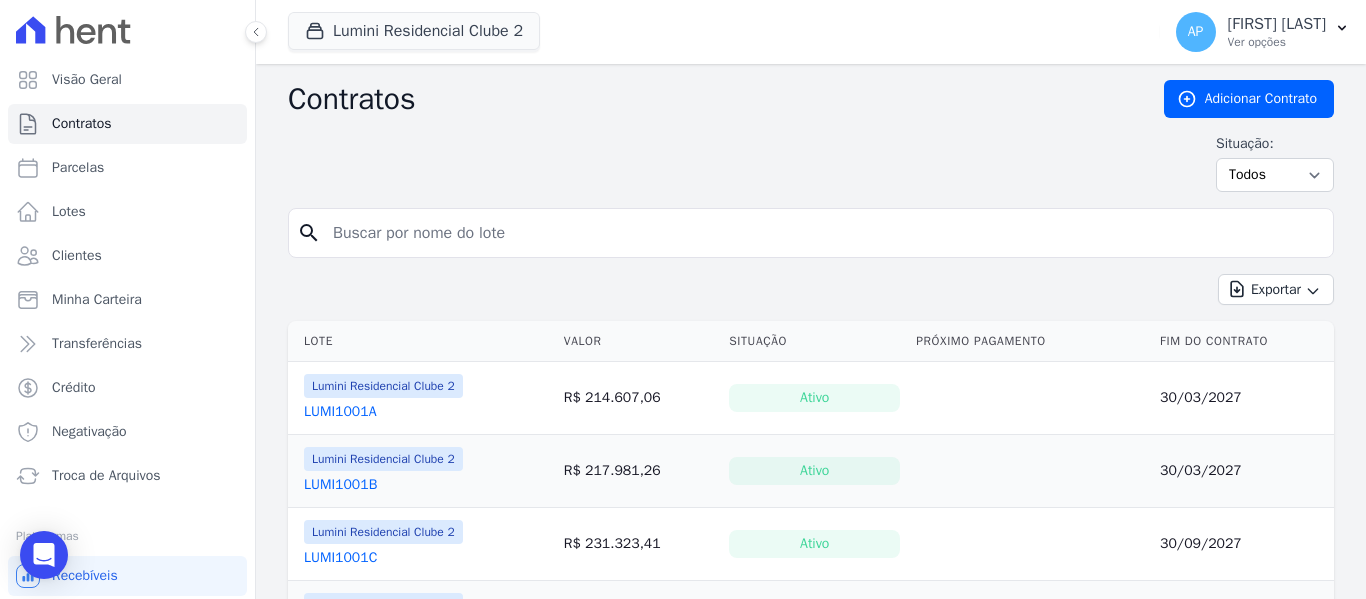 click at bounding box center [823, 233] 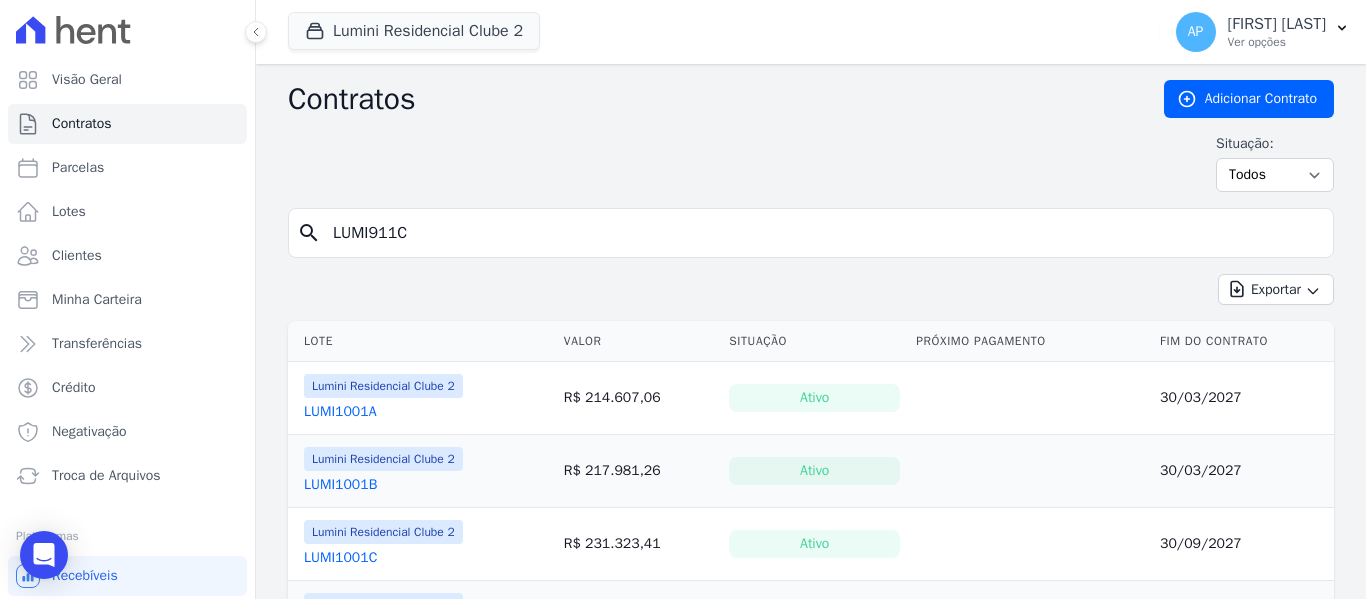 type on "LUMI911C" 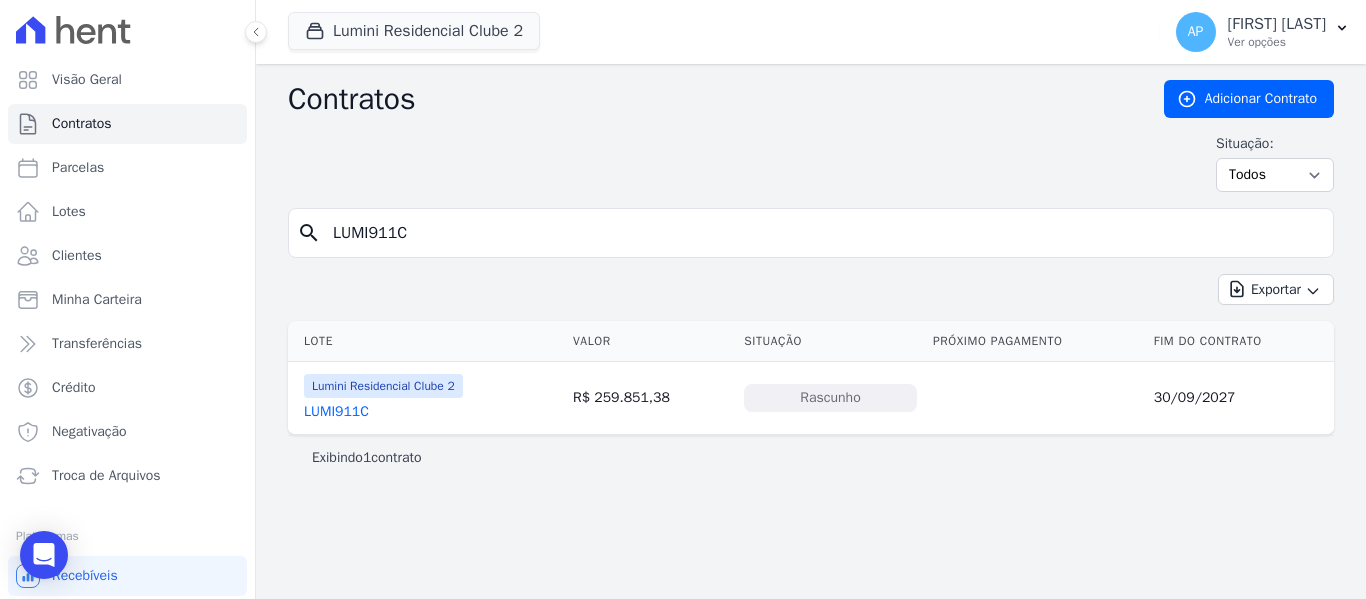 click on "LUMI911C" at bounding box center (336, 412) 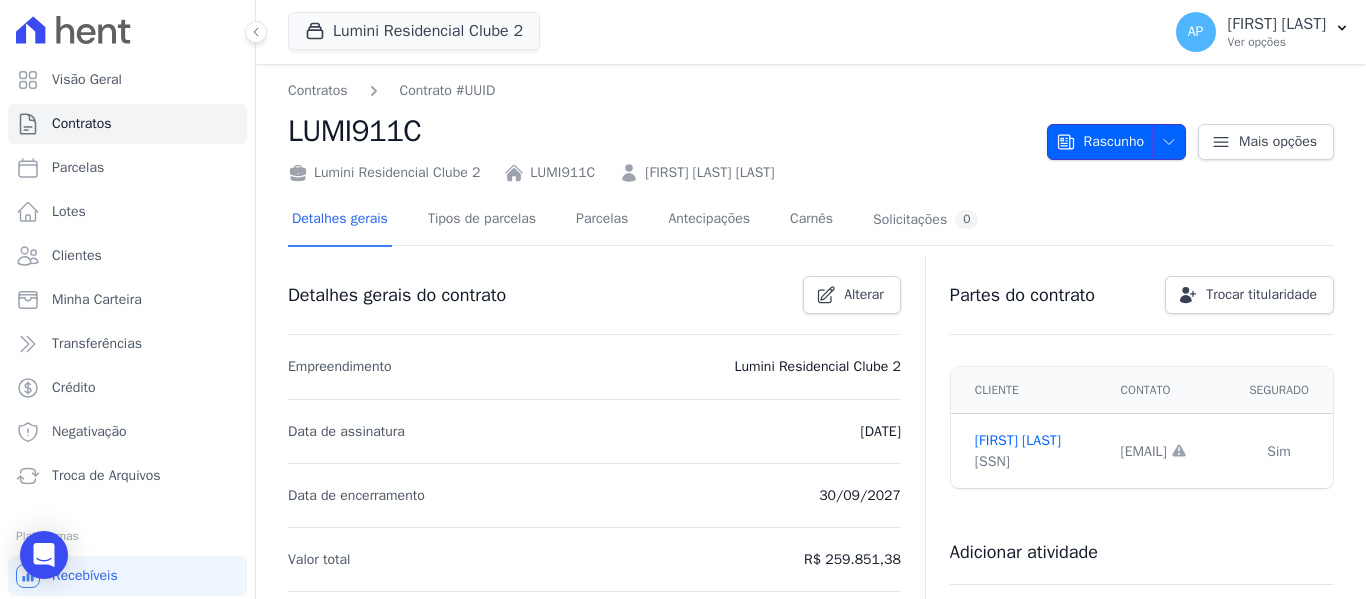 click on "Rascunho" at bounding box center [1100, 142] 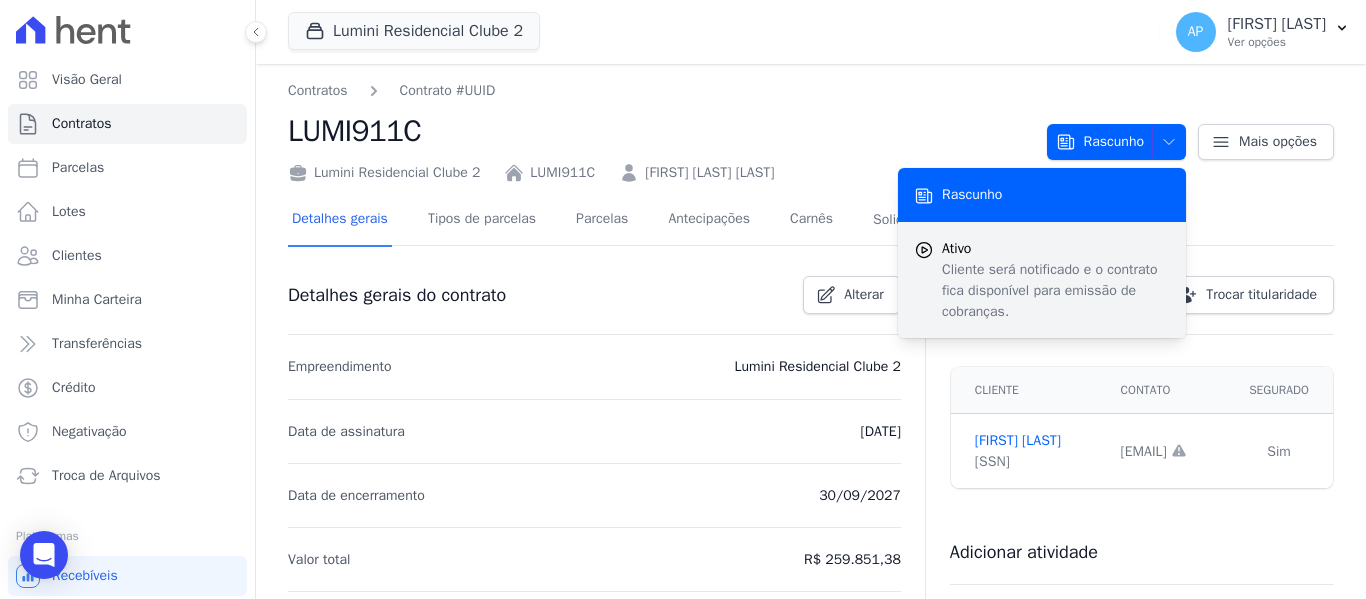 click on "Ativo" at bounding box center [1056, 248] 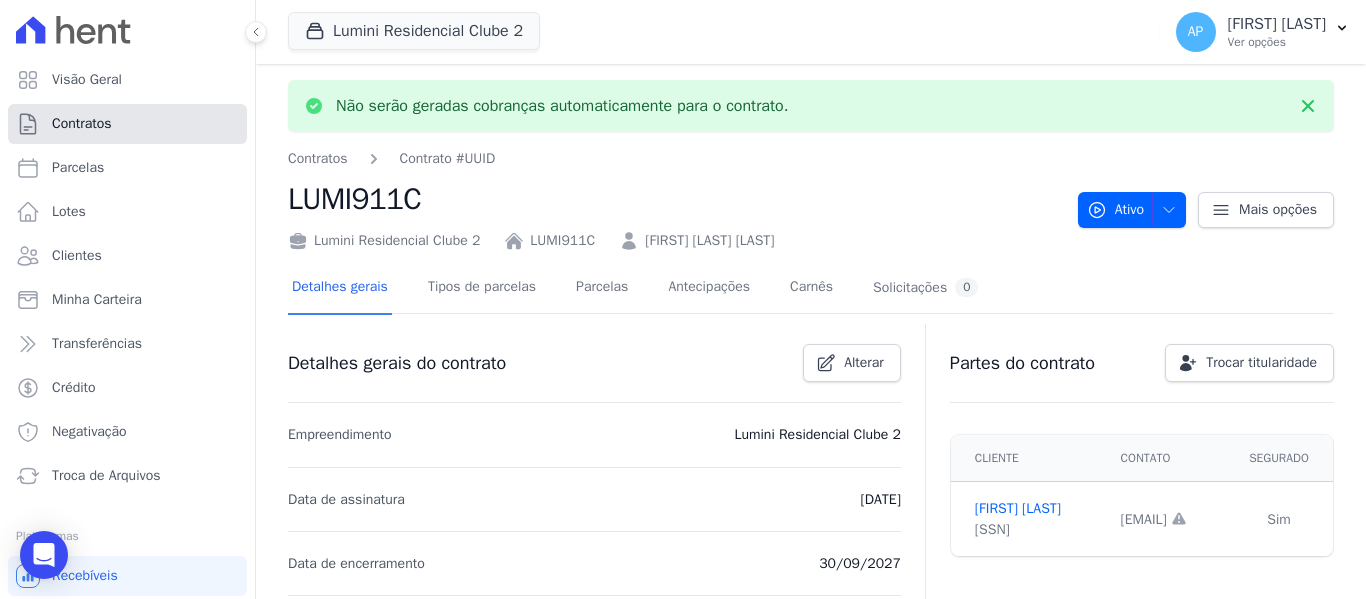 click on "Contratos" at bounding box center [82, 124] 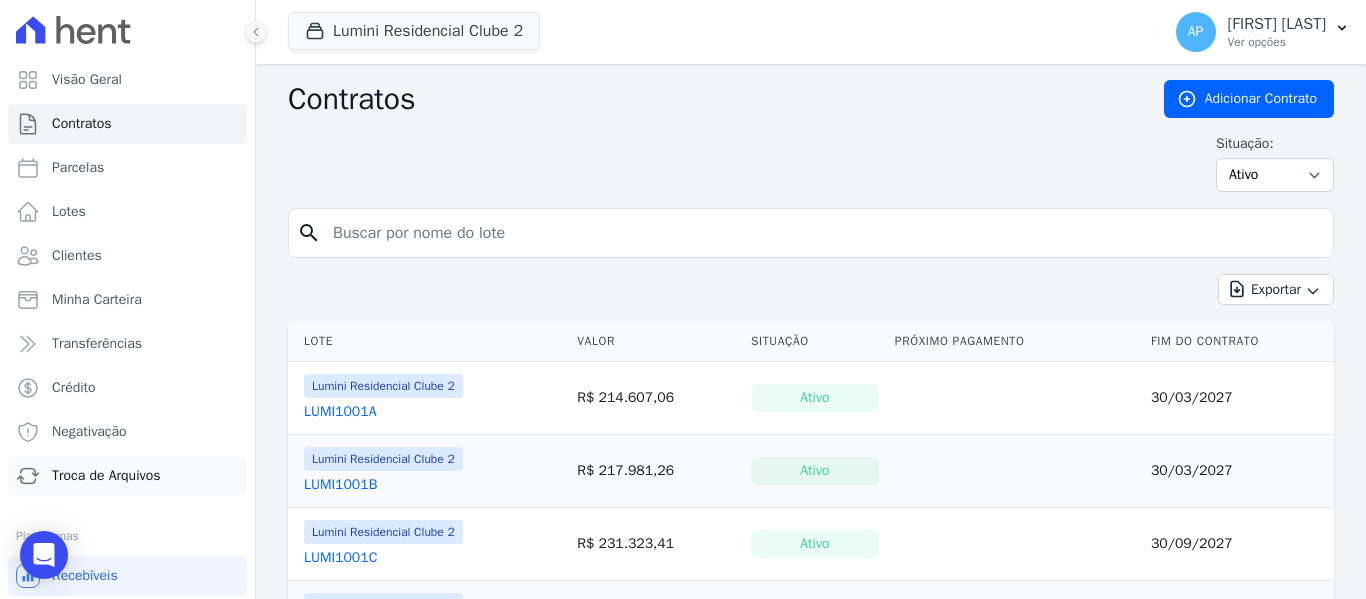 click on "Troca de Arquivos" at bounding box center [106, 476] 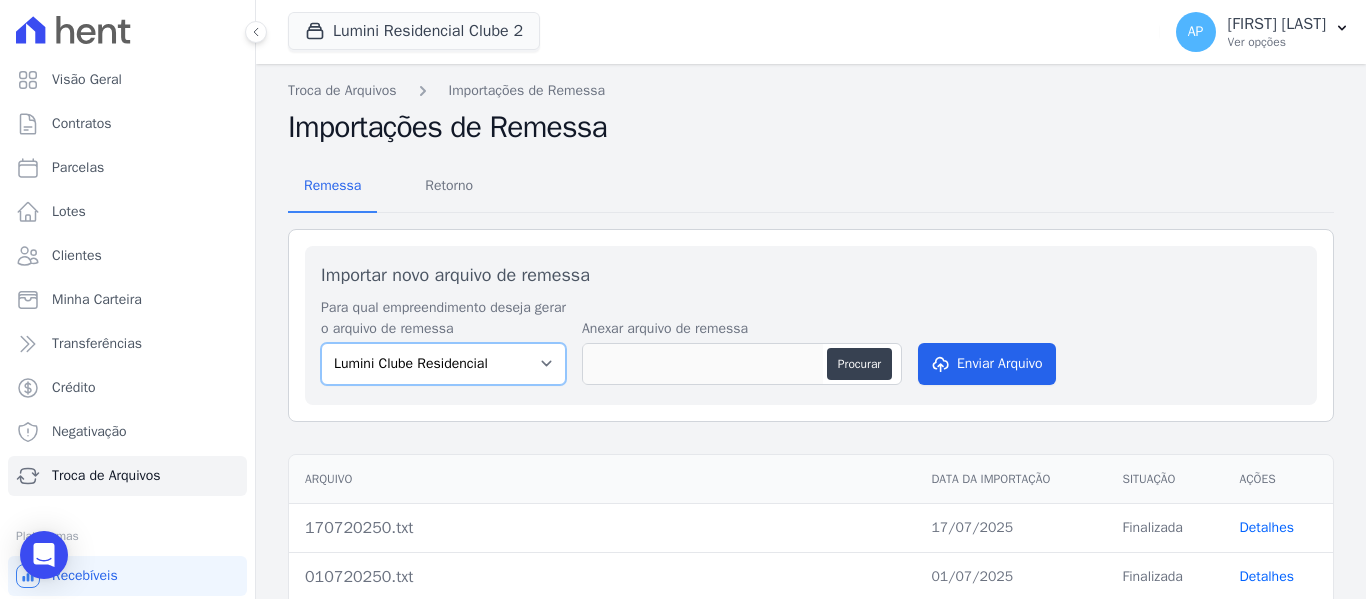 click on "Lumini Clube Residencial
Lumini Residencial 3
Lumini Residencial Clube 2" at bounding box center [443, 364] 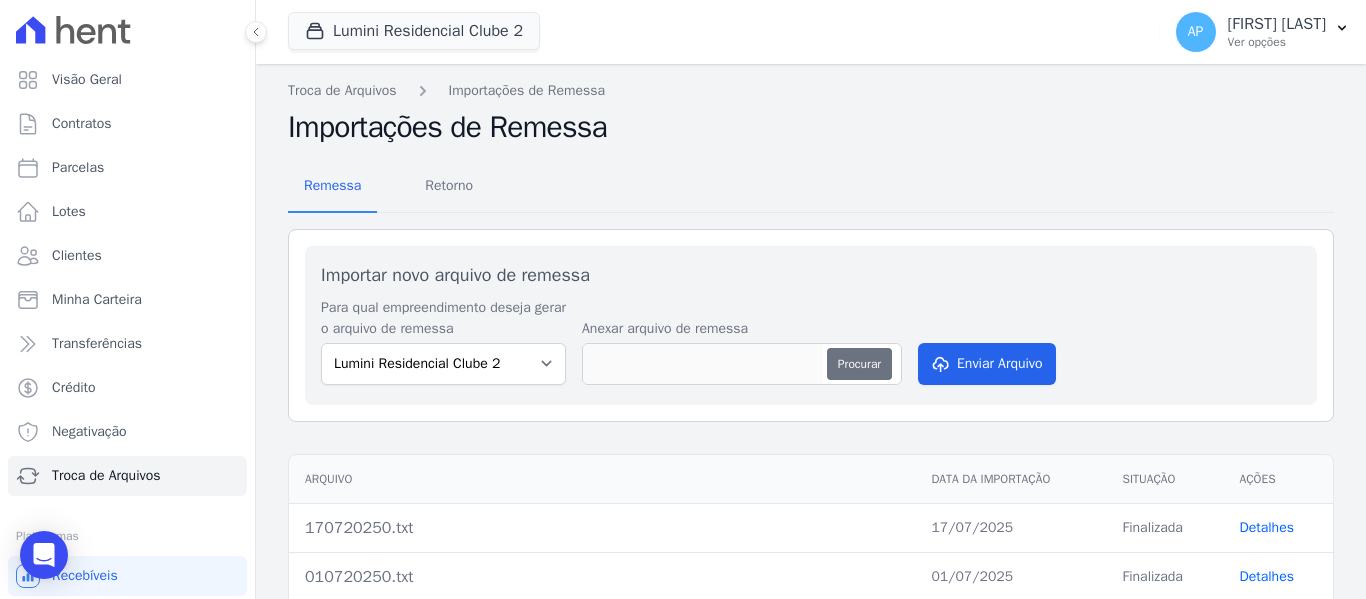 click on "Procurar" at bounding box center [859, 364] 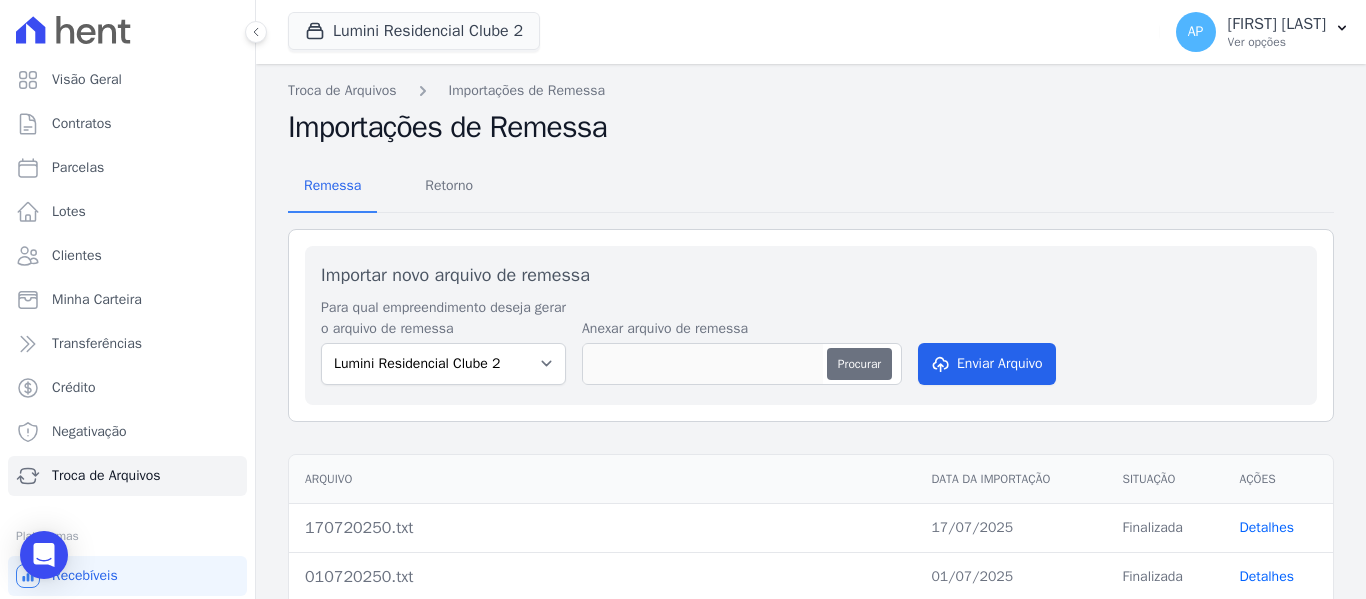 type on "050820250.txt" 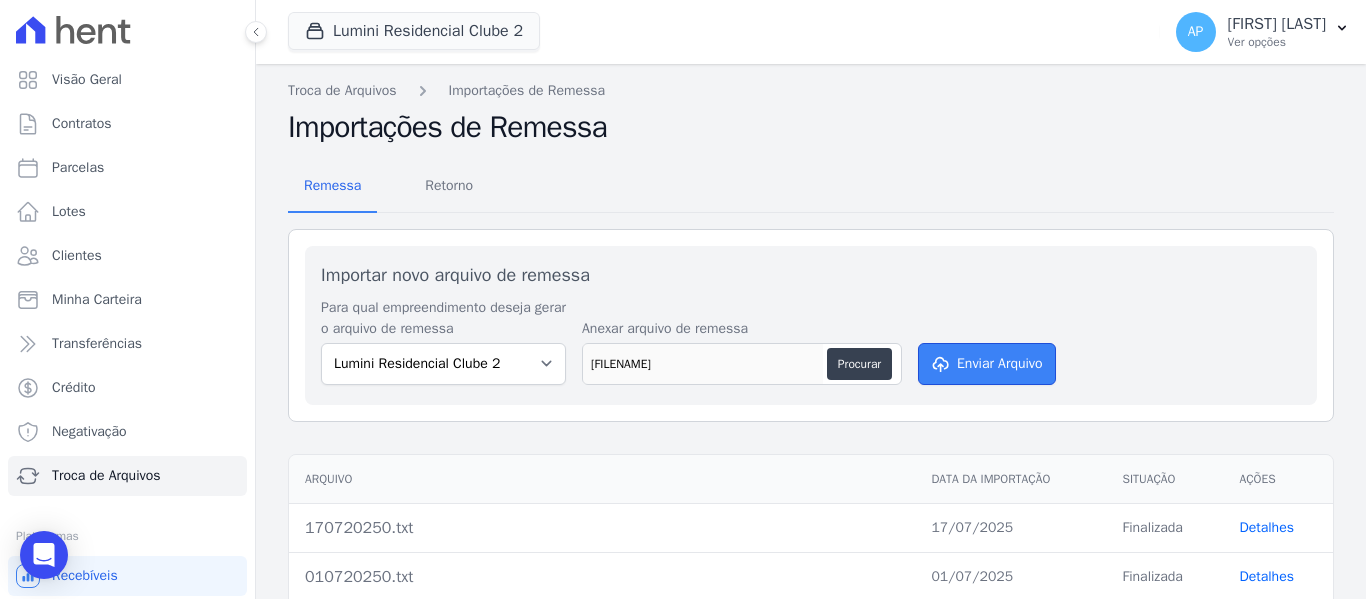 click on "Enviar Arquivo" at bounding box center (987, 364) 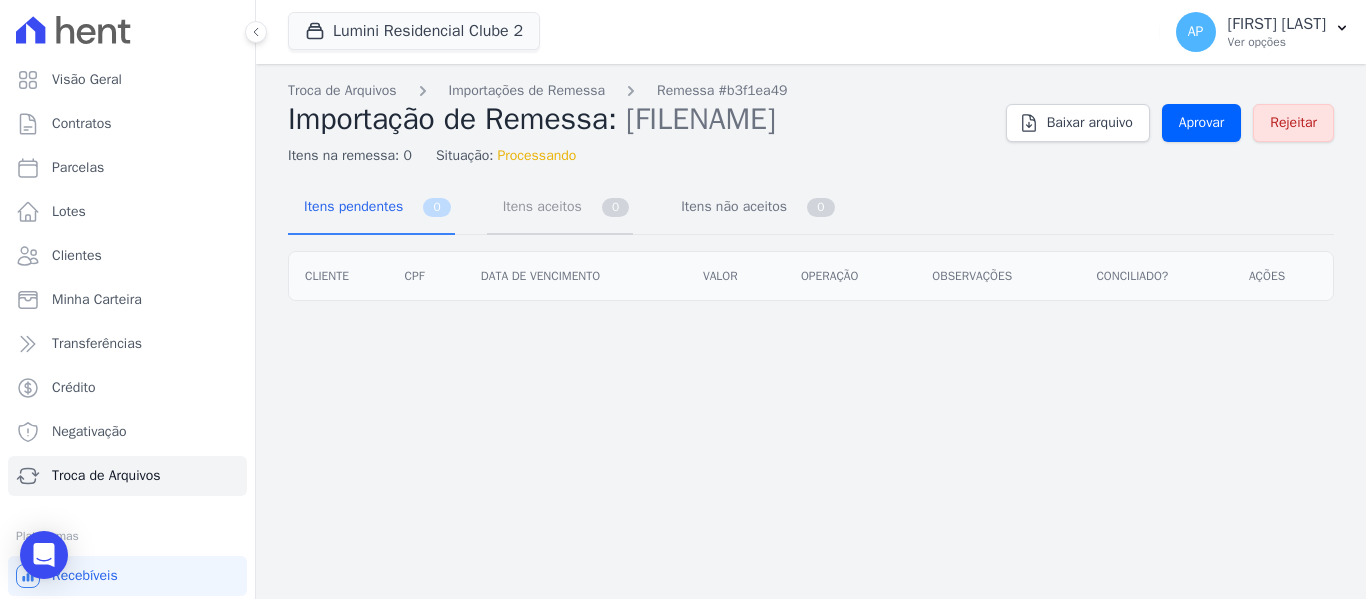 click on "Itens aceitos
0" at bounding box center (560, 208) 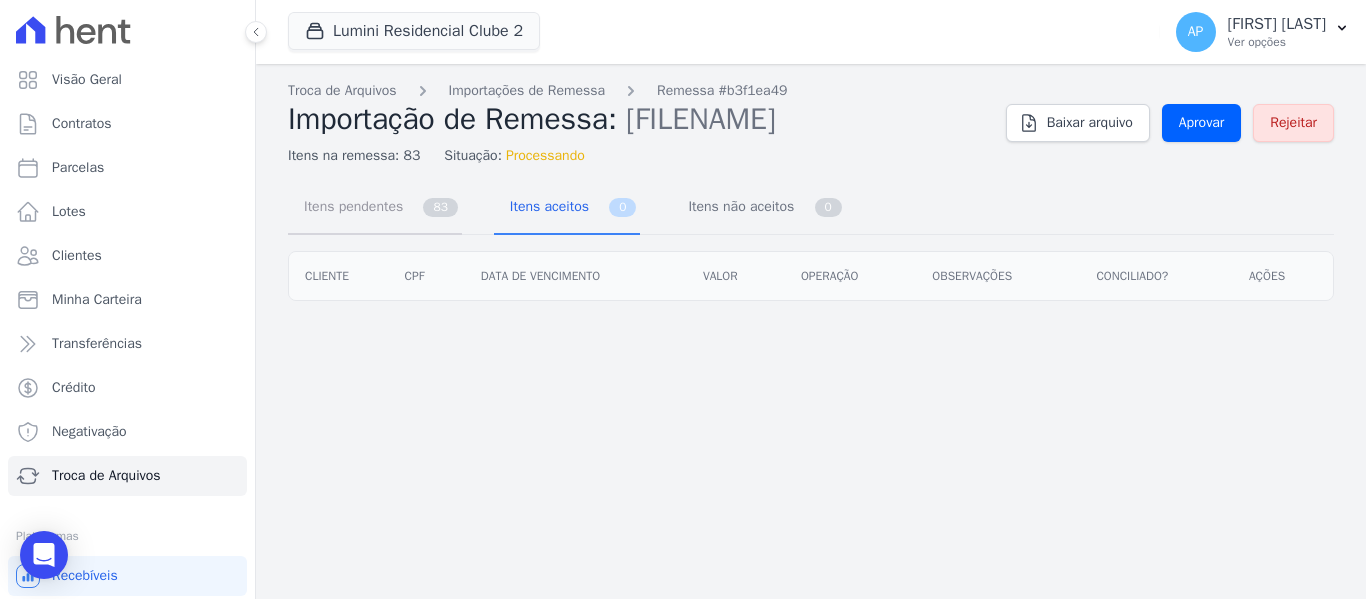 click on "Itens pendentes" at bounding box center [349, 206] 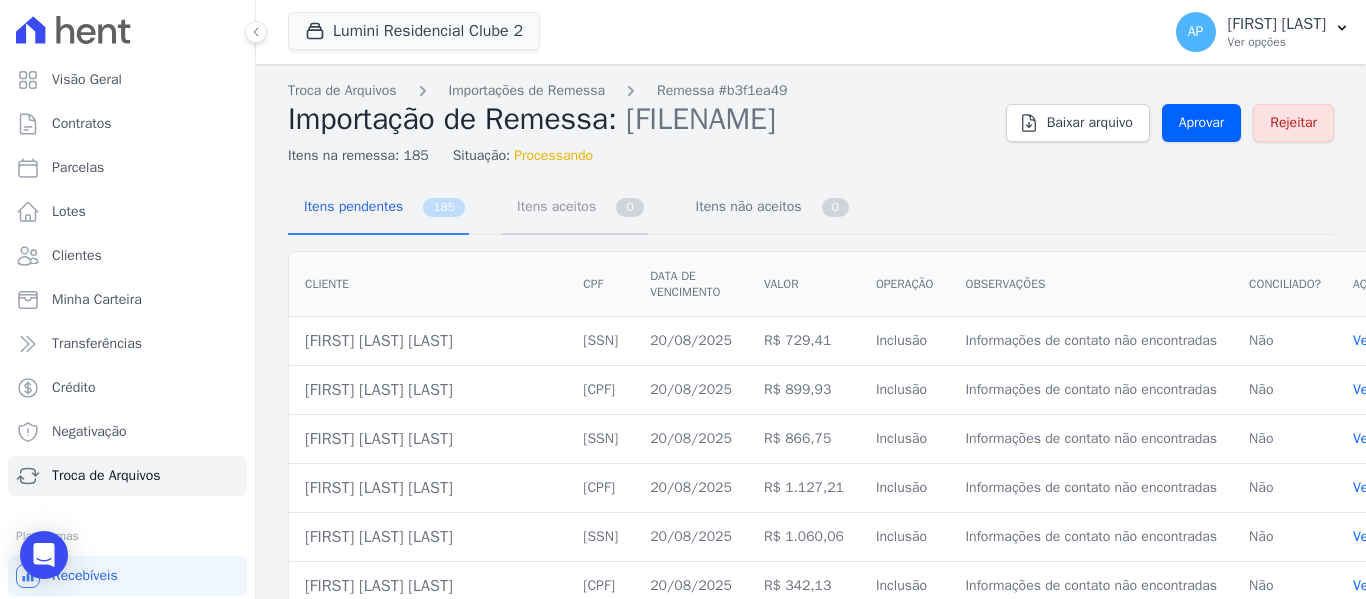 click on "Itens aceitos" at bounding box center (552, 206) 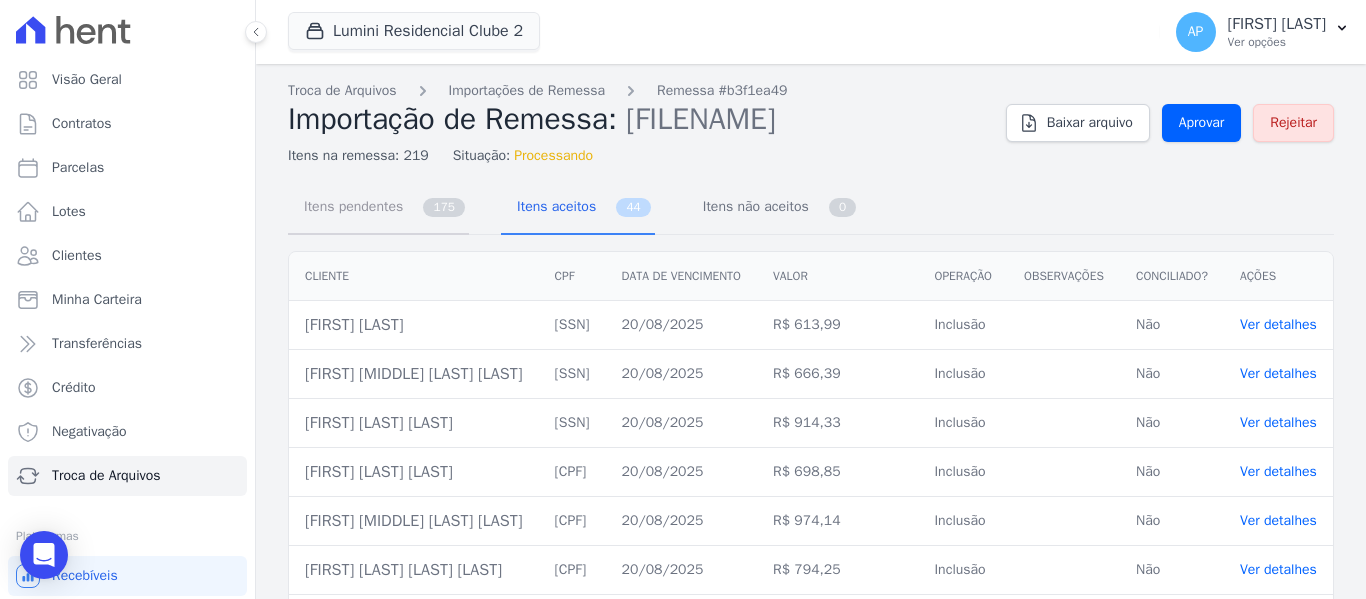 click on "Itens pendentes
175" at bounding box center [378, 208] 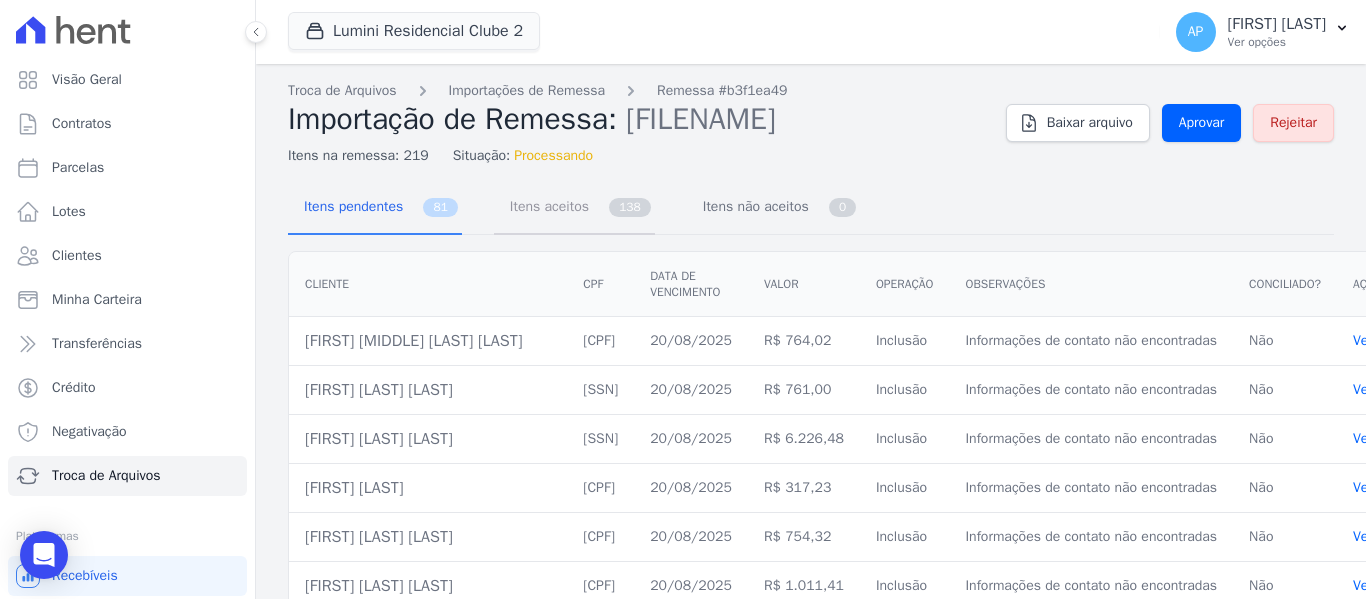 click on "Itens aceitos" at bounding box center [545, 206] 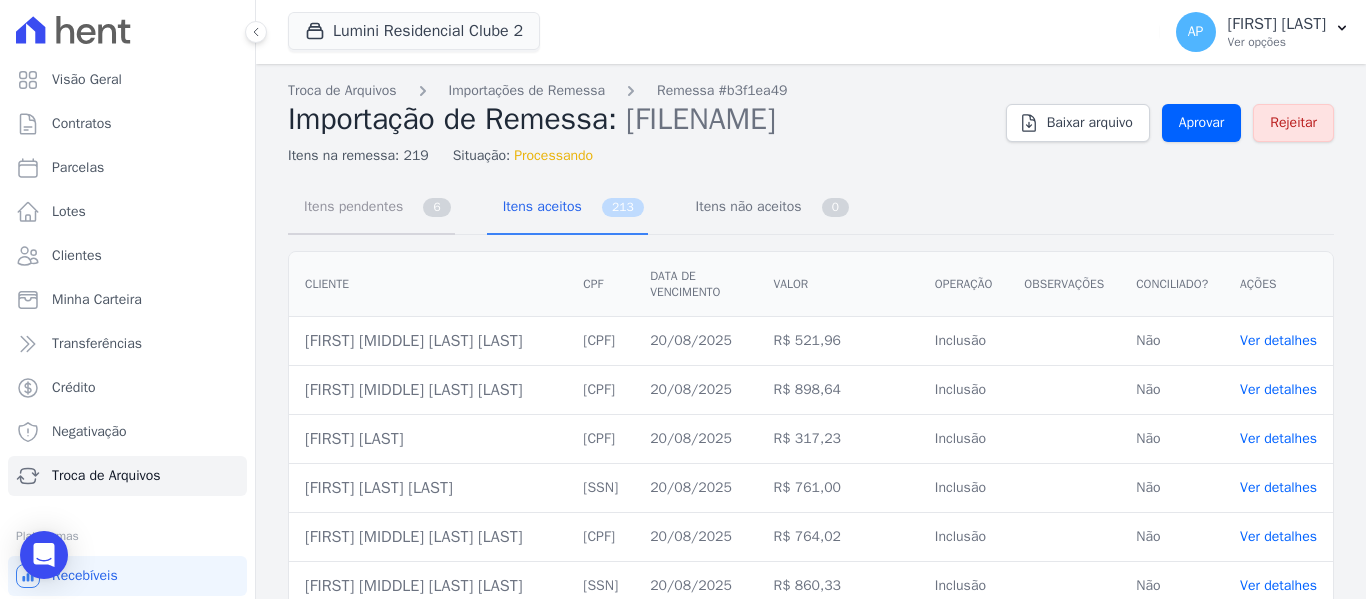 click on "Itens pendentes" at bounding box center (349, 206) 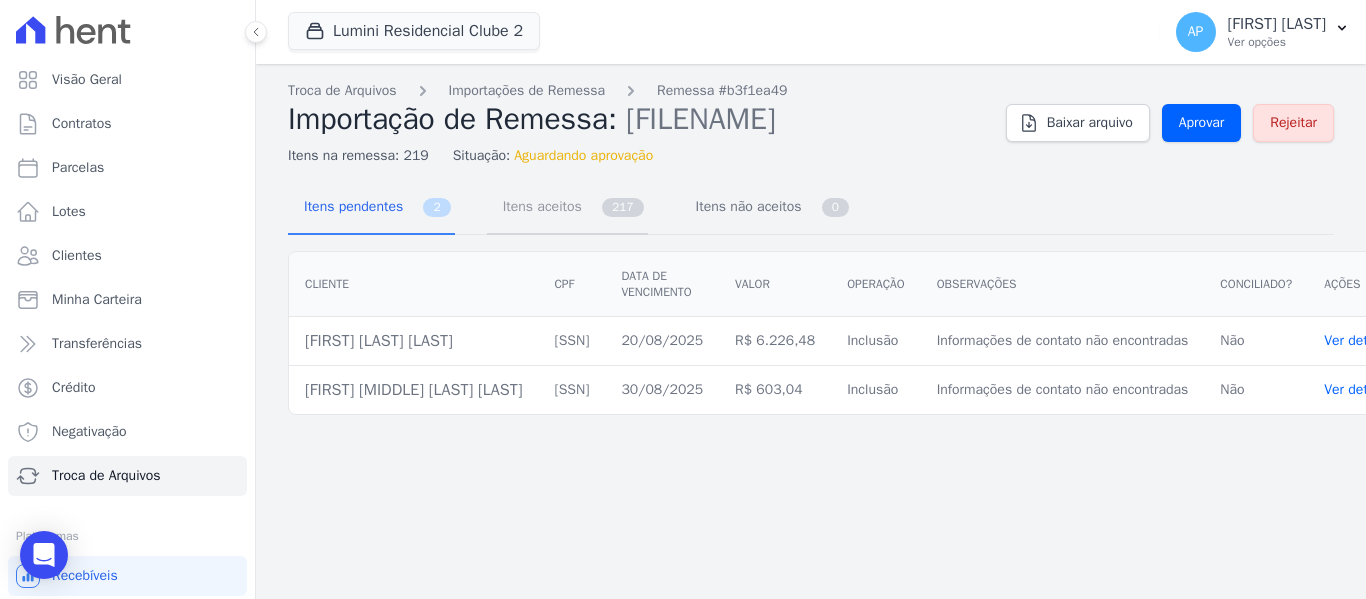 click on "Itens aceitos" at bounding box center [538, 206] 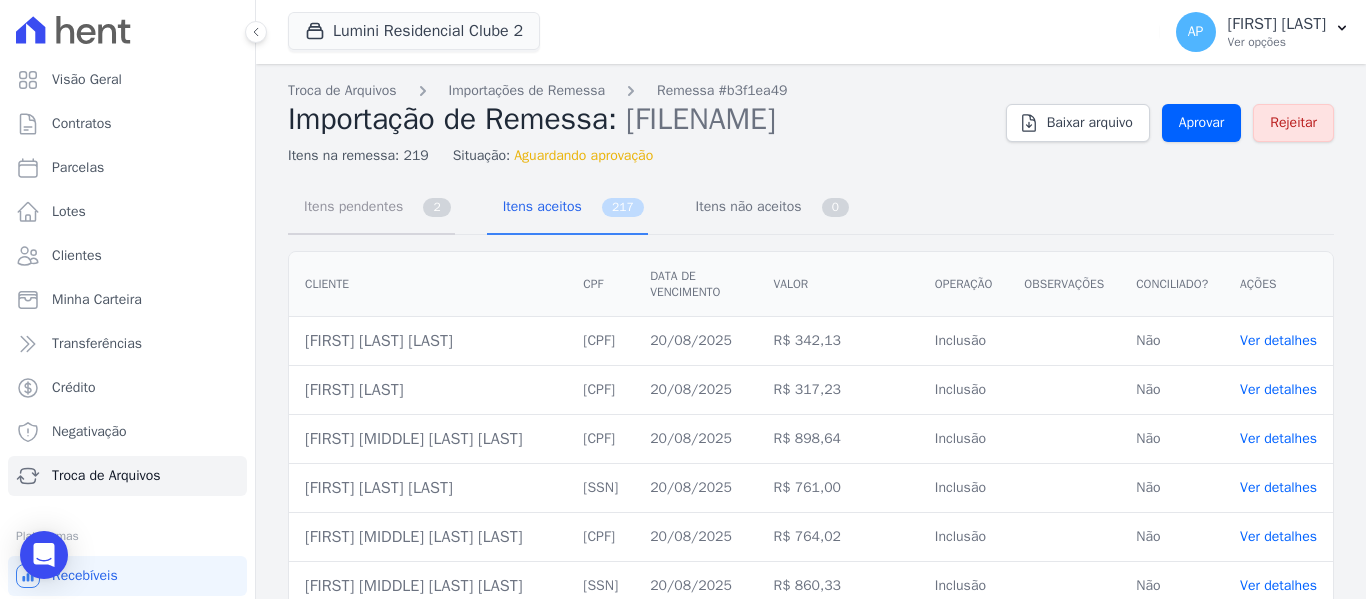 click on "Itens pendentes" at bounding box center (349, 206) 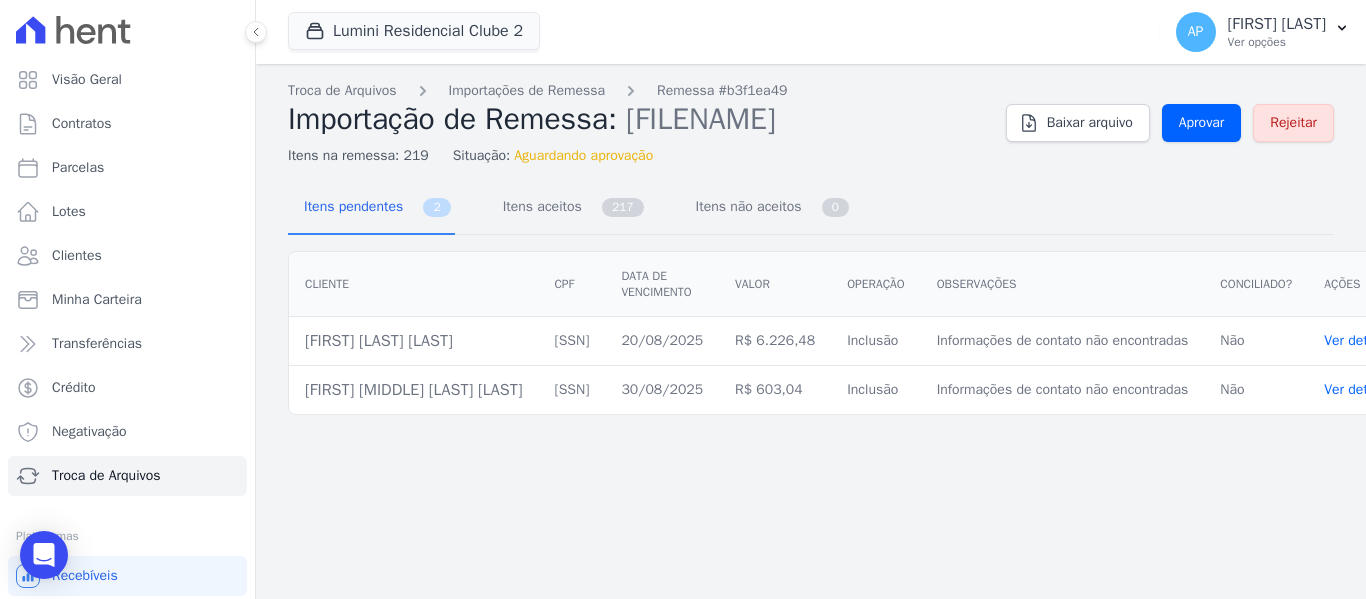 drag, startPoint x: 502, startPoint y: 344, endPoint x: 272, endPoint y: 355, distance: 230.2629 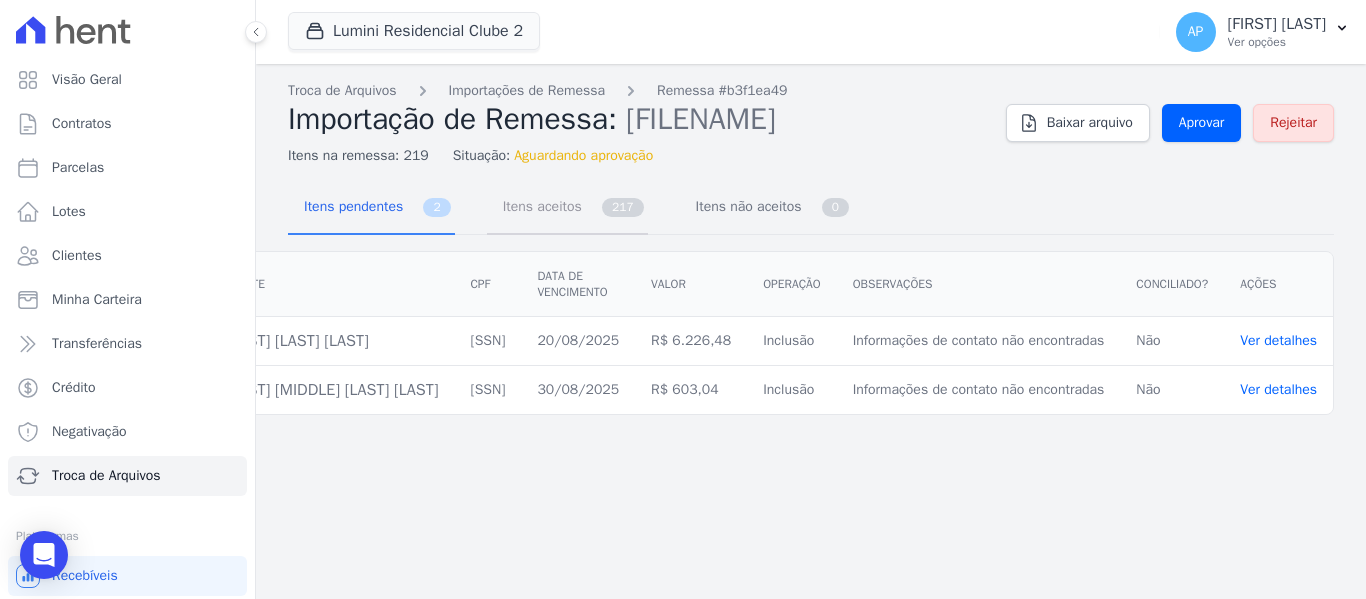 click on "Itens aceitos" at bounding box center [538, 206] 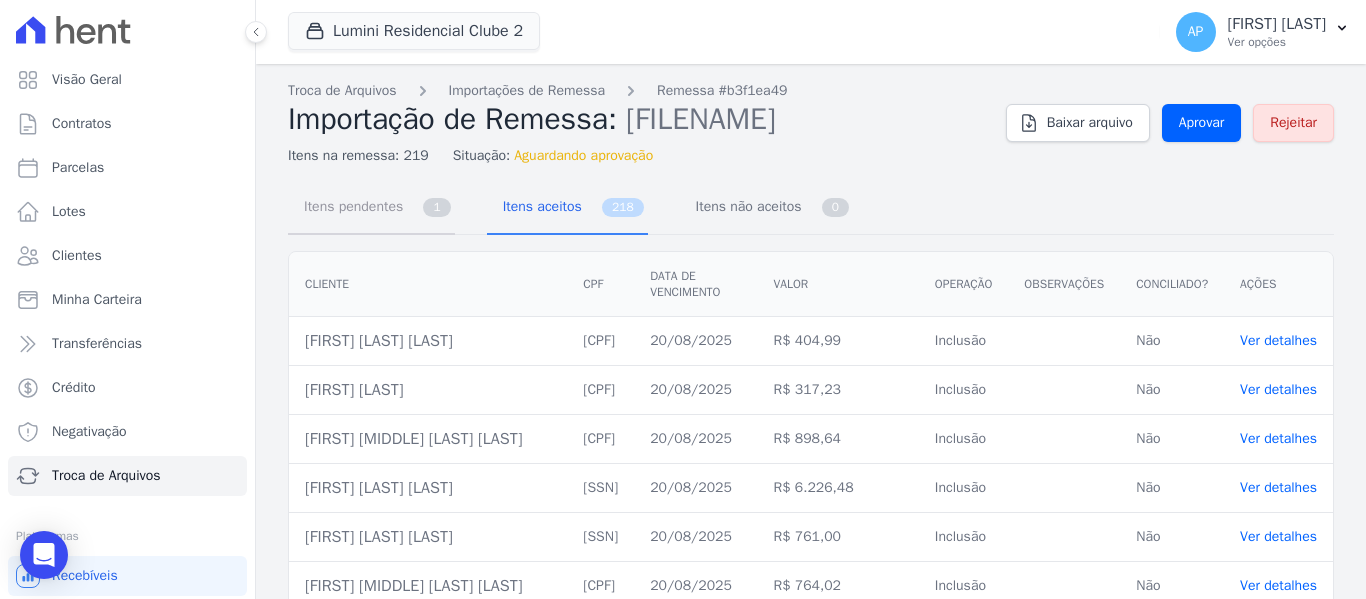 click on "Itens pendentes" at bounding box center (349, 206) 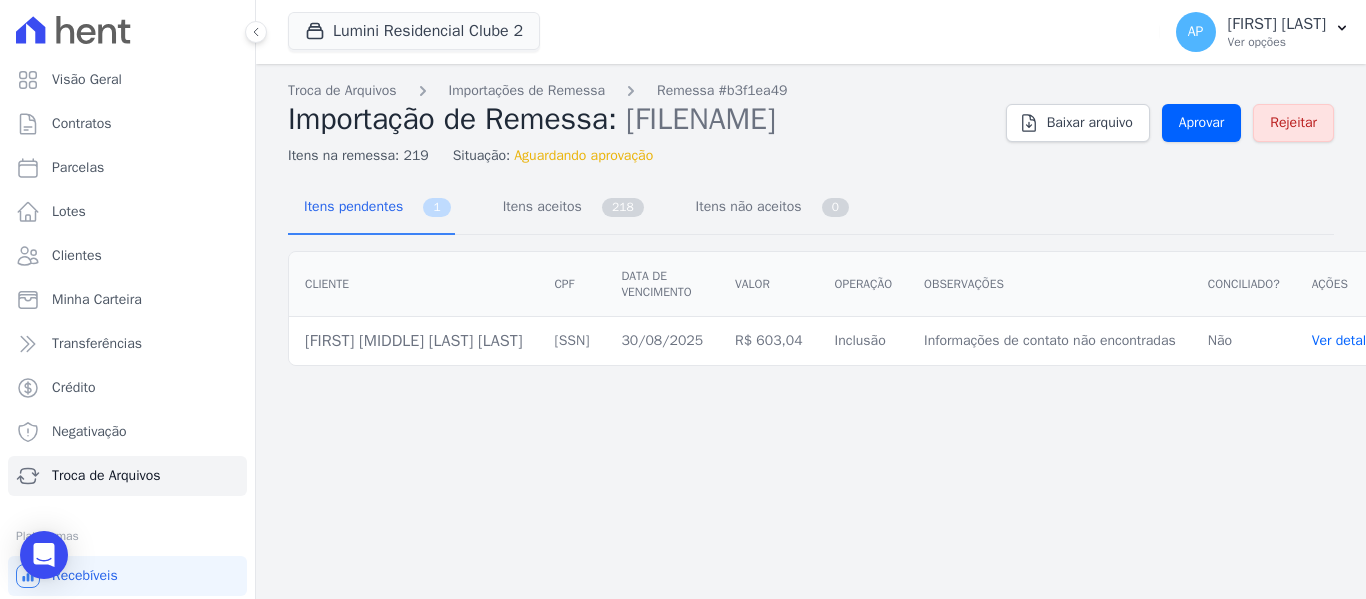 drag, startPoint x: 533, startPoint y: 343, endPoint x: 285, endPoint y: 331, distance: 248.29015 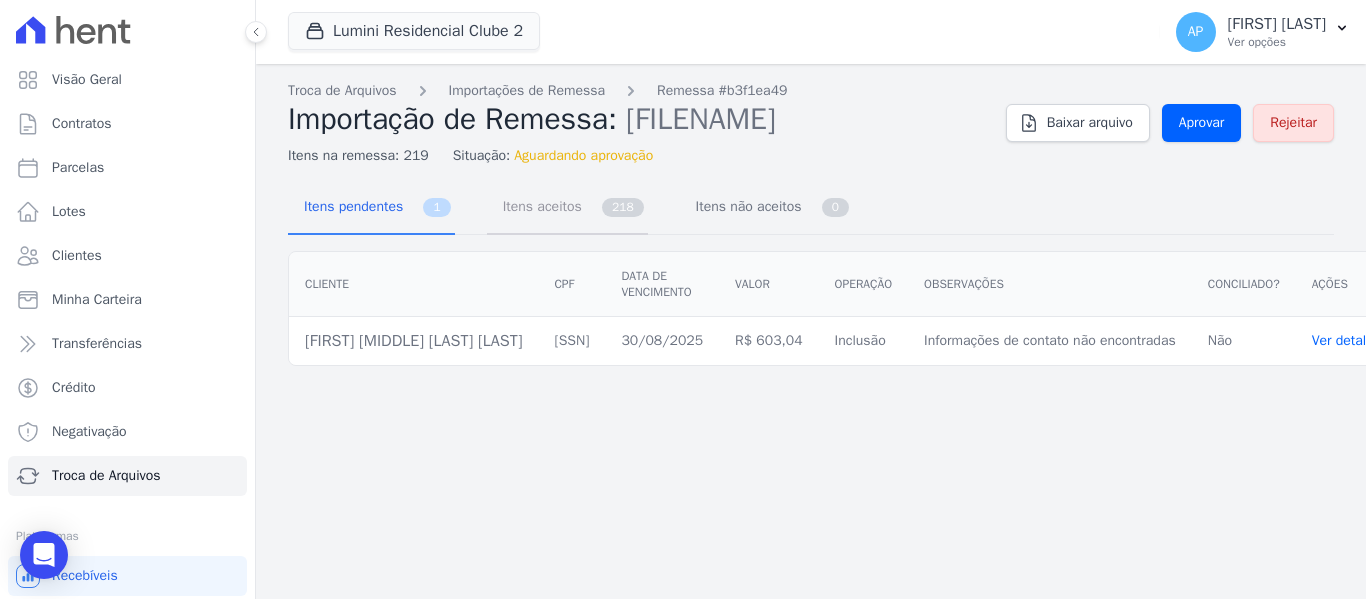 click on "Itens aceitos
218" at bounding box center [567, 208] 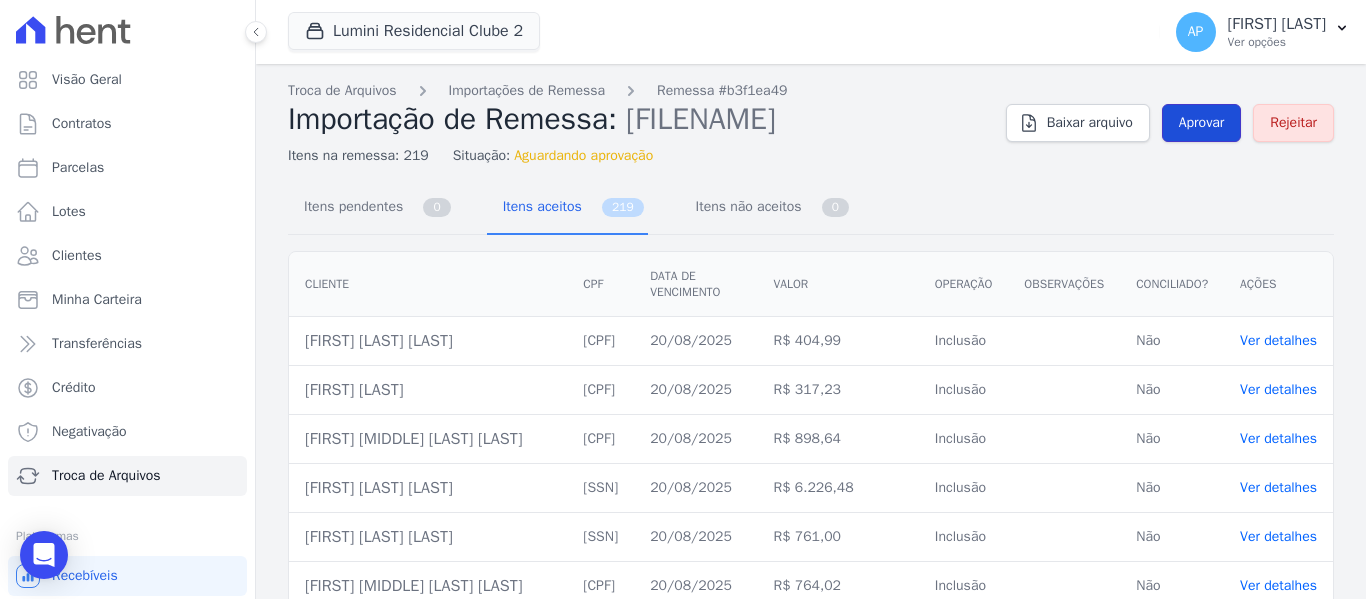 click on "Aprovar" at bounding box center [1202, 123] 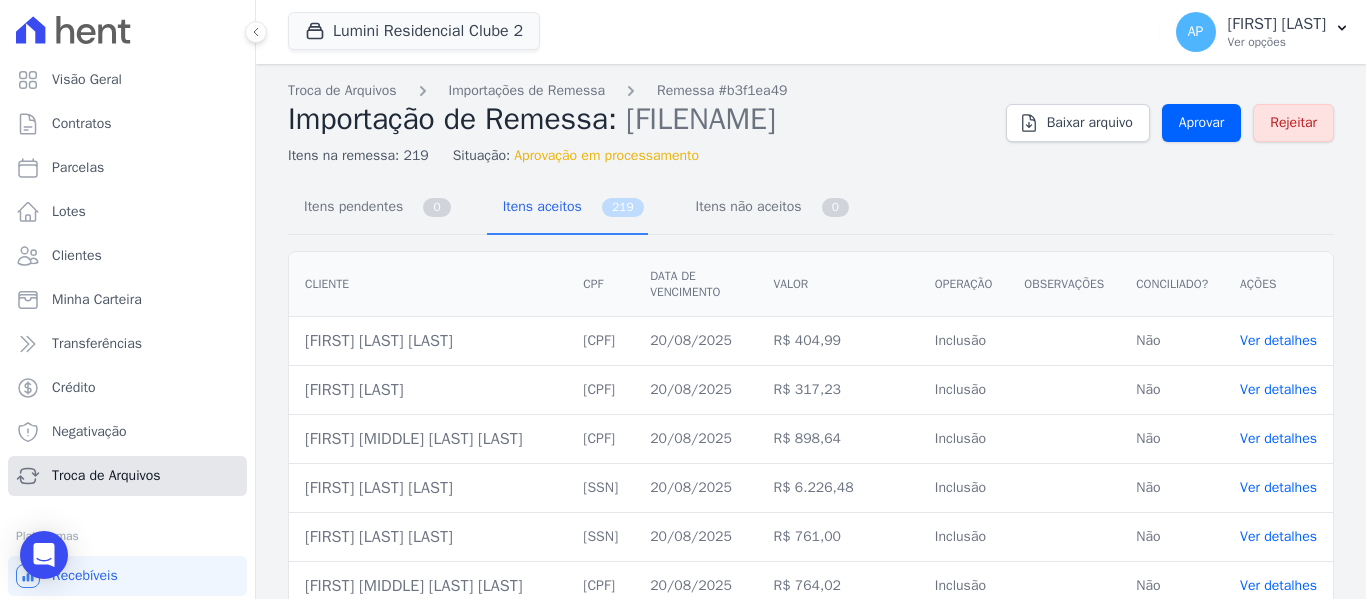 click on "Troca de Arquivos" at bounding box center [127, 476] 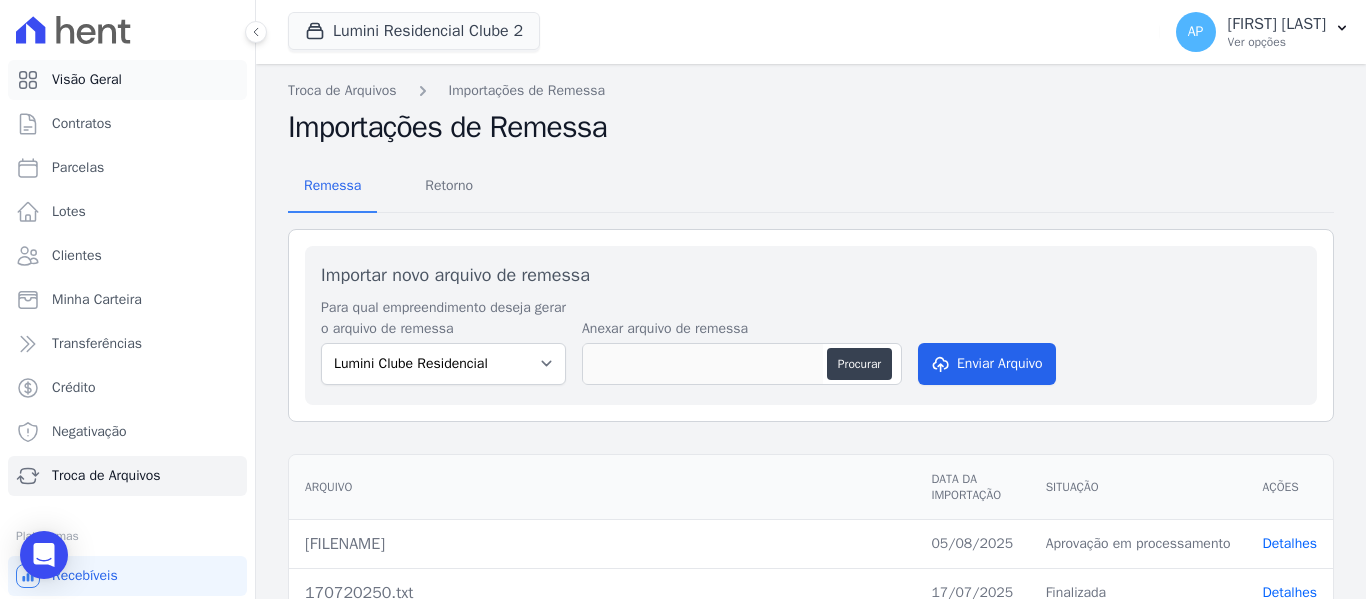 click on "Visão Geral" at bounding box center [87, 80] 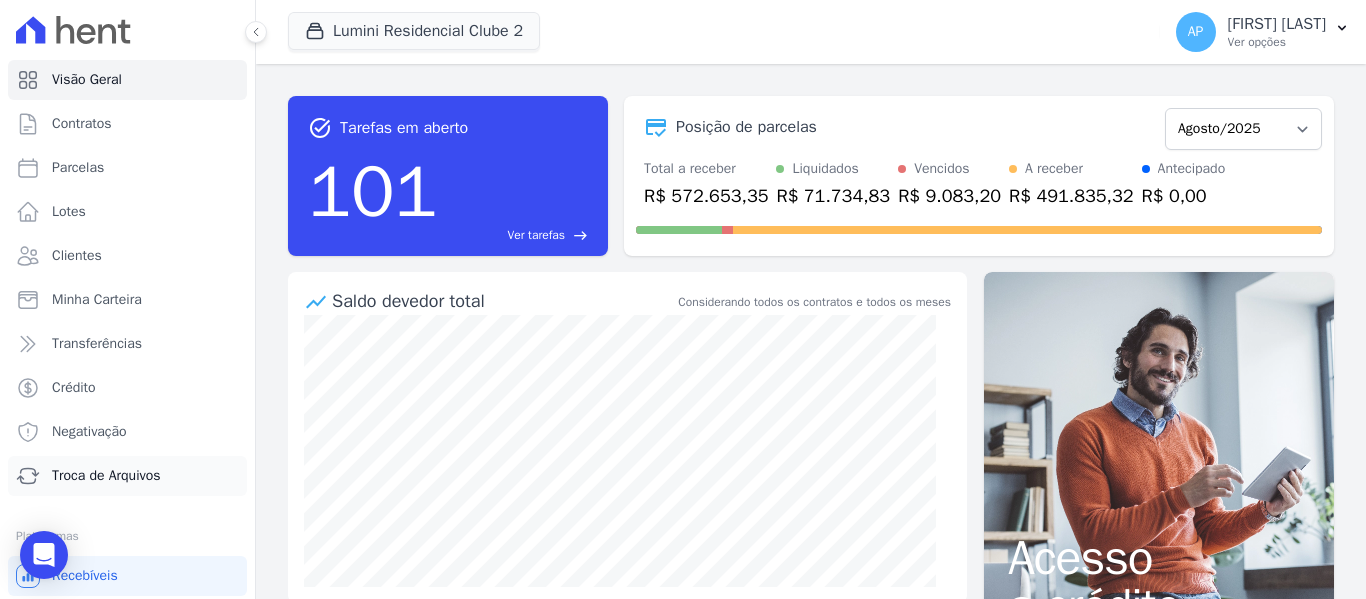 click on "Troca de Arquivos" at bounding box center (106, 476) 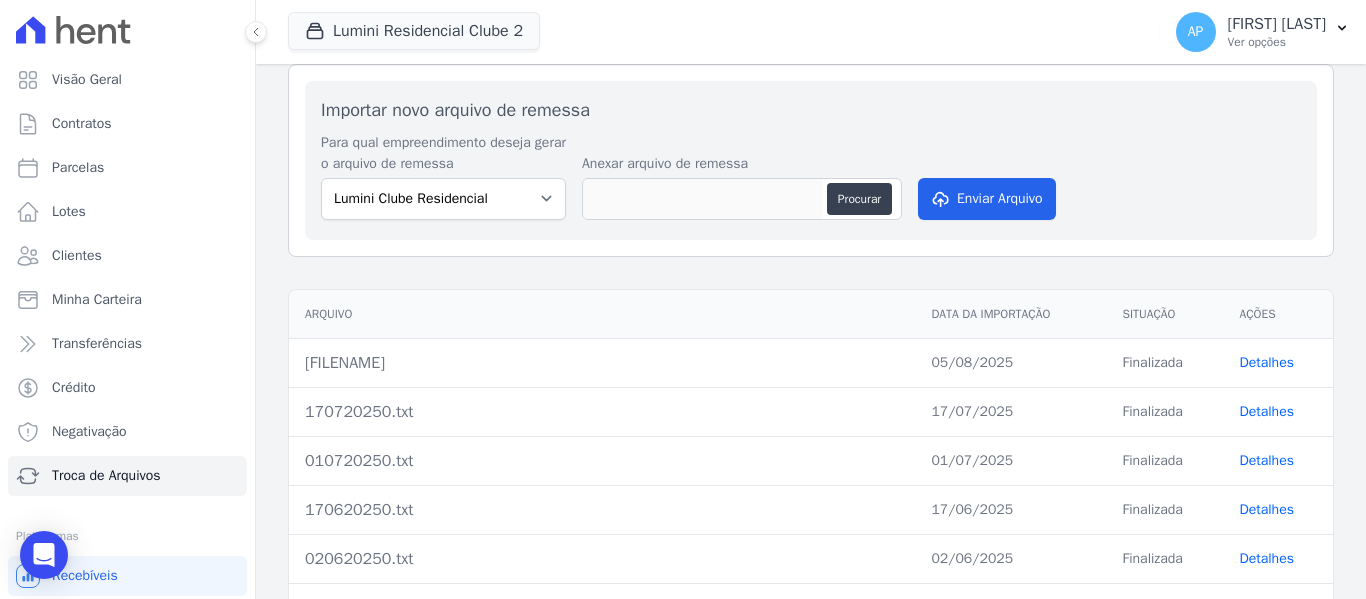 scroll, scrollTop: 200, scrollLeft: 0, axis: vertical 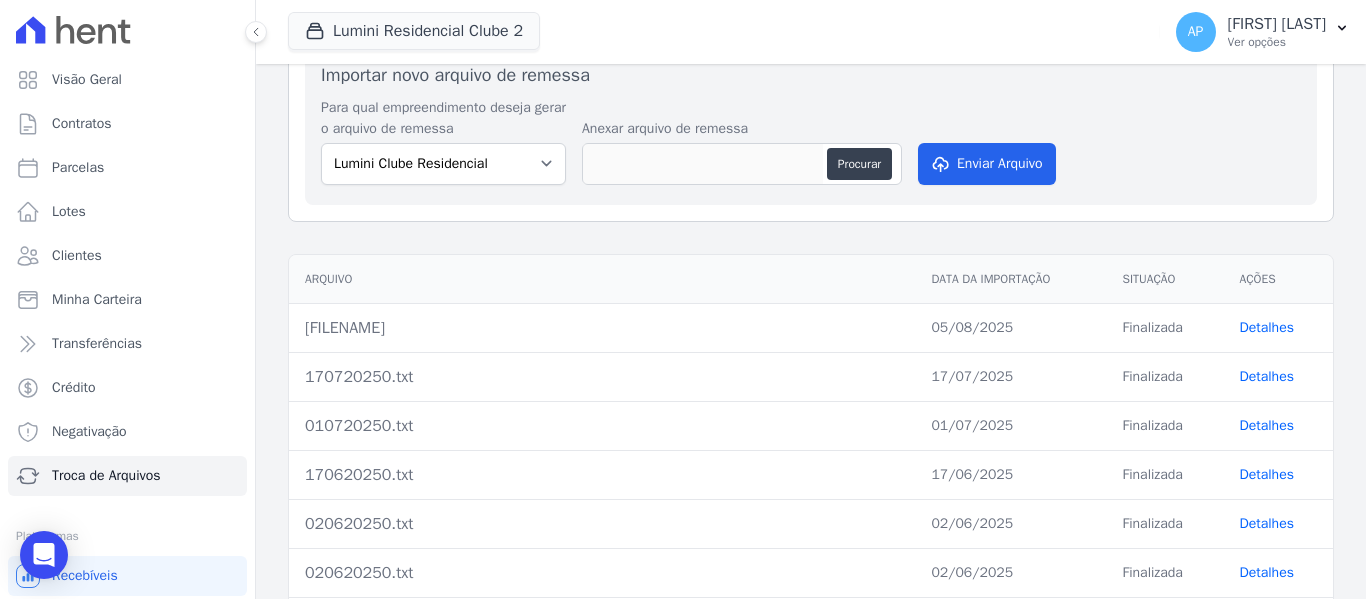 click on "Detalhes" at bounding box center (1266, 327) 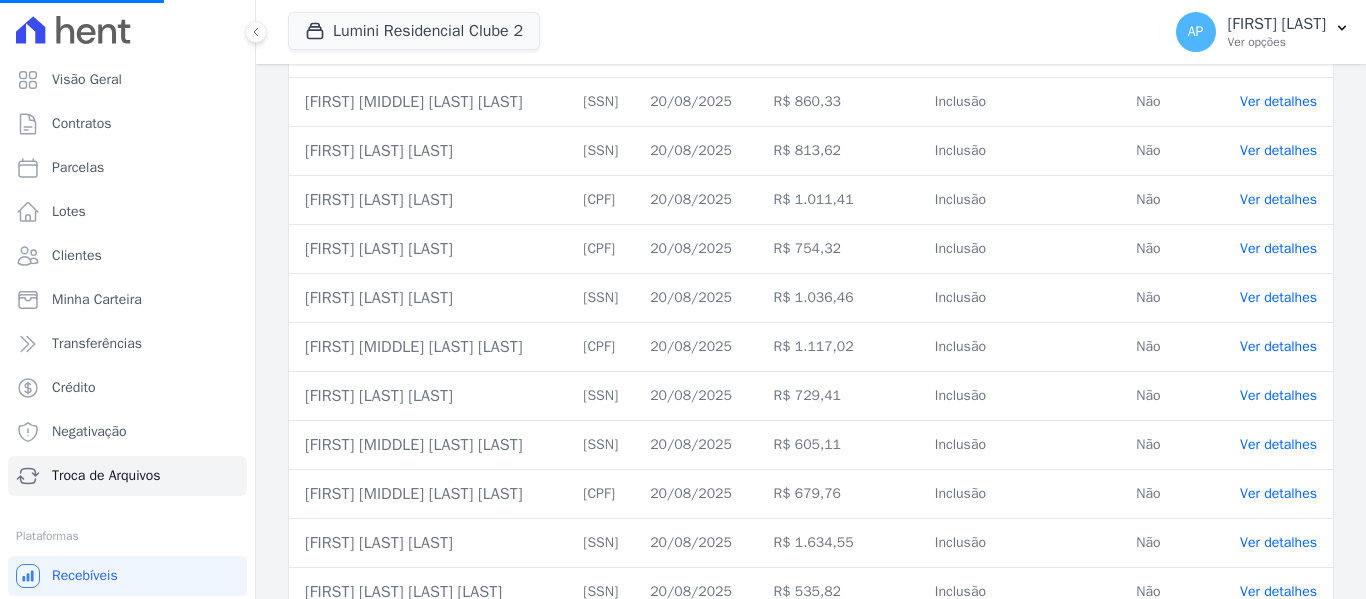 scroll, scrollTop: 200, scrollLeft: 0, axis: vertical 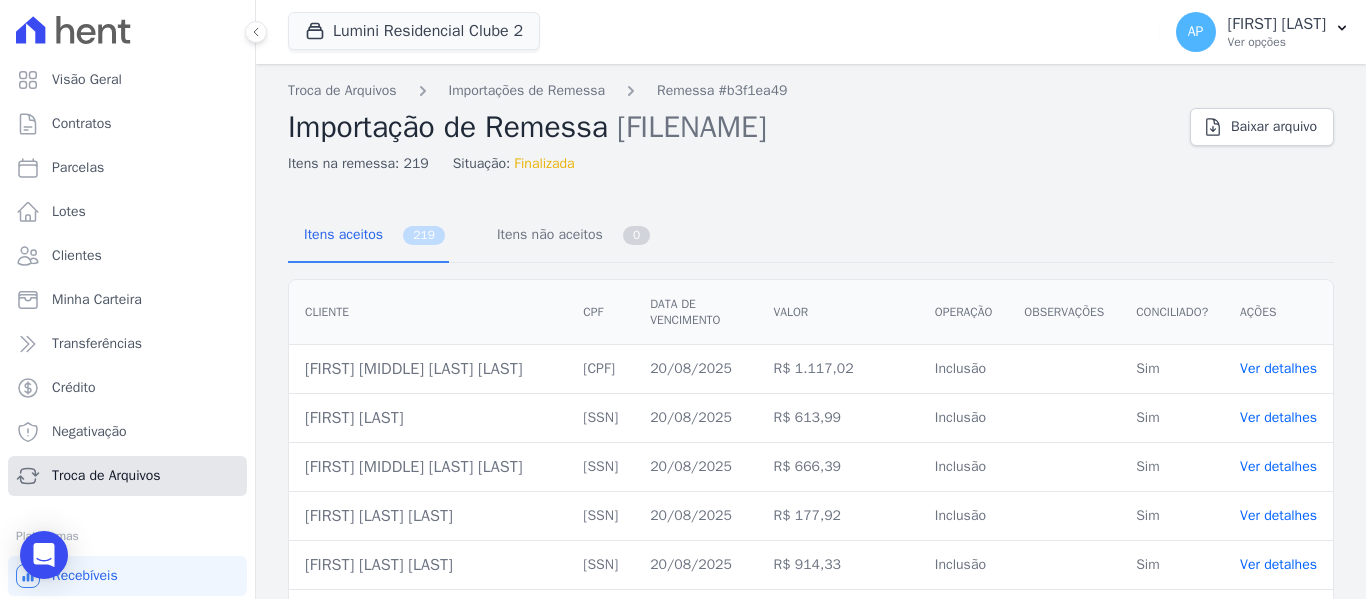 click on "Troca de Arquivos" at bounding box center (127, 476) 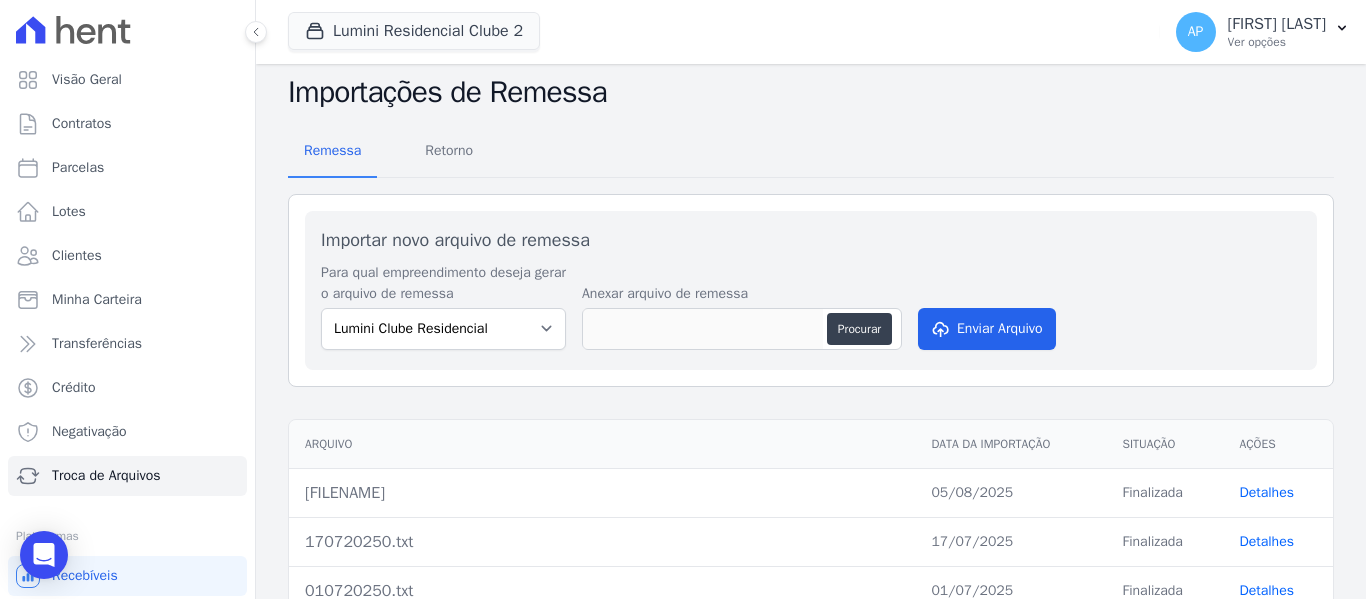 scroll, scrollTop: 0, scrollLeft: 0, axis: both 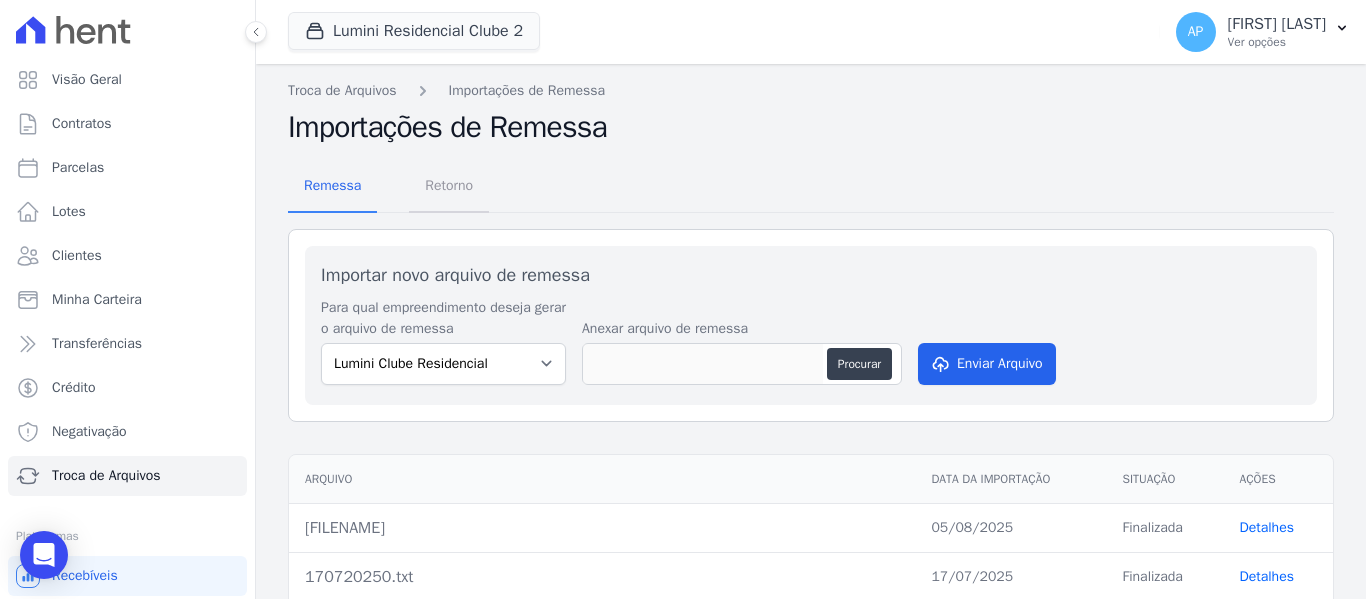 click on "Retorno" at bounding box center (449, 185) 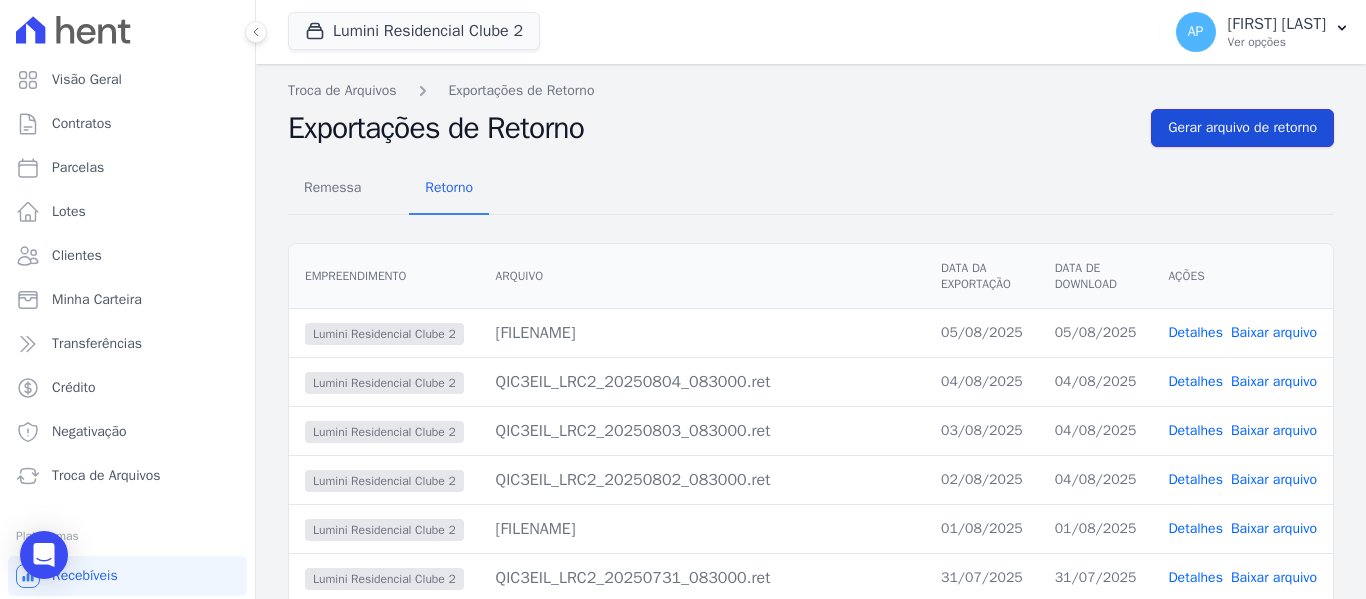 click on "Gerar arquivo de retorno" at bounding box center [1242, 128] 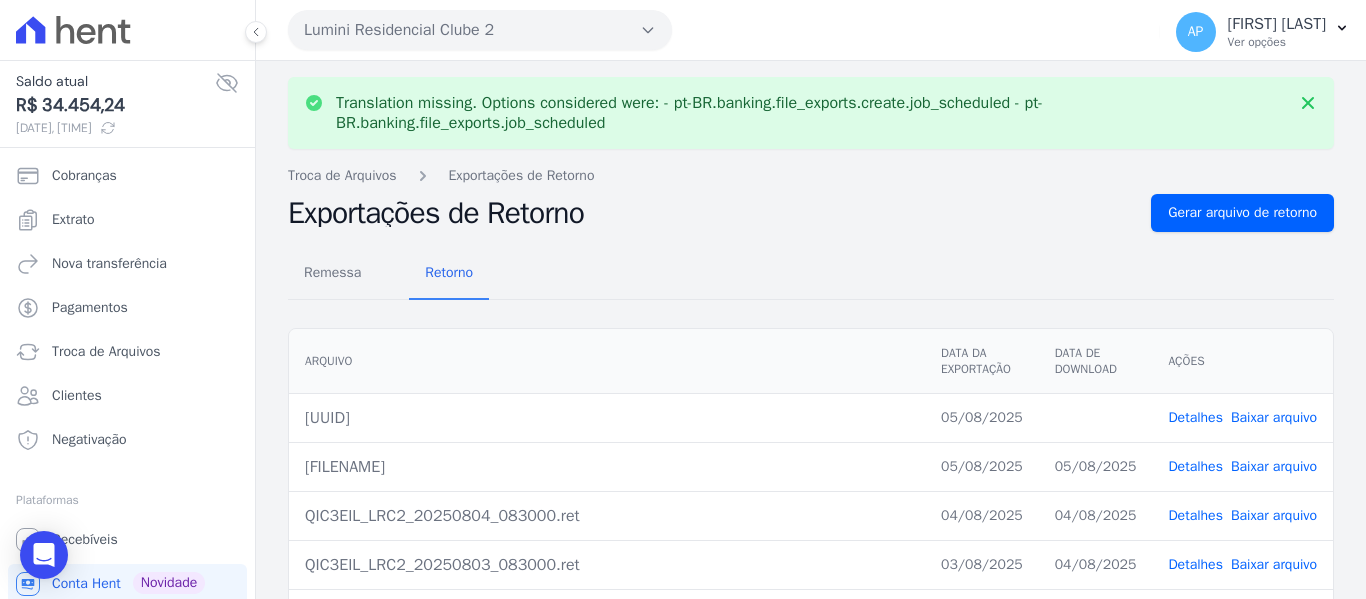 click on "Baixar arquivo" at bounding box center (1274, 417) 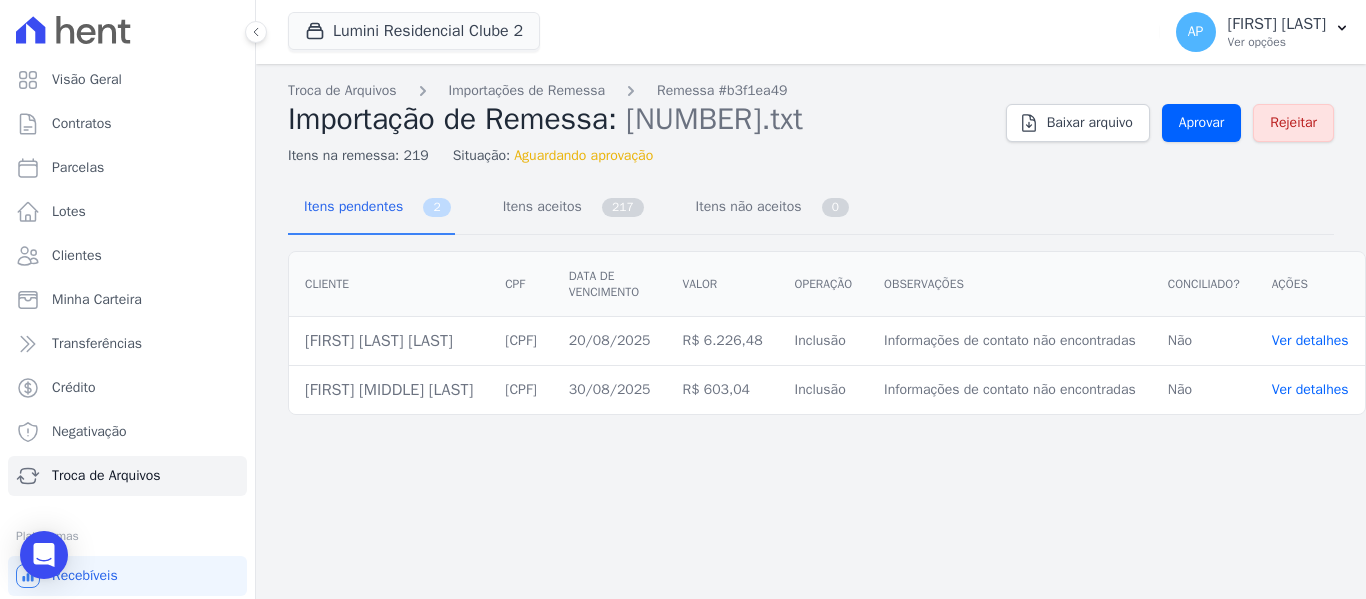 scroll, scrollTop: 0, scrollLeft: 0, axis: both 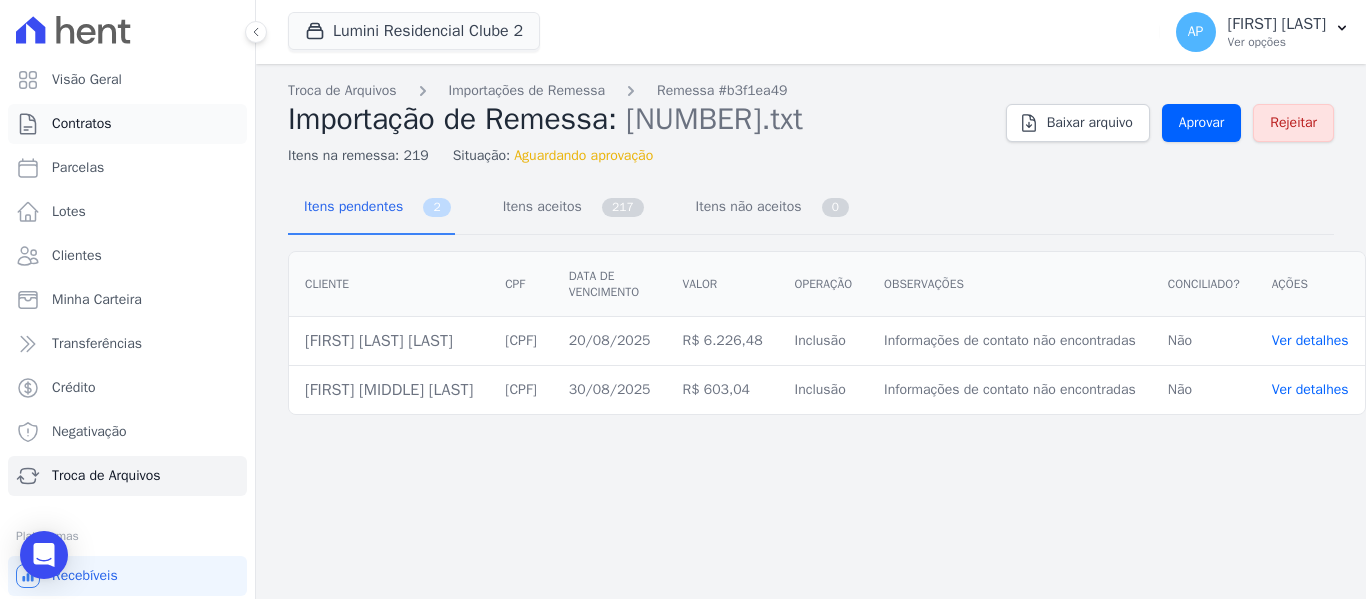 click on "Contratos" at bounding box center [82, 124] 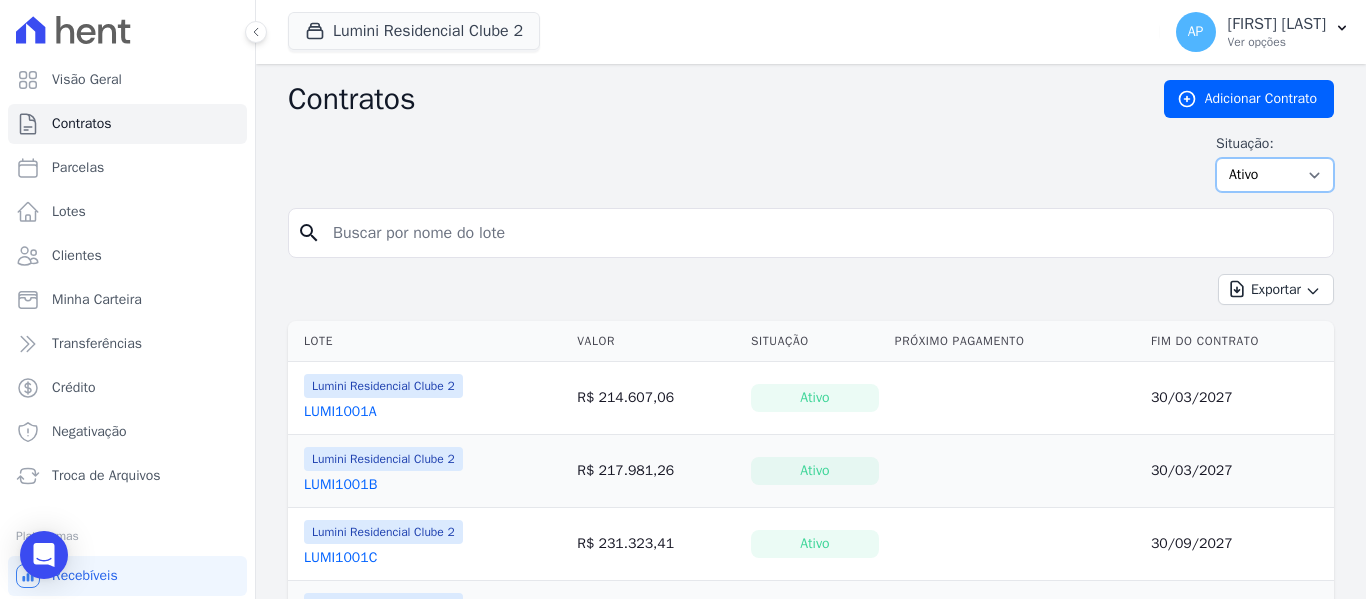 click on "Ativo
Todos
Pausado
Distratado
Rascunho
Expirado
Encerrado" at bounding box center (1275, 175) 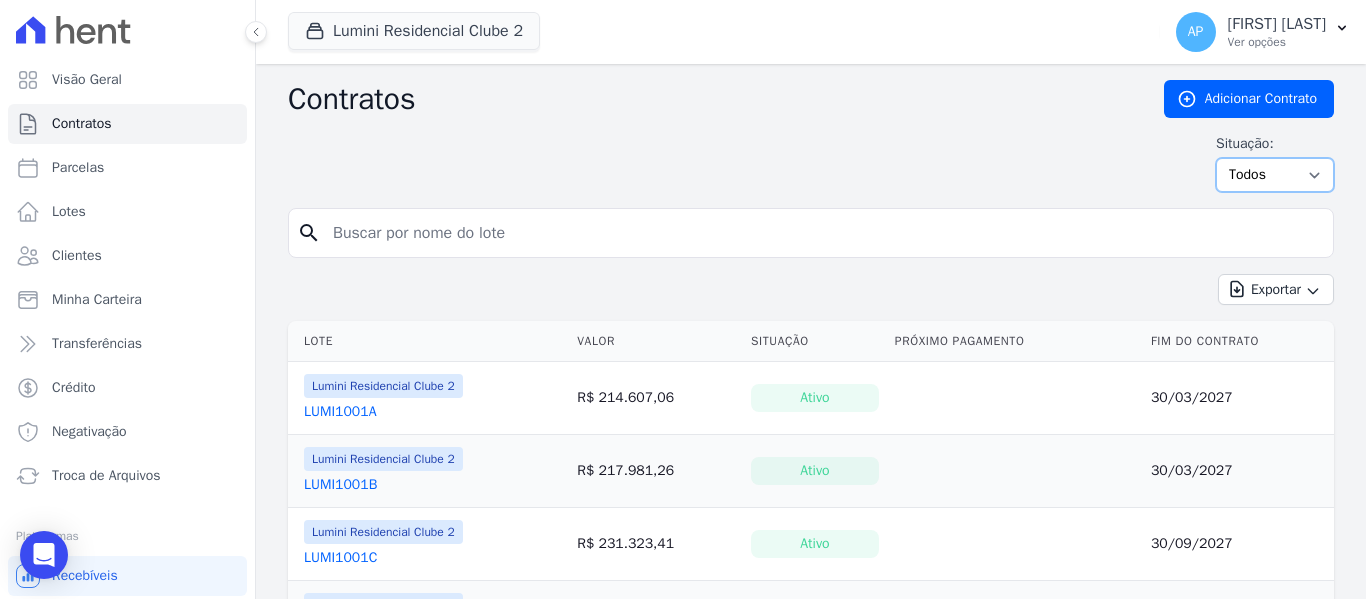 click on "Ativo
Todos
Pausado
Distratado
Rascunho
Expirado
Encerrado" at bounding box center [1275, 175] 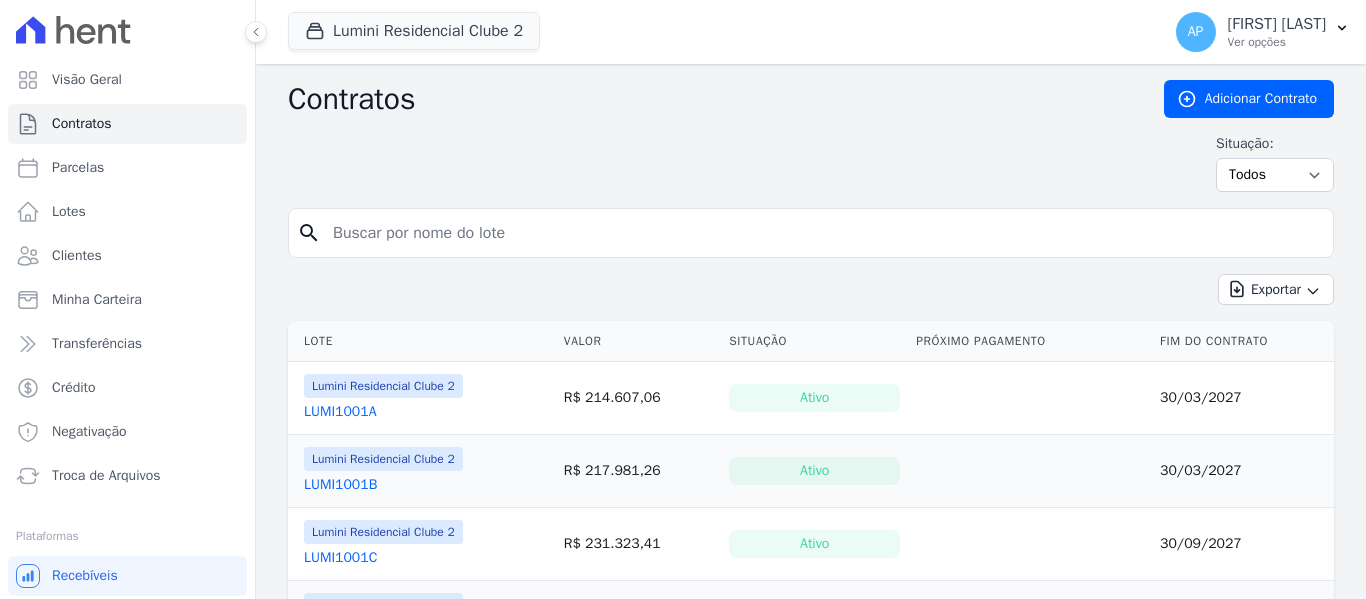 scroll, scrollTop: 0, scrollLeft: 0, axis: both 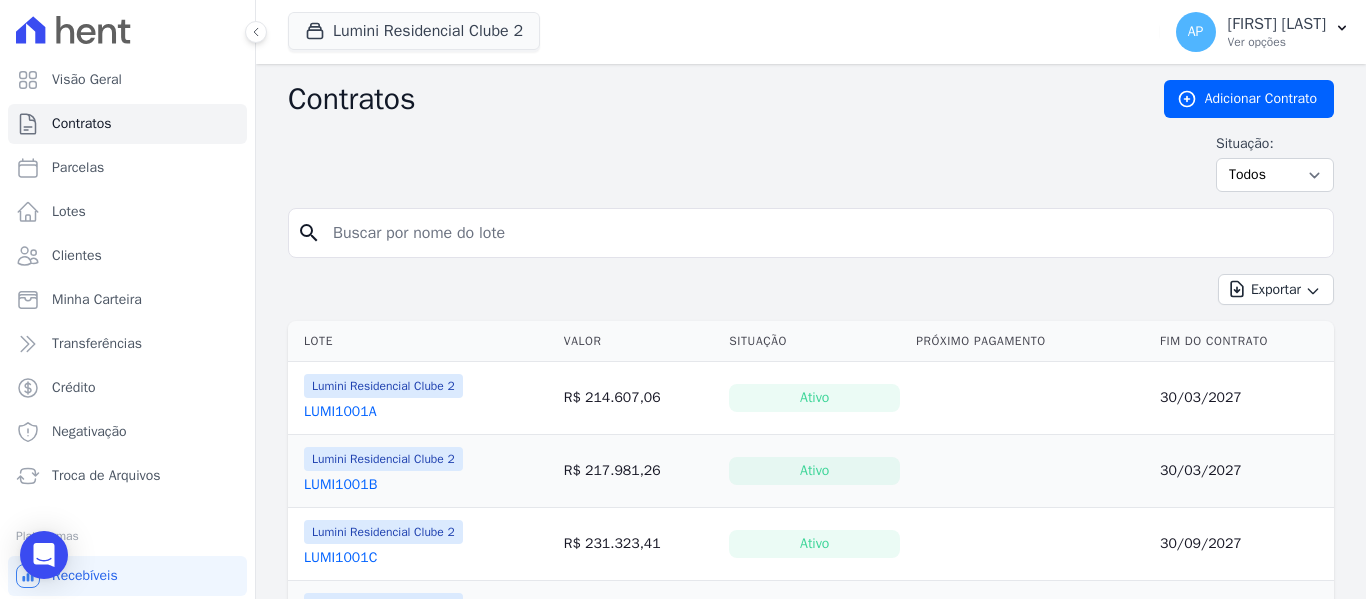 click at bounding box center [823, 233] 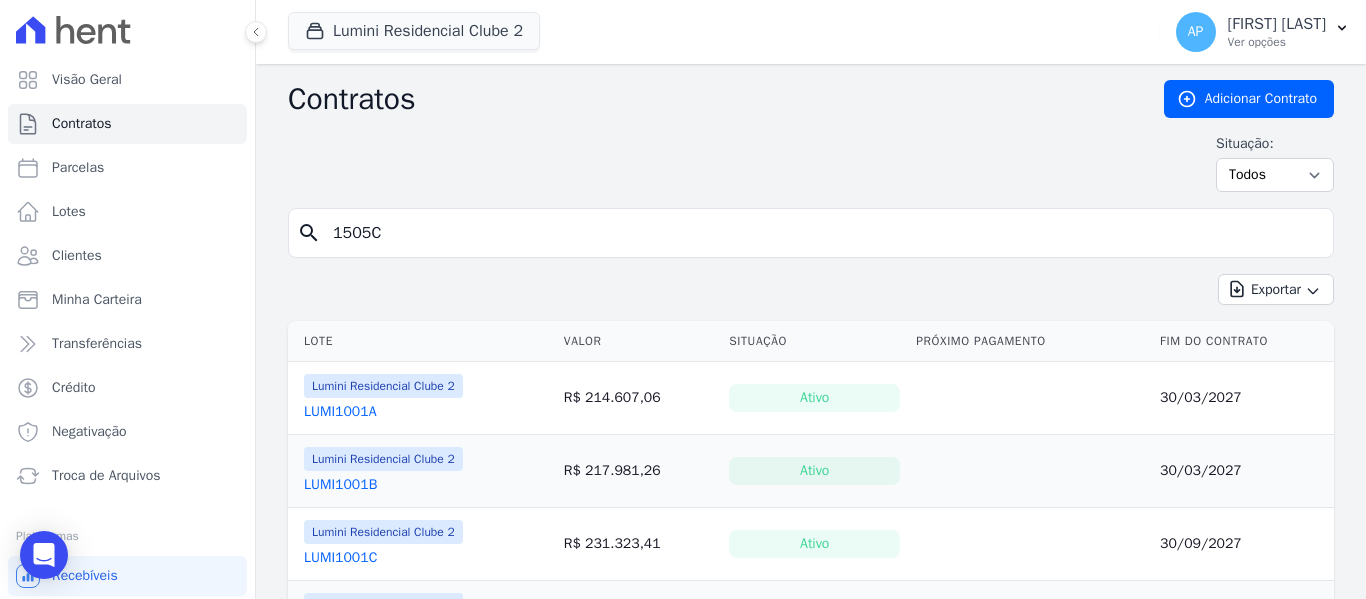 type on "1505C" 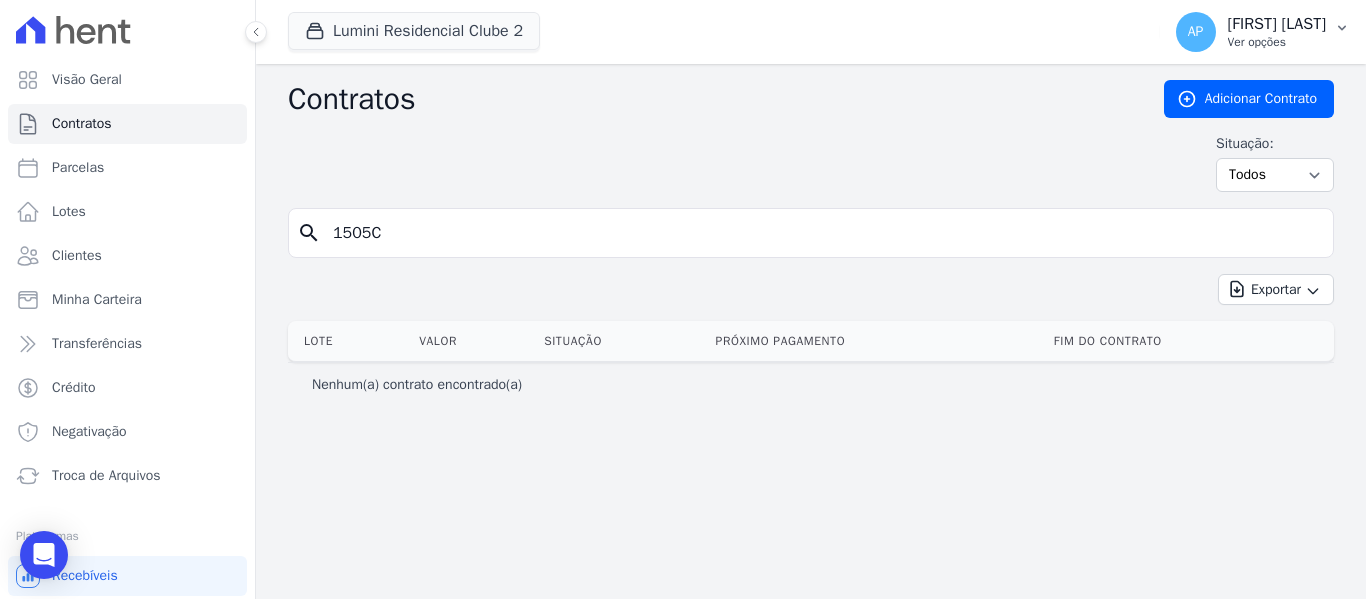 click on "Ver opções" at bounding box center (1277, 42) 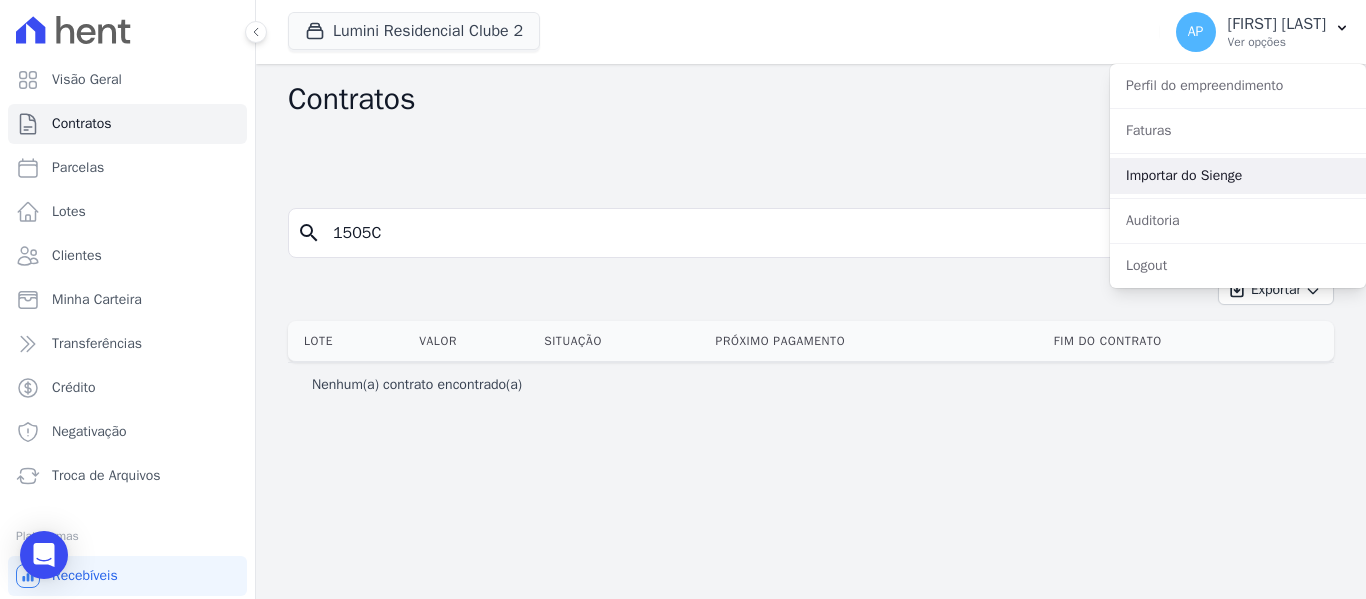 click on "Importar do Sienge" at bounding box center (1238, 176) 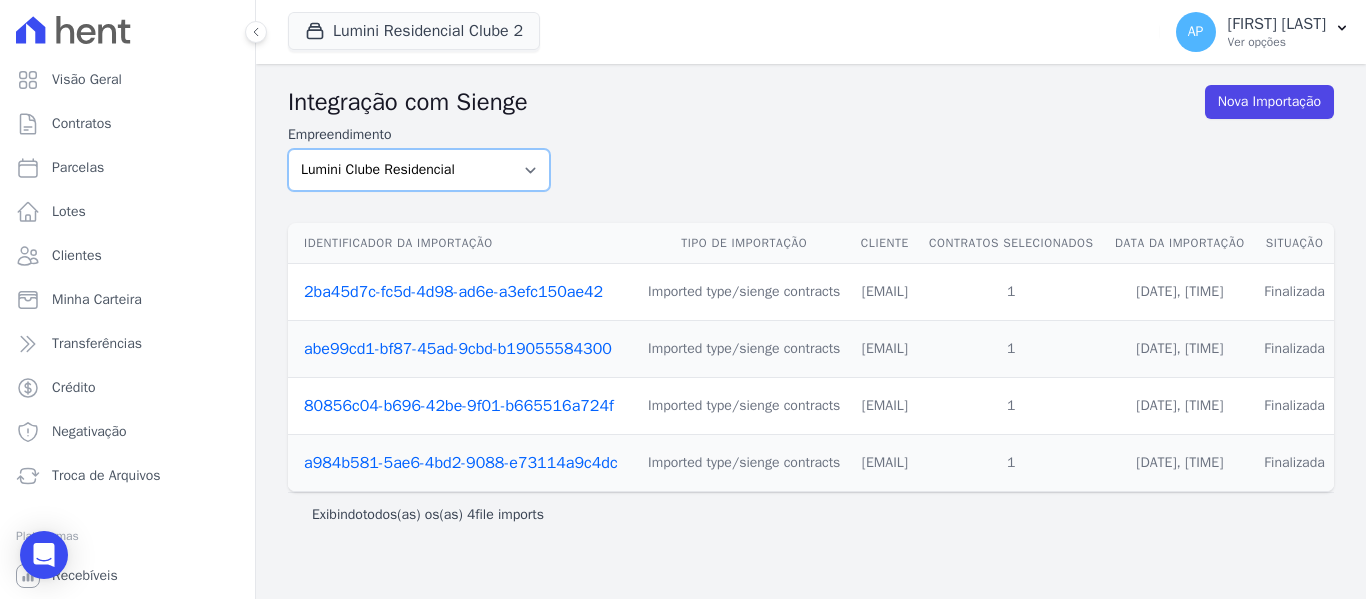 click on "Lumini Clube Residencial
Lumini Residencial 3
Lumini Residencial Clube 2" at bounding box center (419, 170) 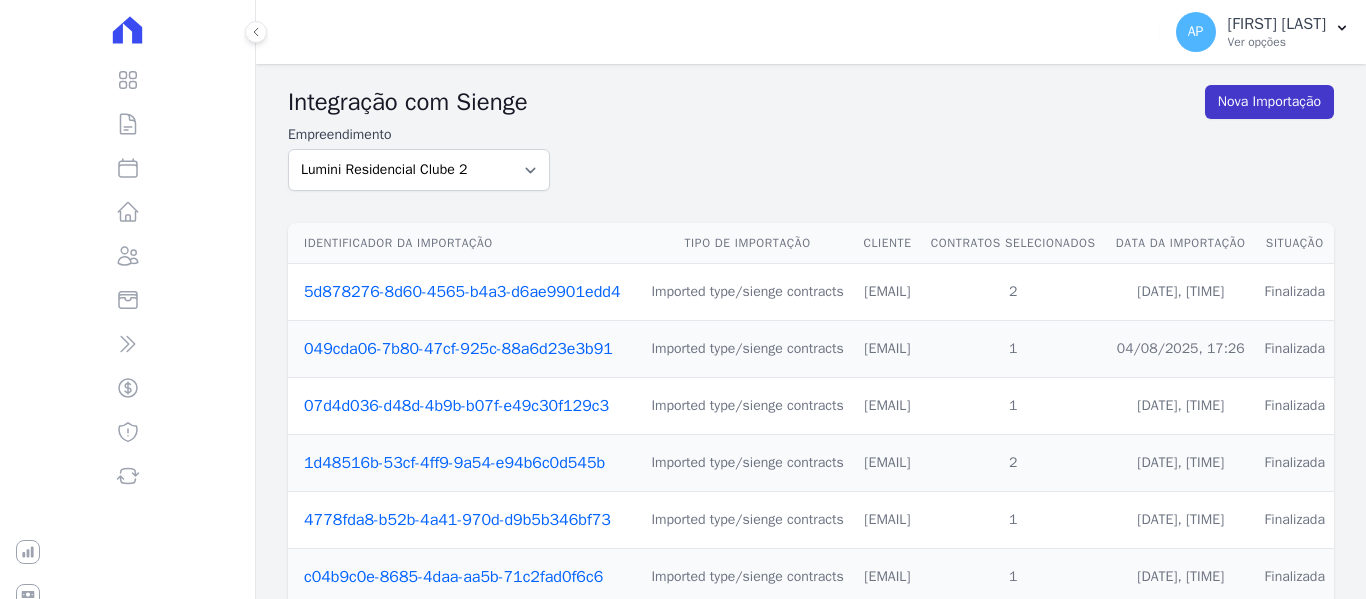 scroll, scrollTop: 0, scrollLeft: 0, axis: both 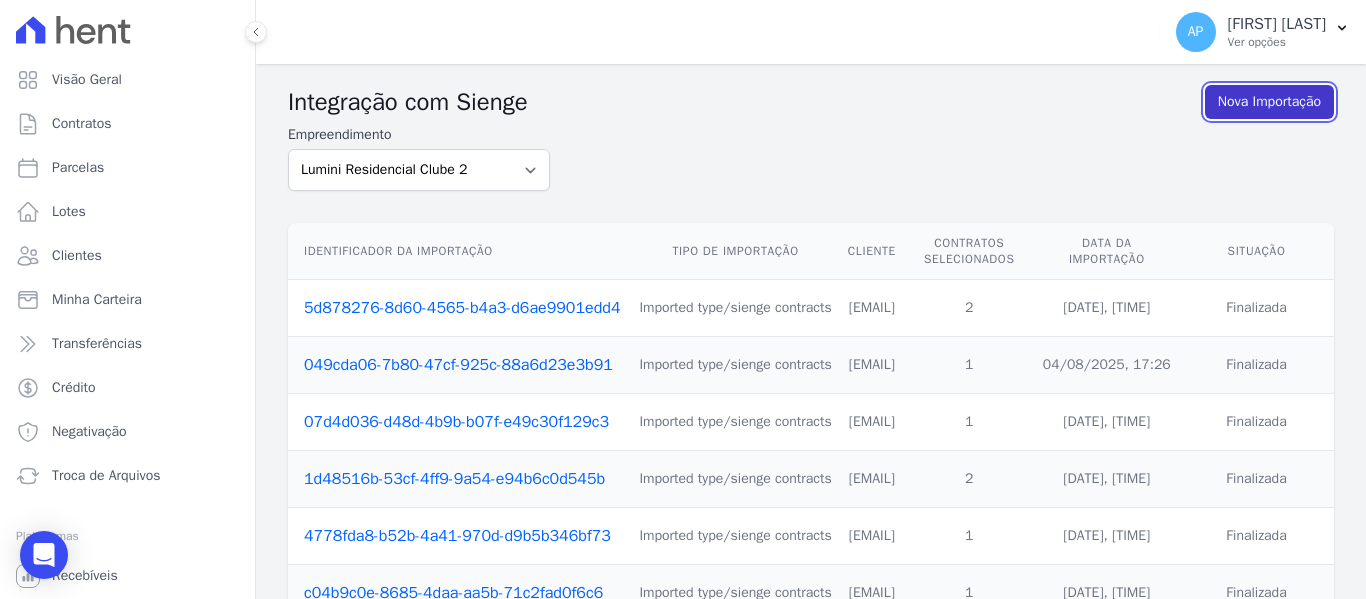 click on "Nova Importação" at bounding box center [1269, 102] 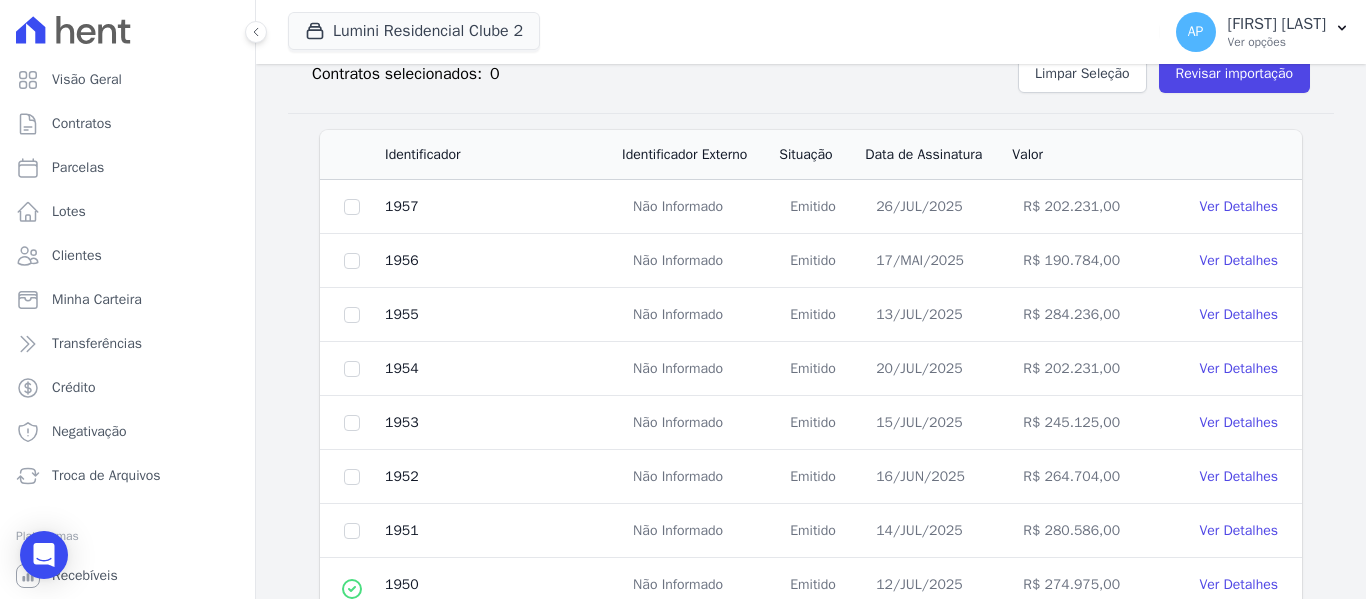 scroll, scrollTop: 0, scrollLeft: 0, axis: both 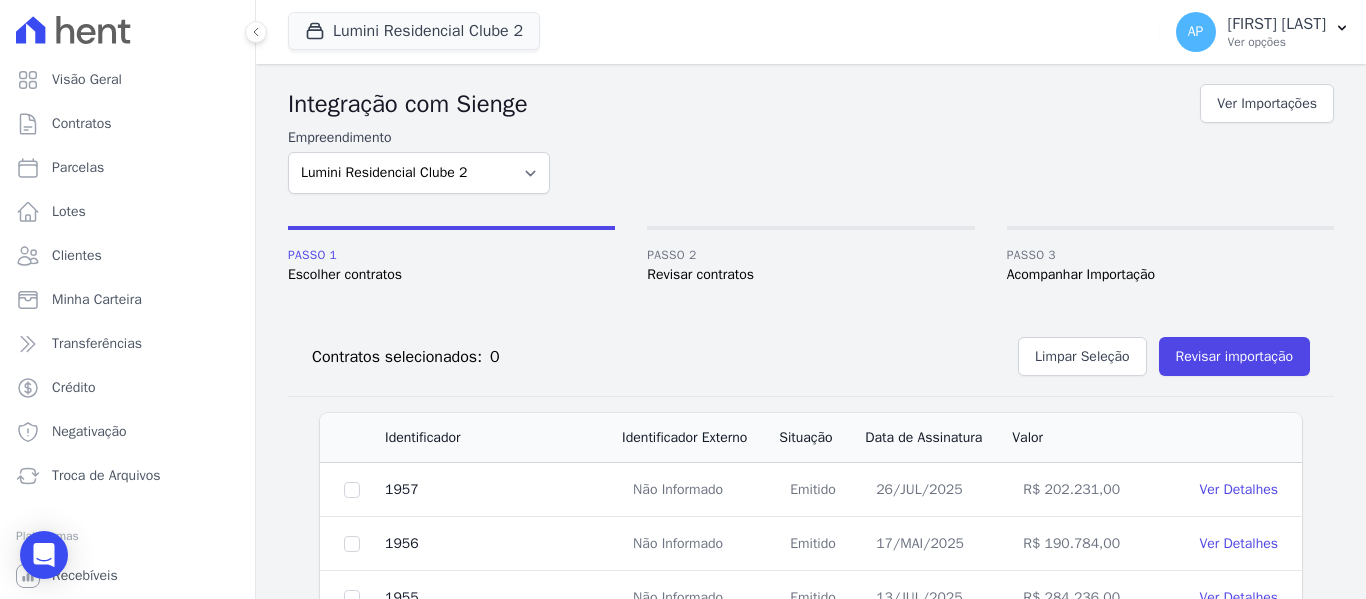 click at bounding box center [352, 490] 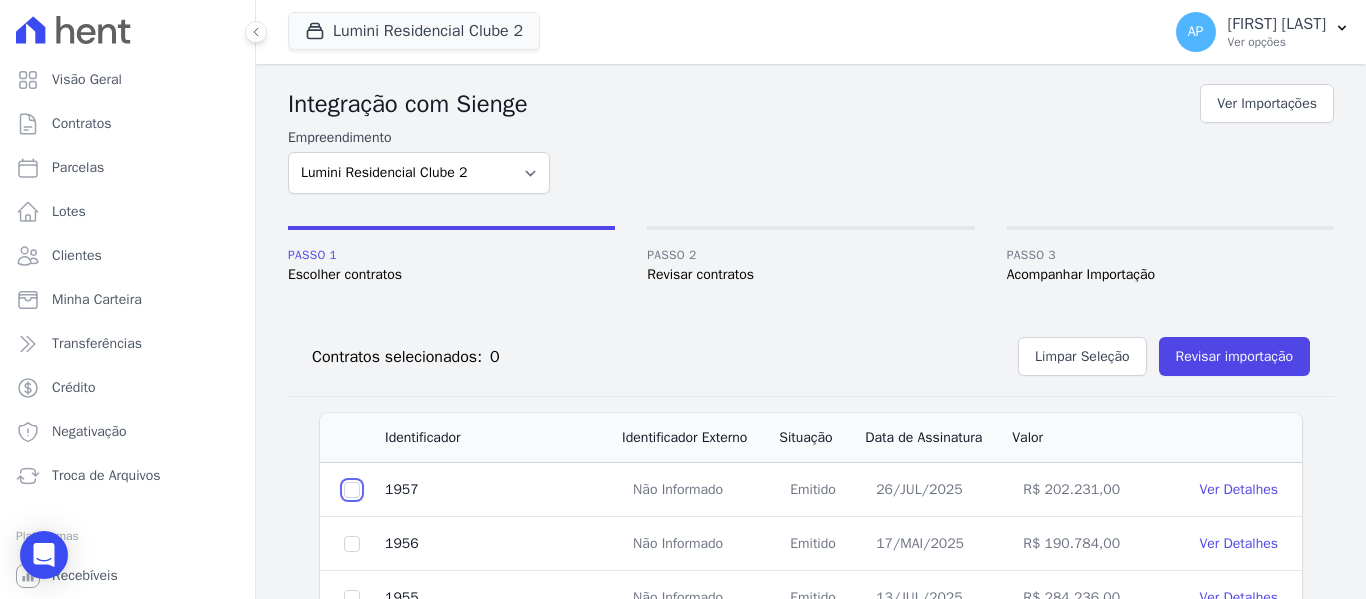 click at bounding box center [352, 490] 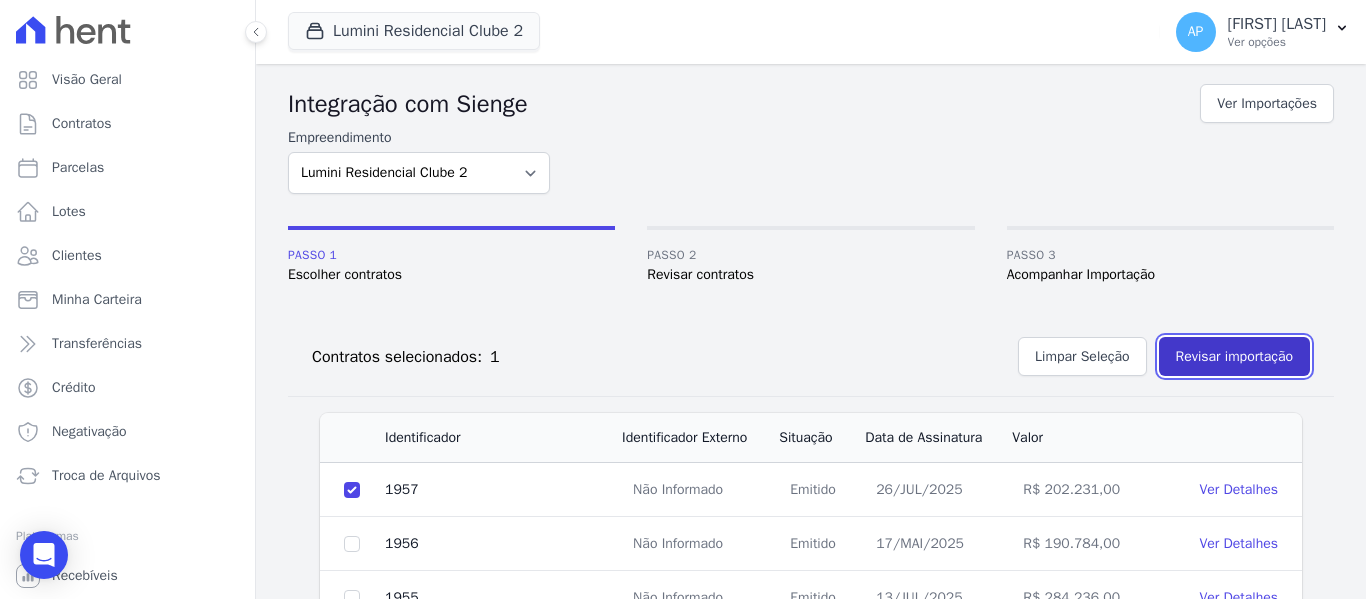 click on "Revisar importação" at bounding box center [1234, 356] 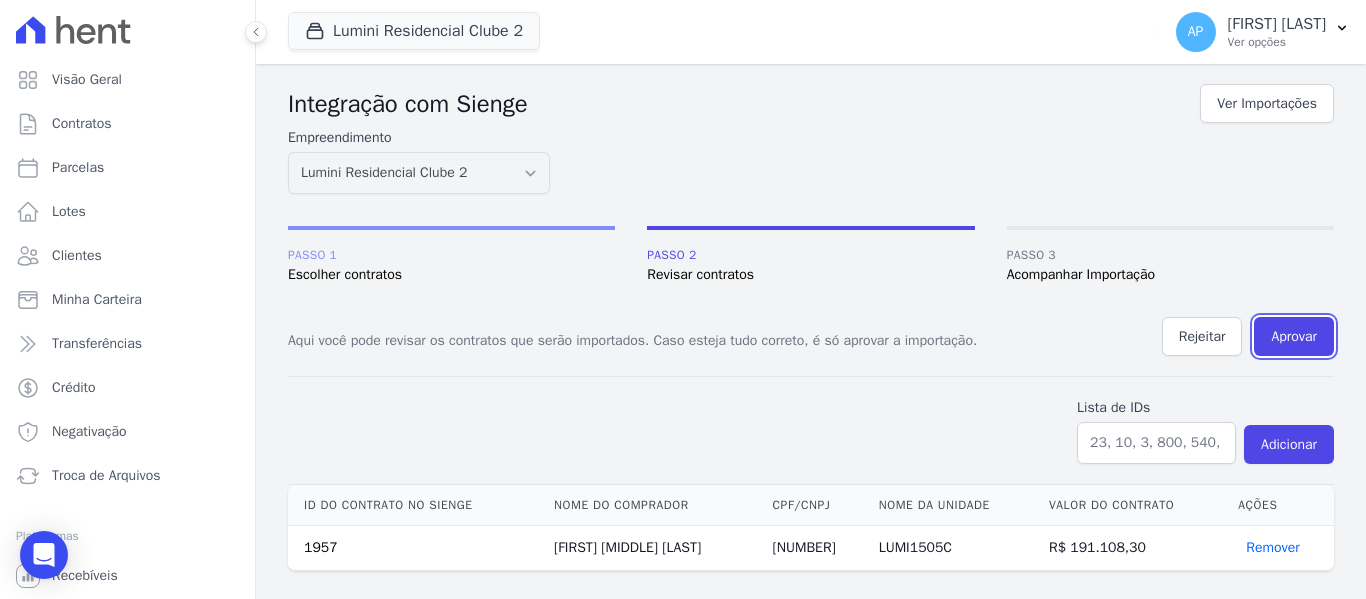 click on "Aprovar" at bounding box center [1294, 336] 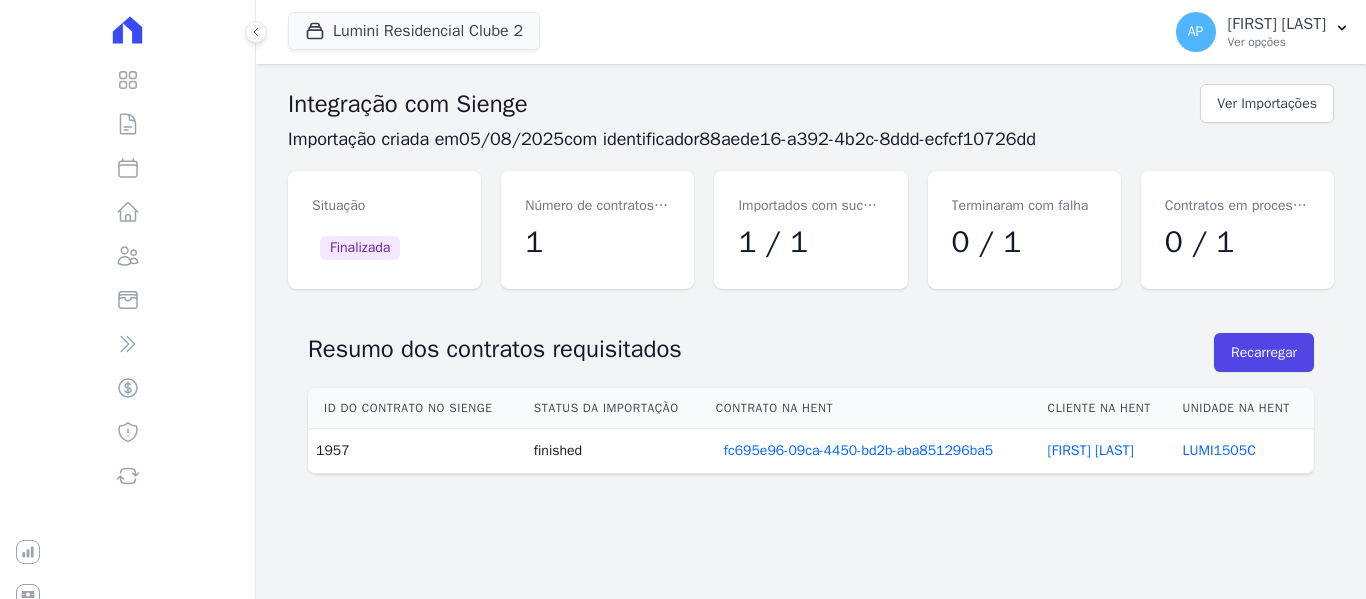 scroll, scrollTop: 0, scrollLeft: 0, axis: both 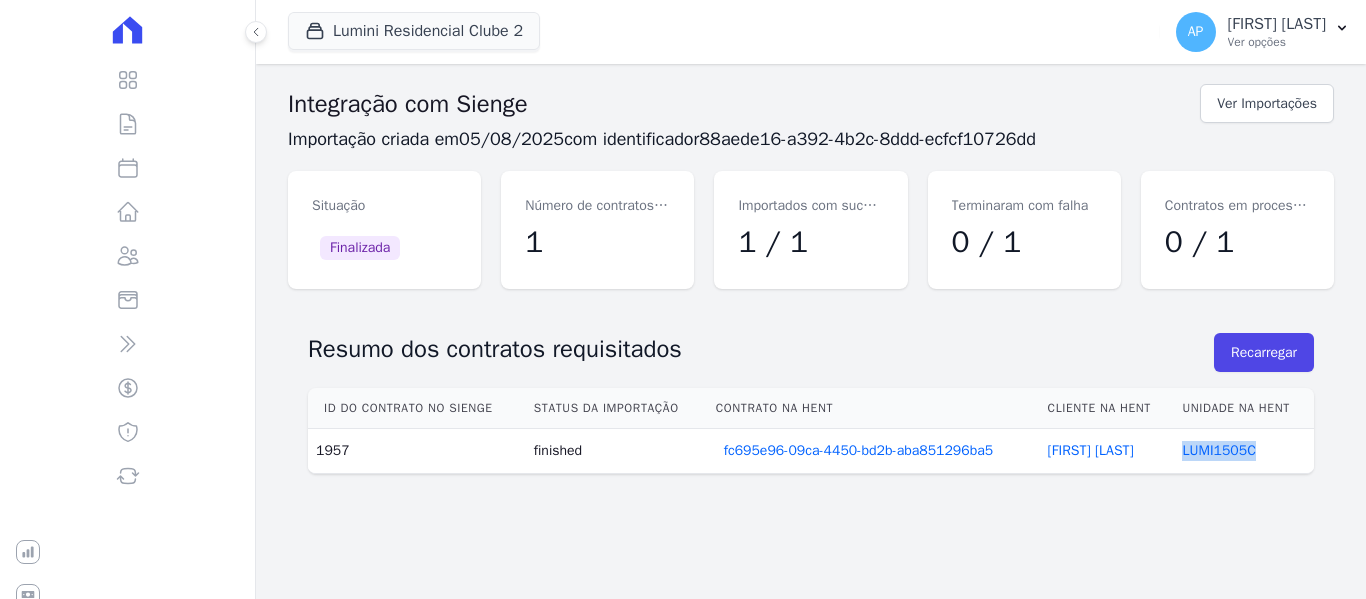 drag, startPoint x: 1263, startPoint y: 445, endPoint x: 1168, endPoint y: 448, distance: 95.047356 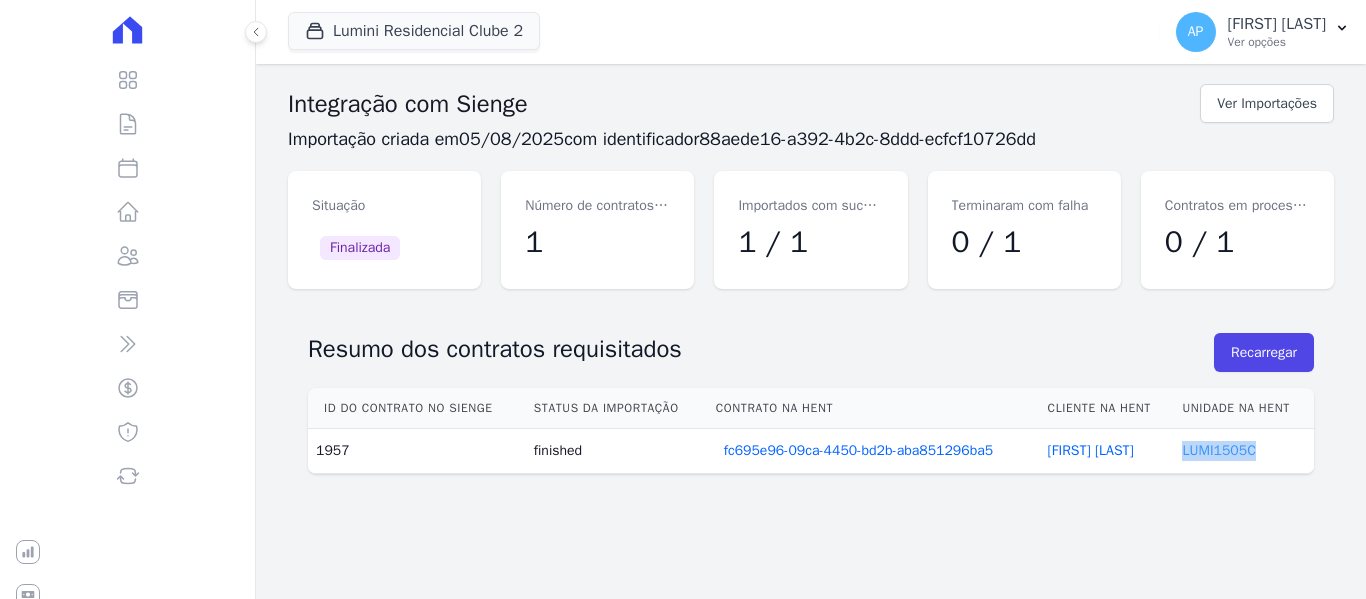 click on "LUMI1505C" at bounding box center (1218, 450) 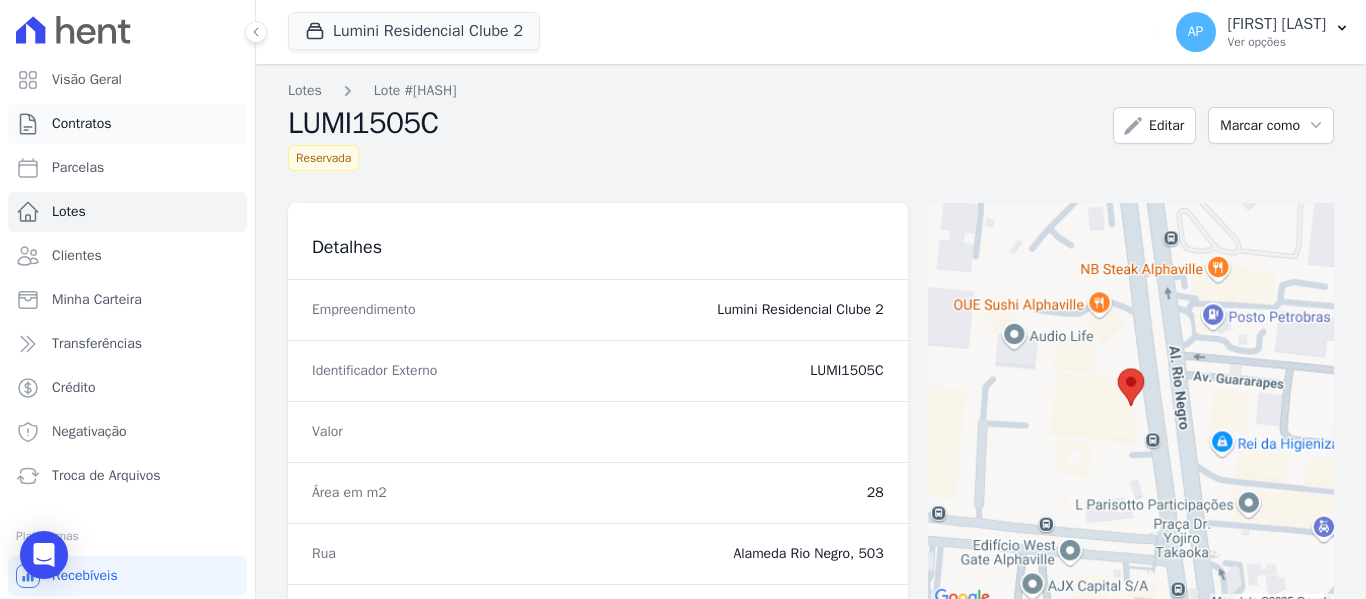 click on "Contratos" at bounding box center [127, 124] 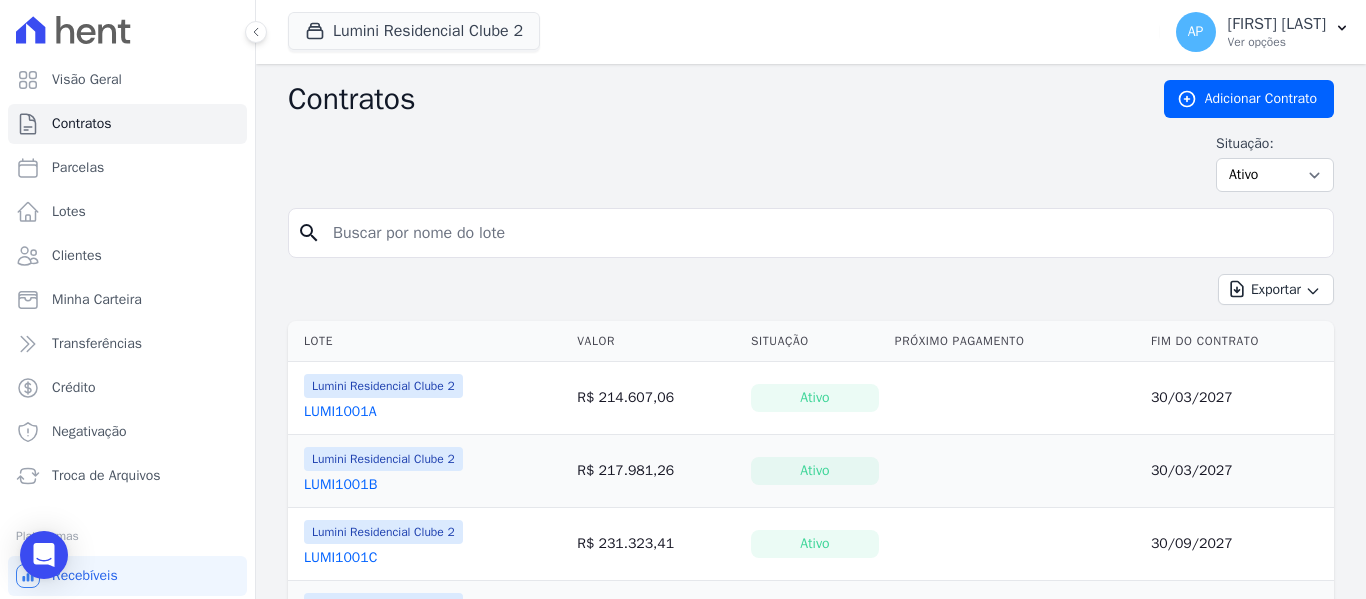 drag, startPoint x: 907, startPoint y: 235, endPoint x: 1084, endPoint y: 229, distance: 177.10167 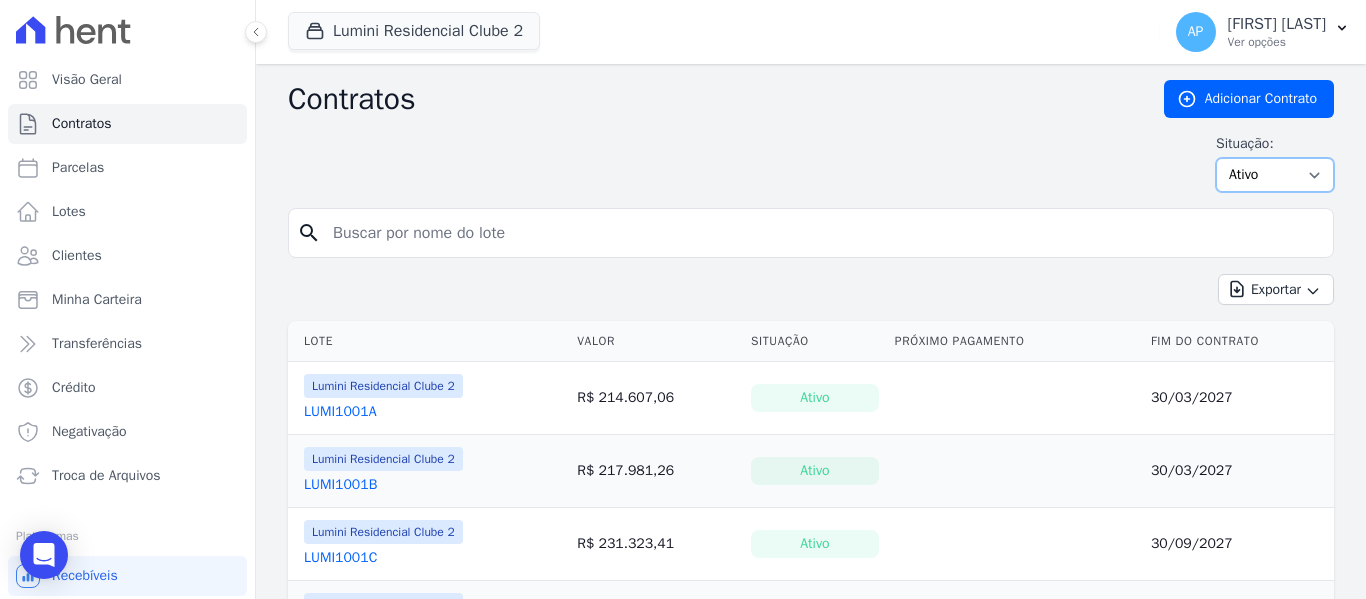 click on "Ativo
Todos
Pausado
Distratado
Rascunho
Expirado
Encerrado" at bounding box center (1275, 175) 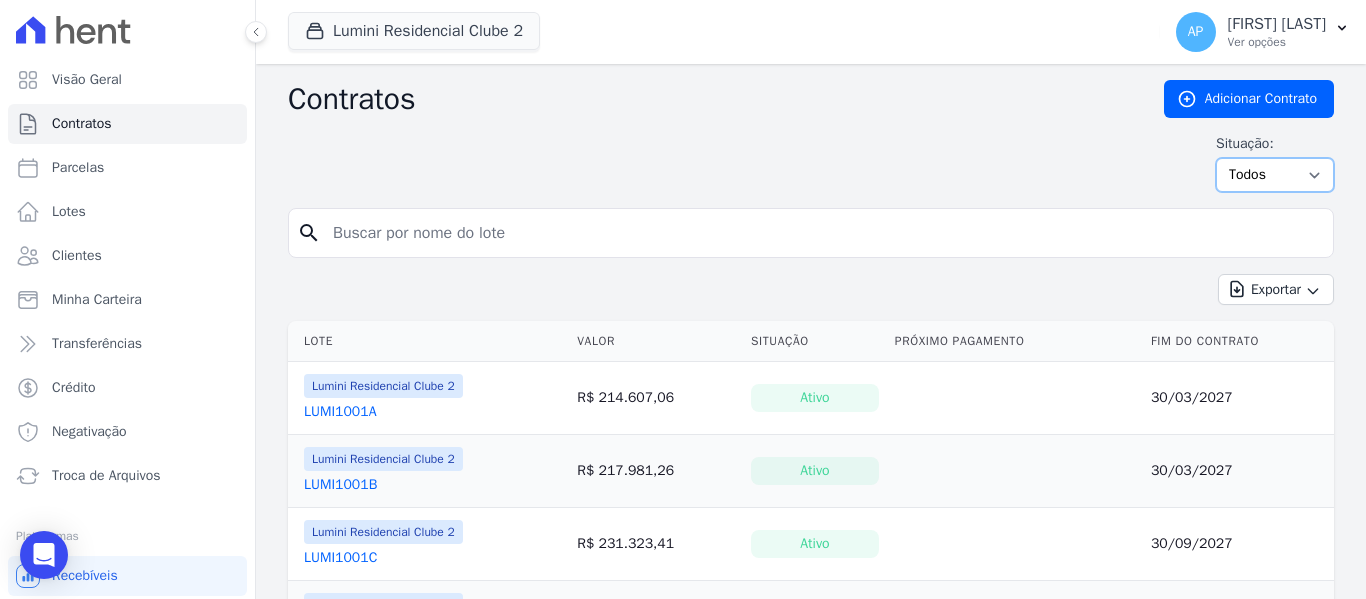 click on "Ativo
Todos
Pausado
Distratado
Rascunho
Expirado
Encerrado" at bounding box center [1275, 175] 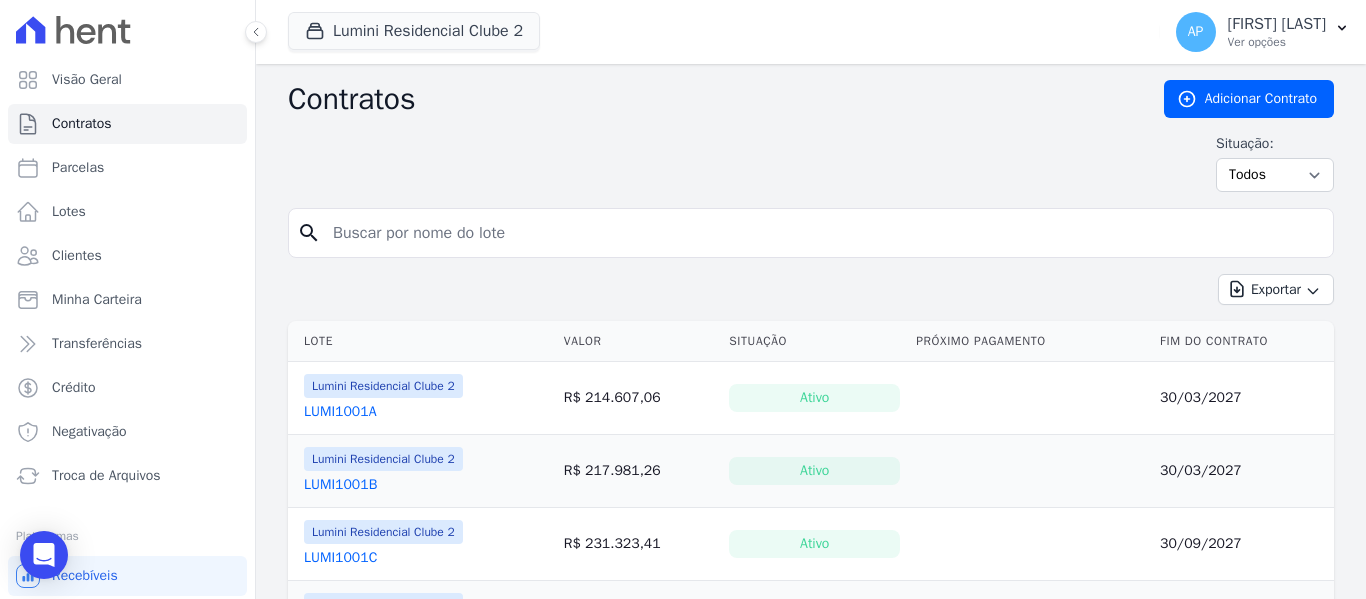scroll, scrollTop: 0, scrollLeft: 0, axis: both 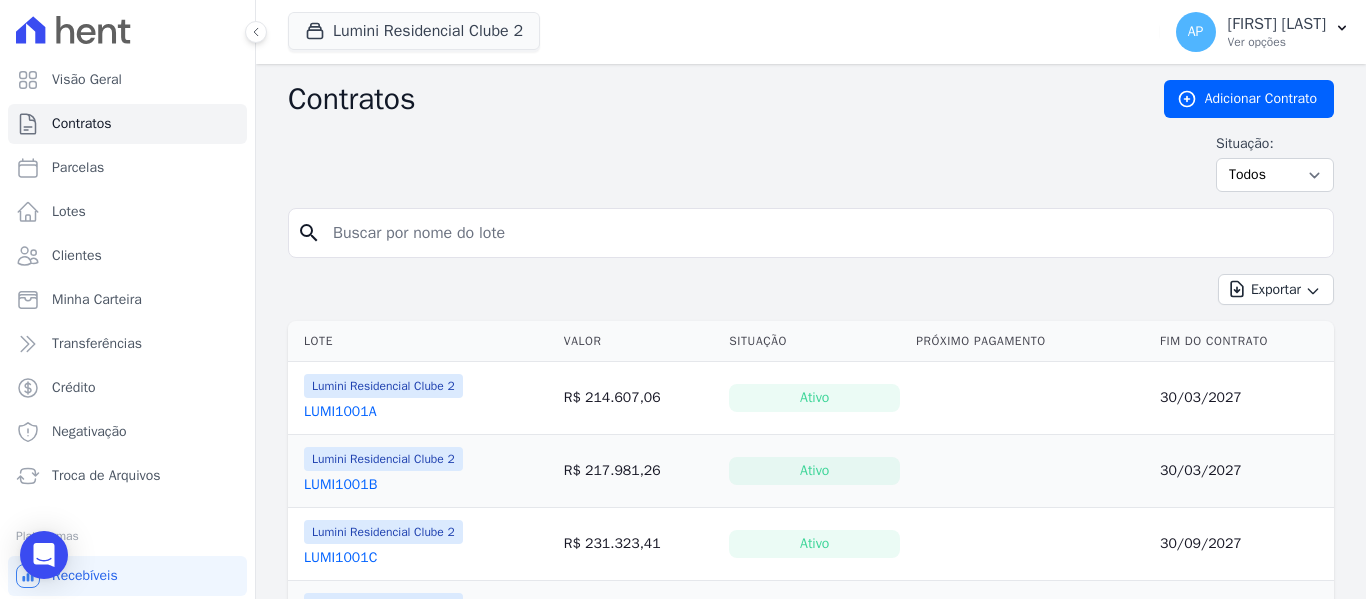 click at bounding box center [823, 233] 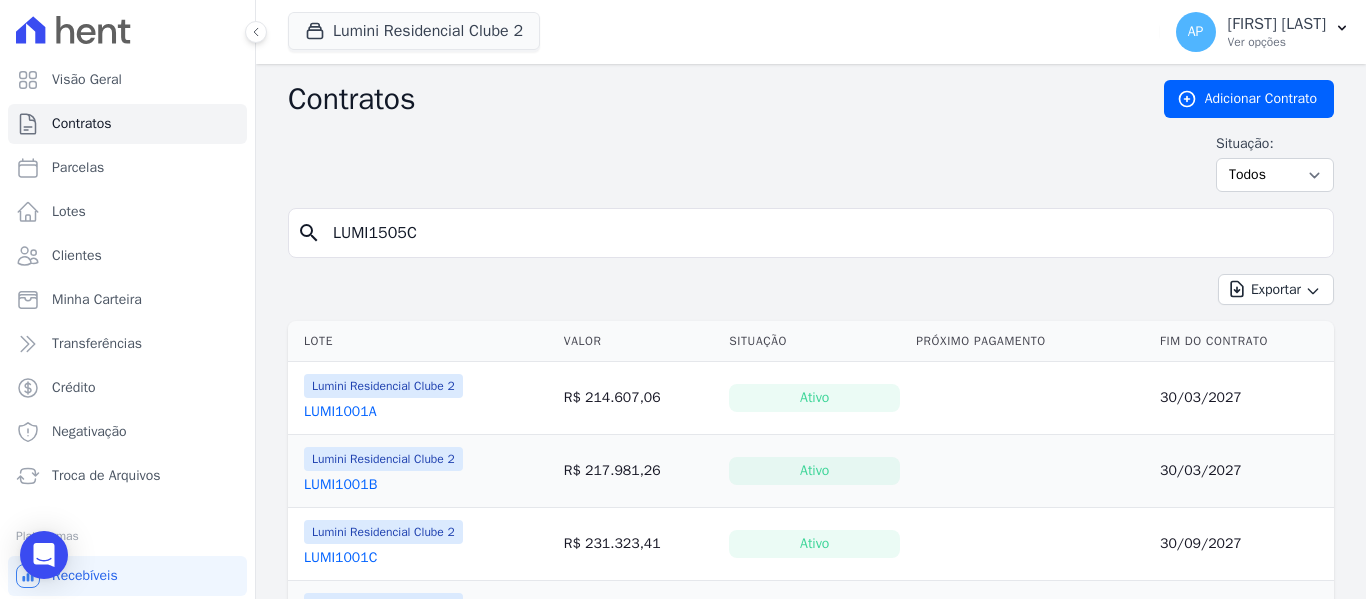 type on "LUMI1505C" 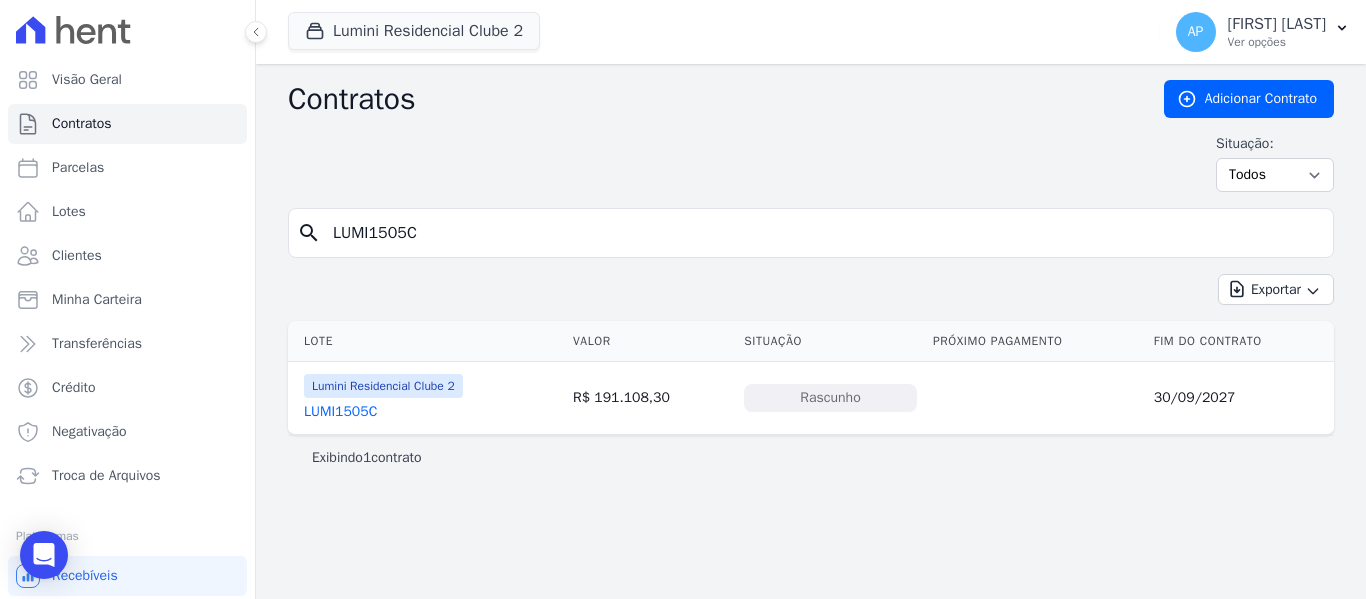 click on "LUMI1505C" at bounding box center (340, 412) 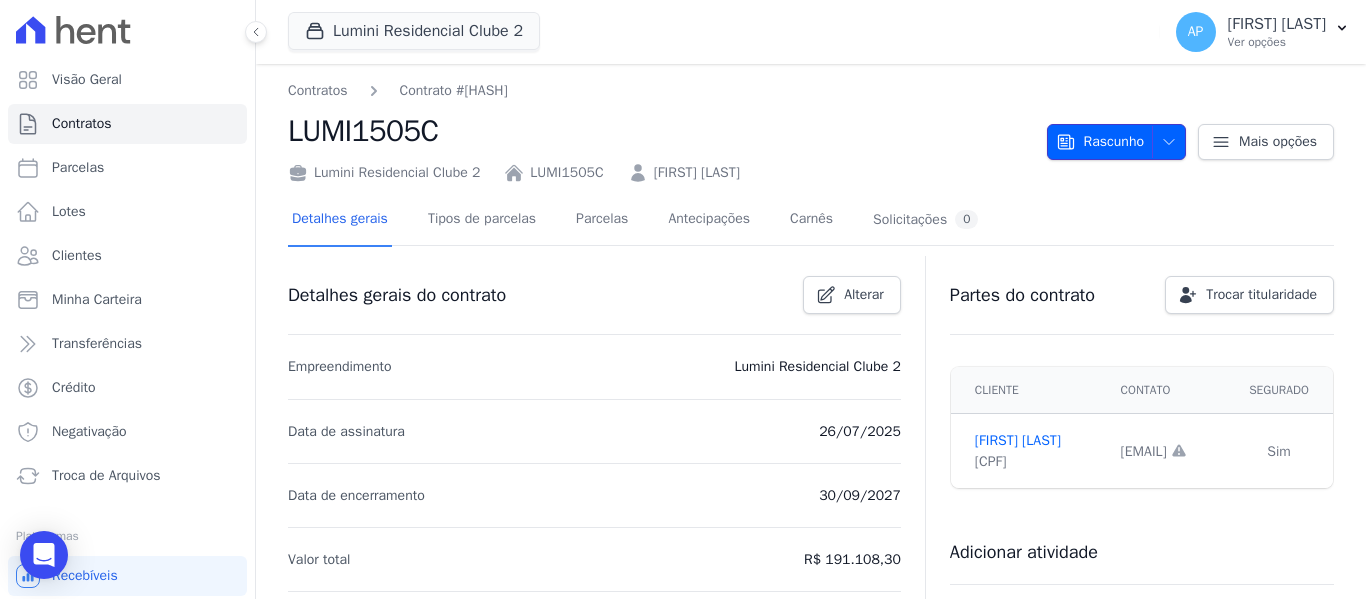 click 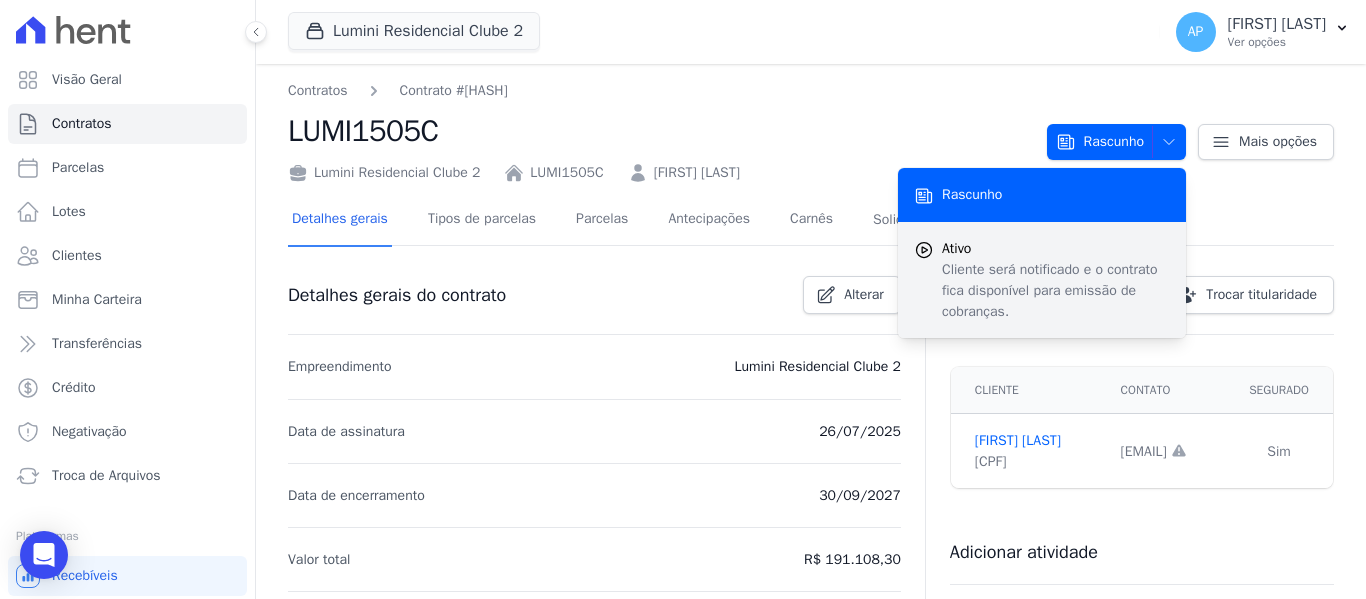 click on "Ativo" at bounding box center [1056, 248] 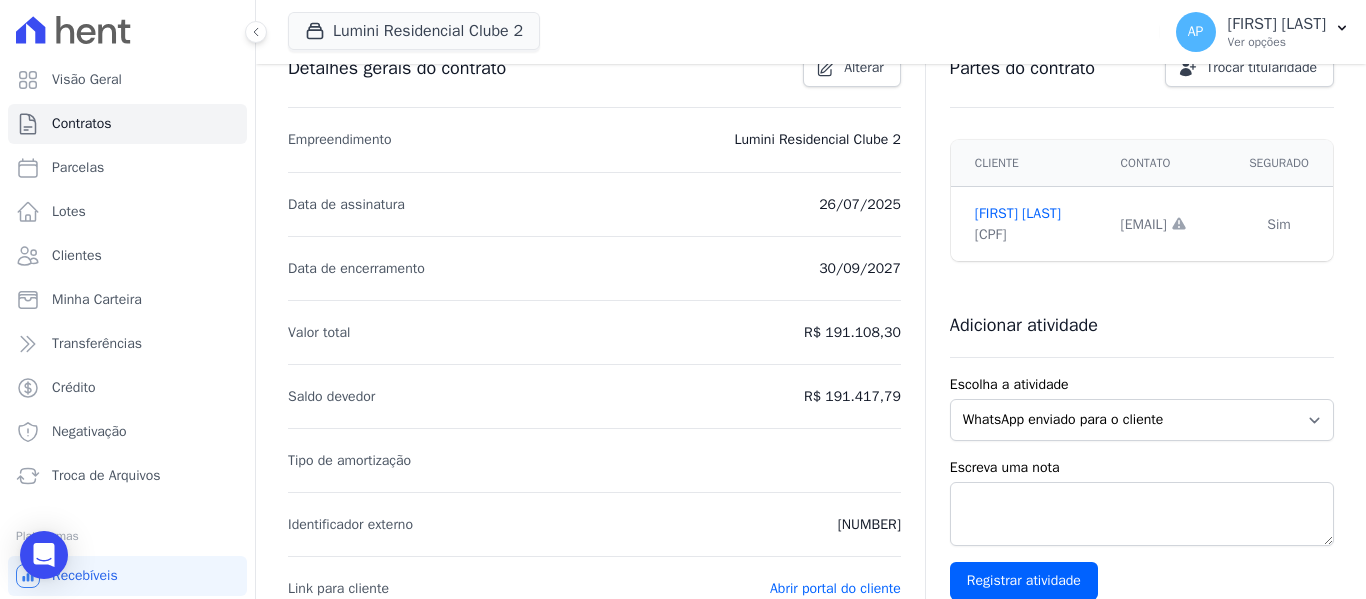 scroll, scrollTop: 300, scrollLeft: 0, axis: vertical 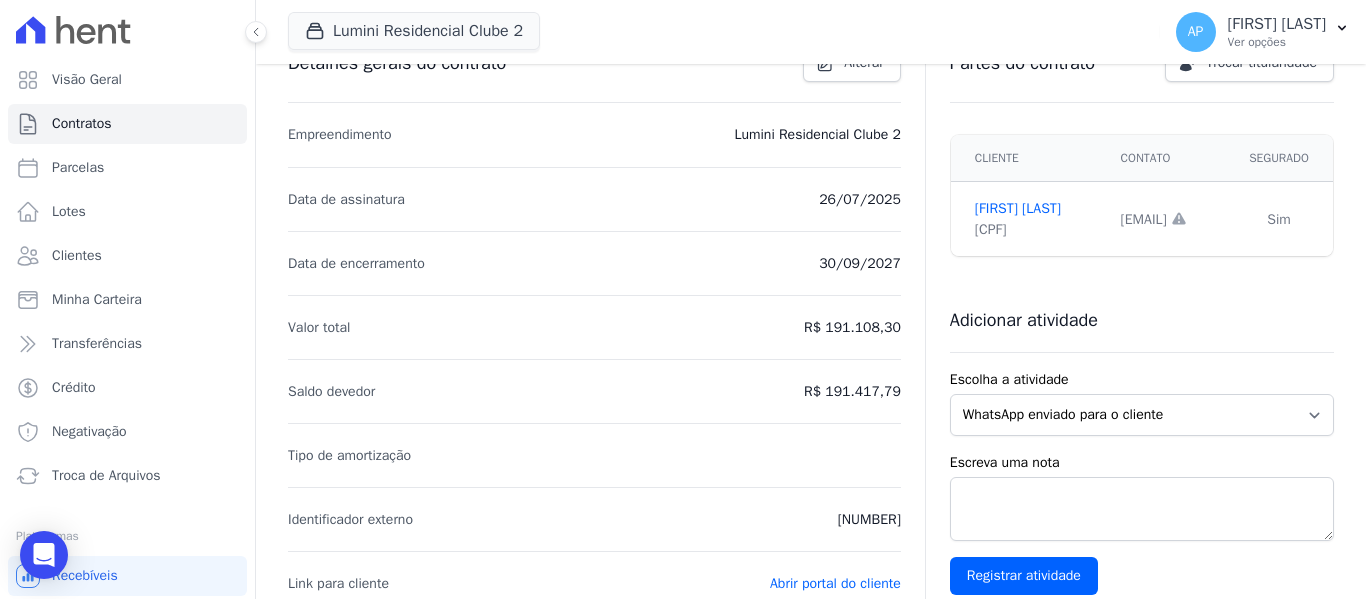 click on "[EMAIL]
Email e telefone não confirmados." at bounding box center (1167, 219) 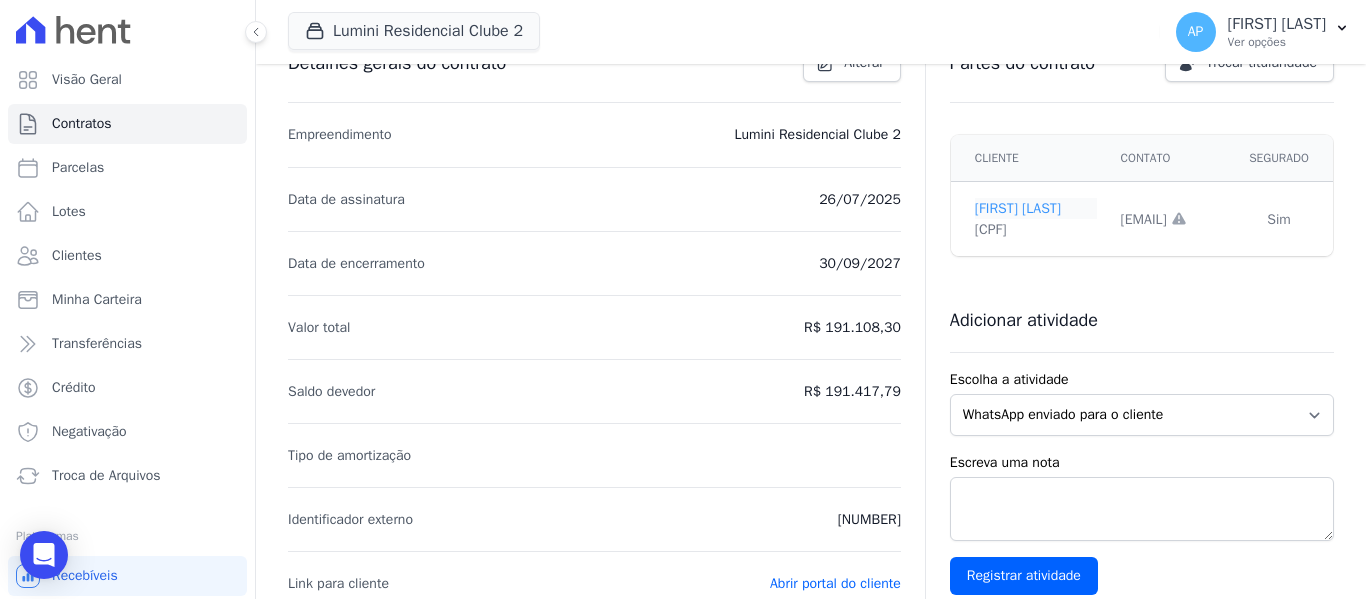 click on "[FIRST] [LAST]" at bounding box center (1036, 208) 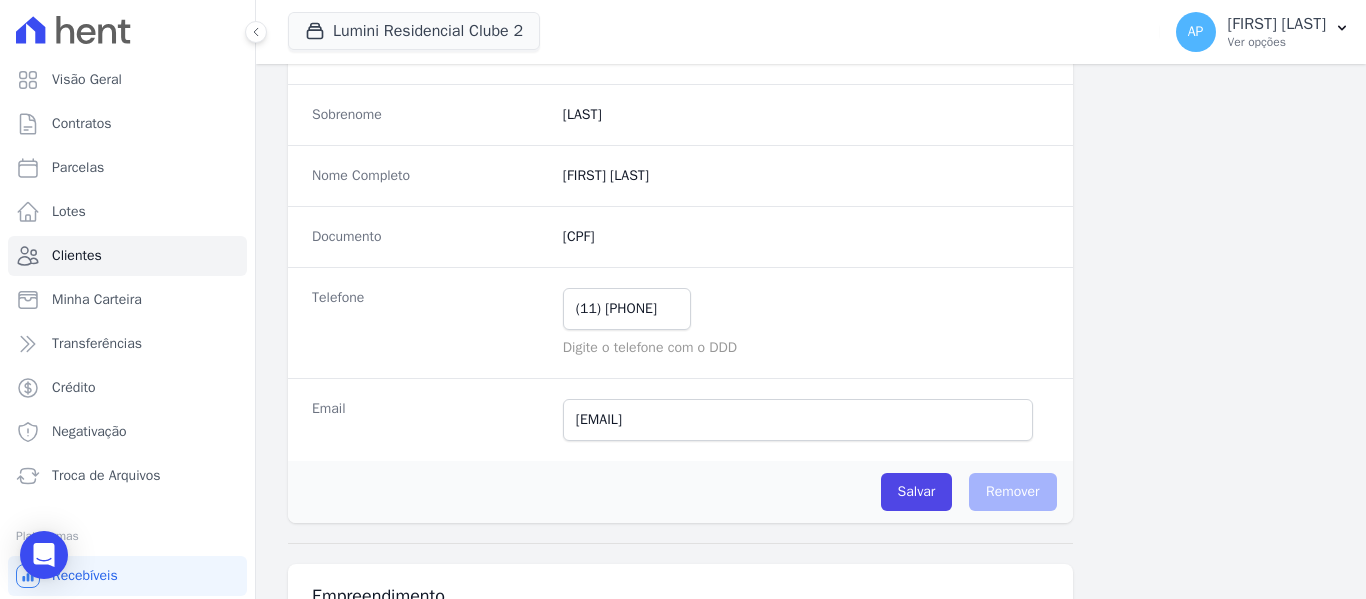 scroll, scrollTop: 400, scrollLeft: 0, axis: vertical 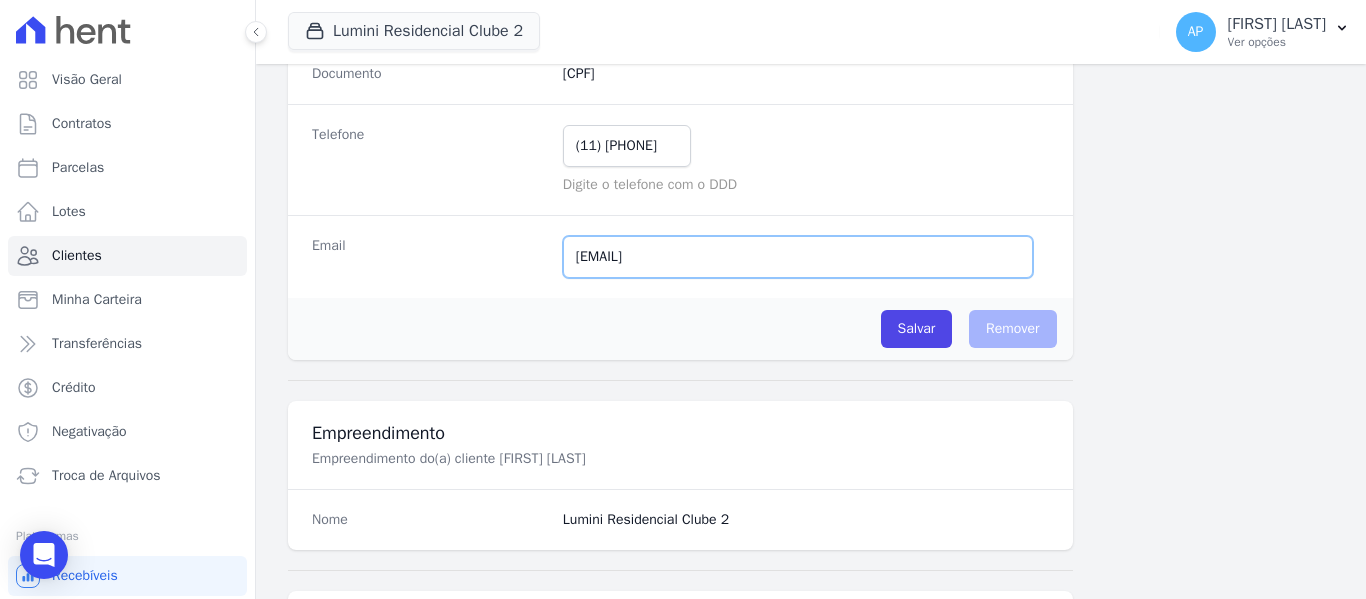 drag, startPoint x: 844, startPoint y: 257, endPoint x: 501, endPoint y: 275, distance: 343.472 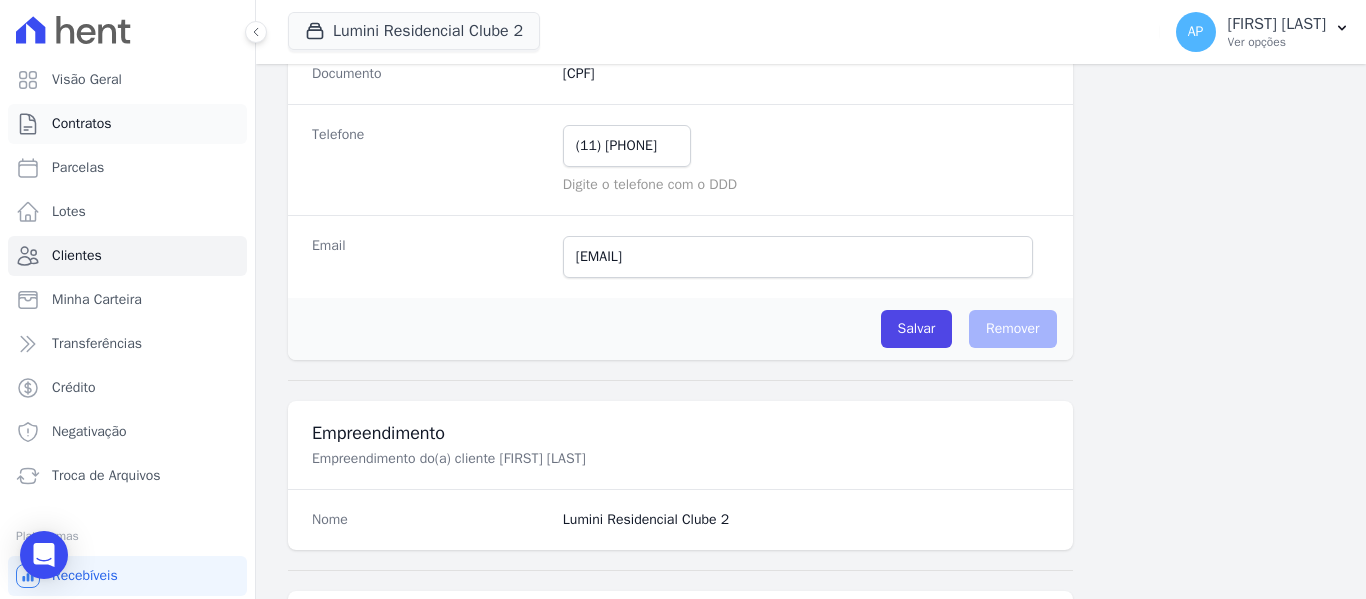 click on "Contratos" at bounding box center (127, 124) 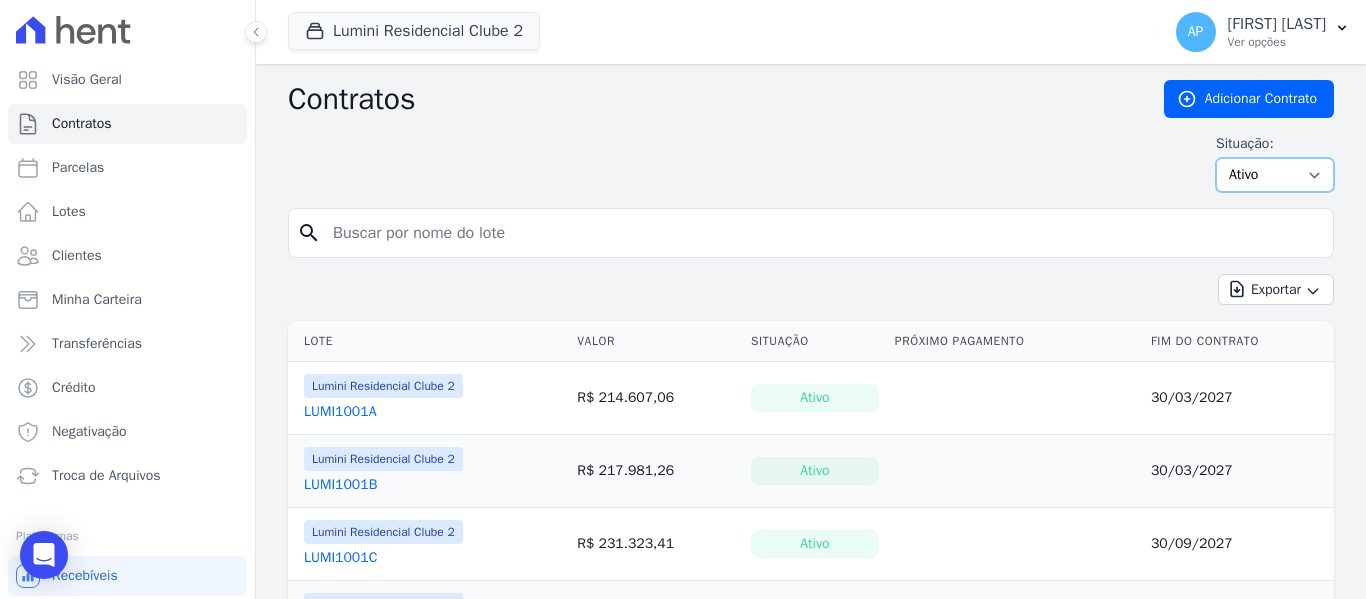 drag, startPoint x: 1243, startPoint y: 166, endPoint x: 1235, endPoint y: 190, distance: 25.298222 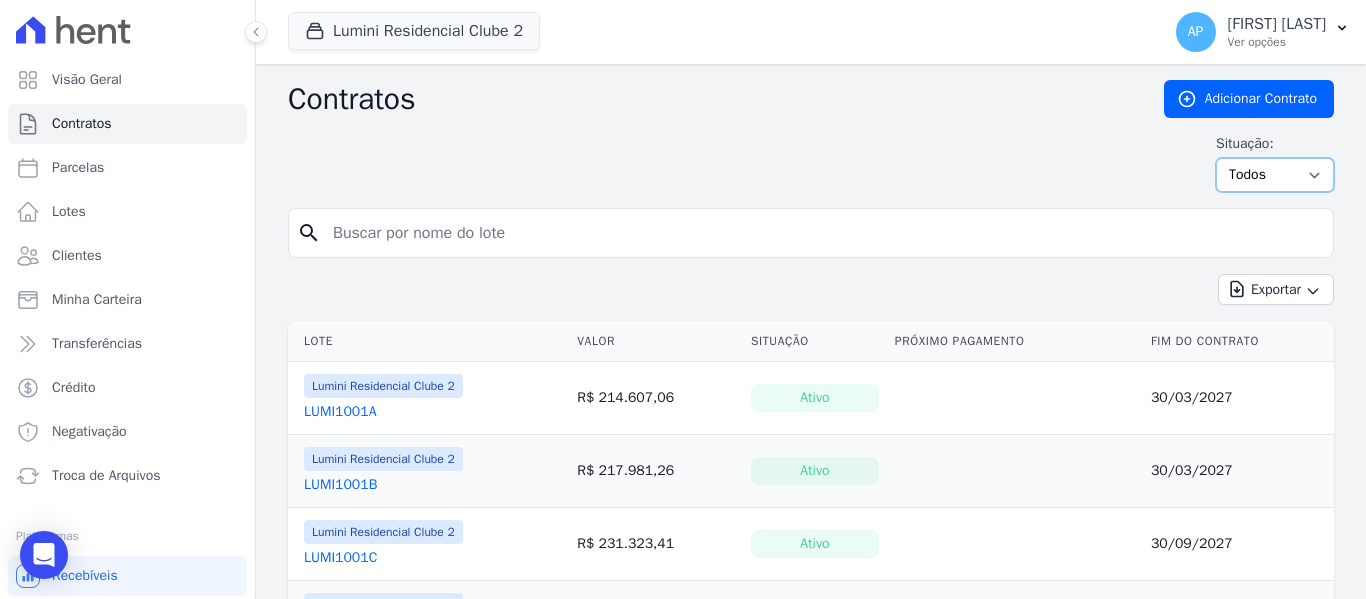 click on "Ativo
Todos
Pausado
Distratado
Rascunho
Expirado
Encerrado" at bounding box center [1275, 175] 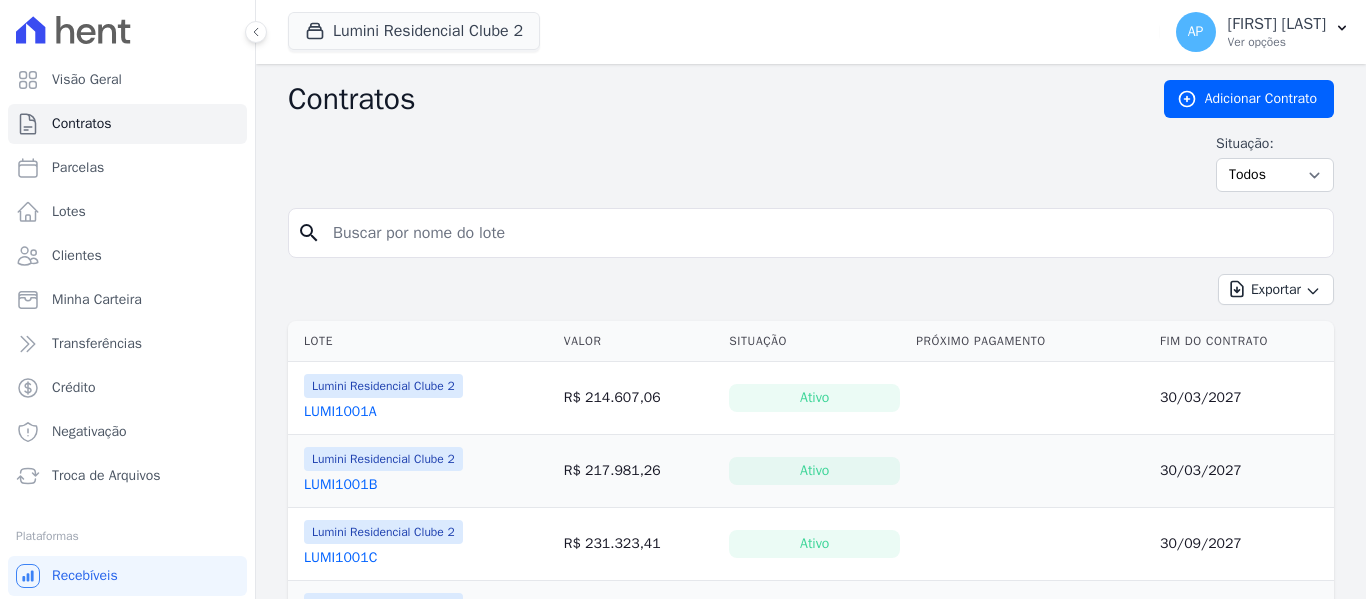 scroll, scrollTop: 0, scrollLeft: 0, axis: both 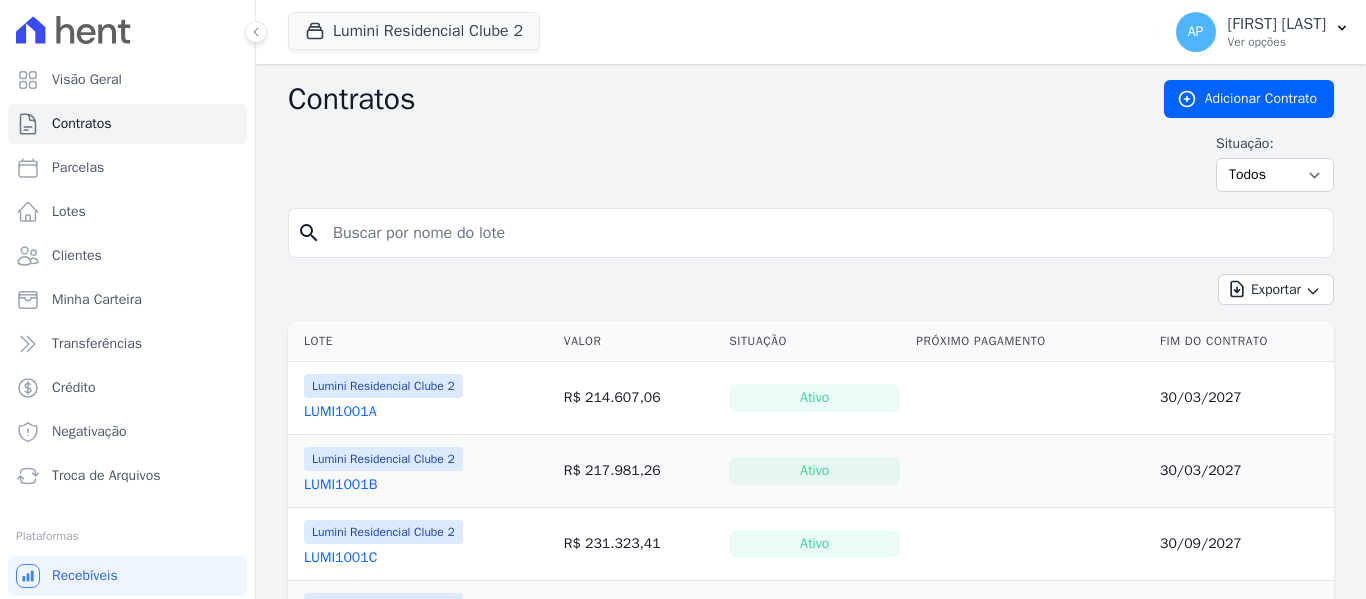 click at bounding box center [823, 233] 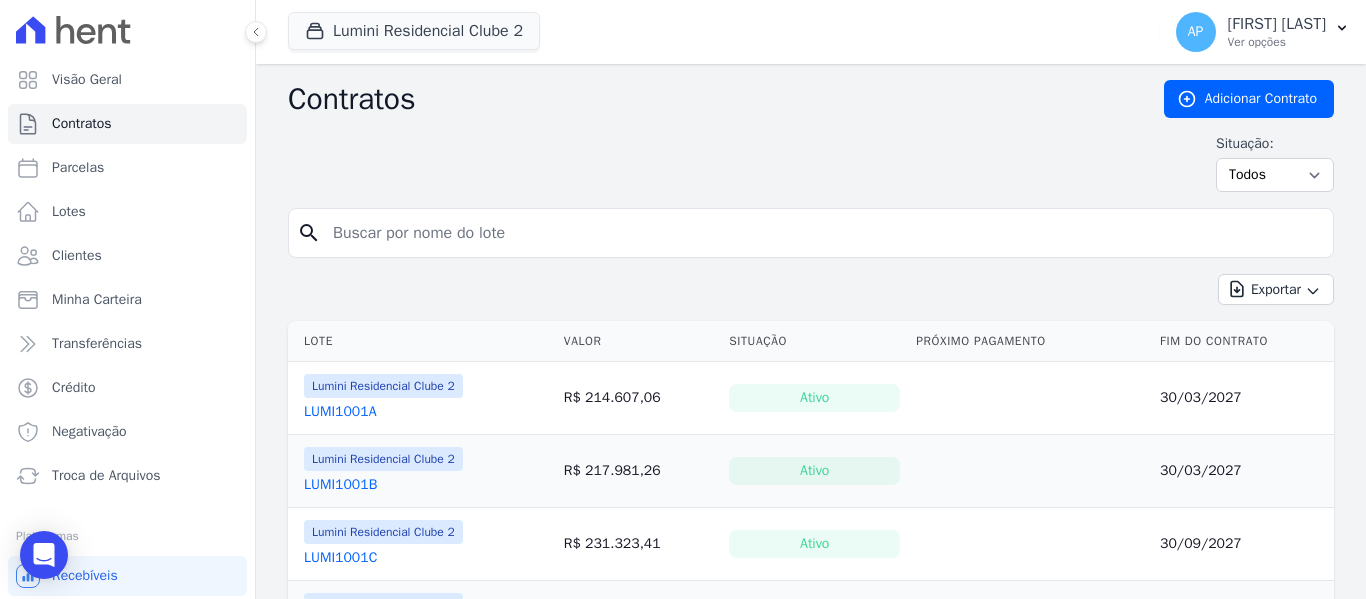 paste on "1709D" 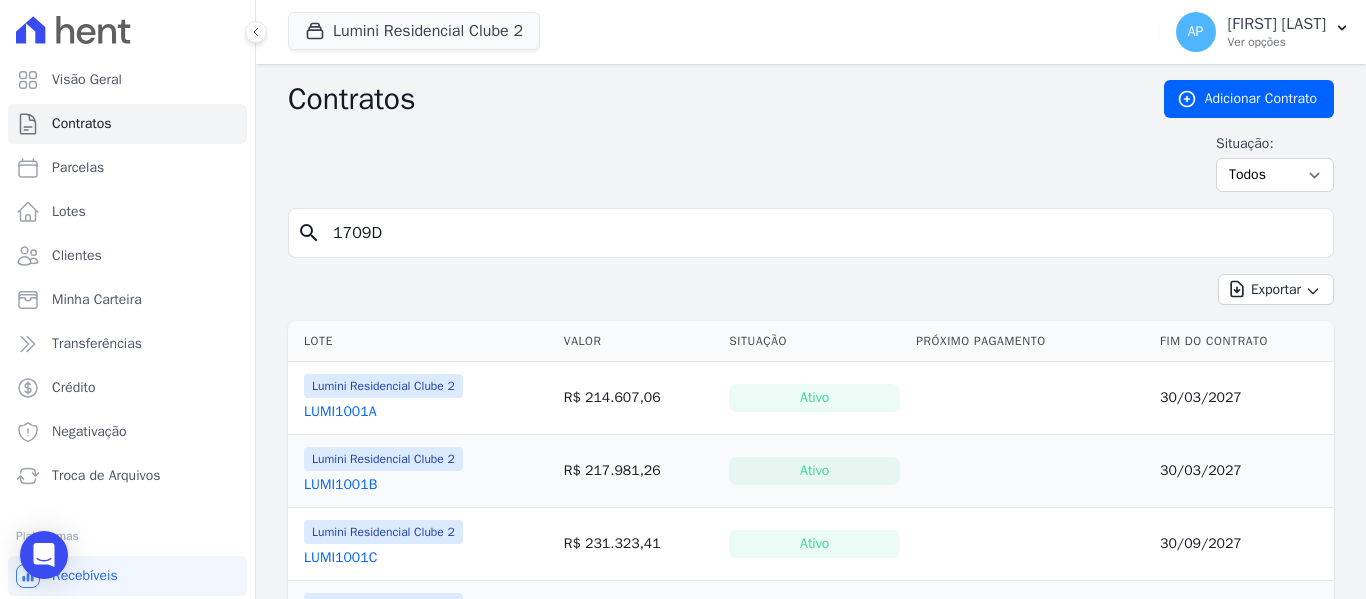 type on "1709D" 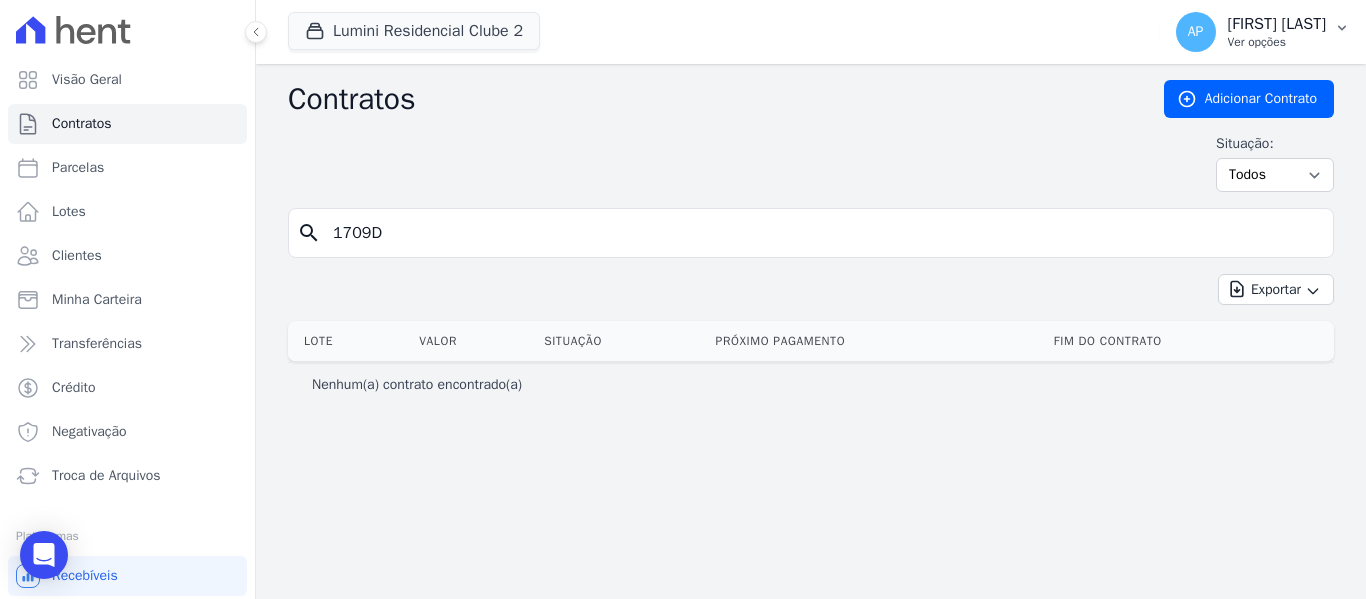 click on "[FIRST] [LAST]" at bounding box center (1277, 24) 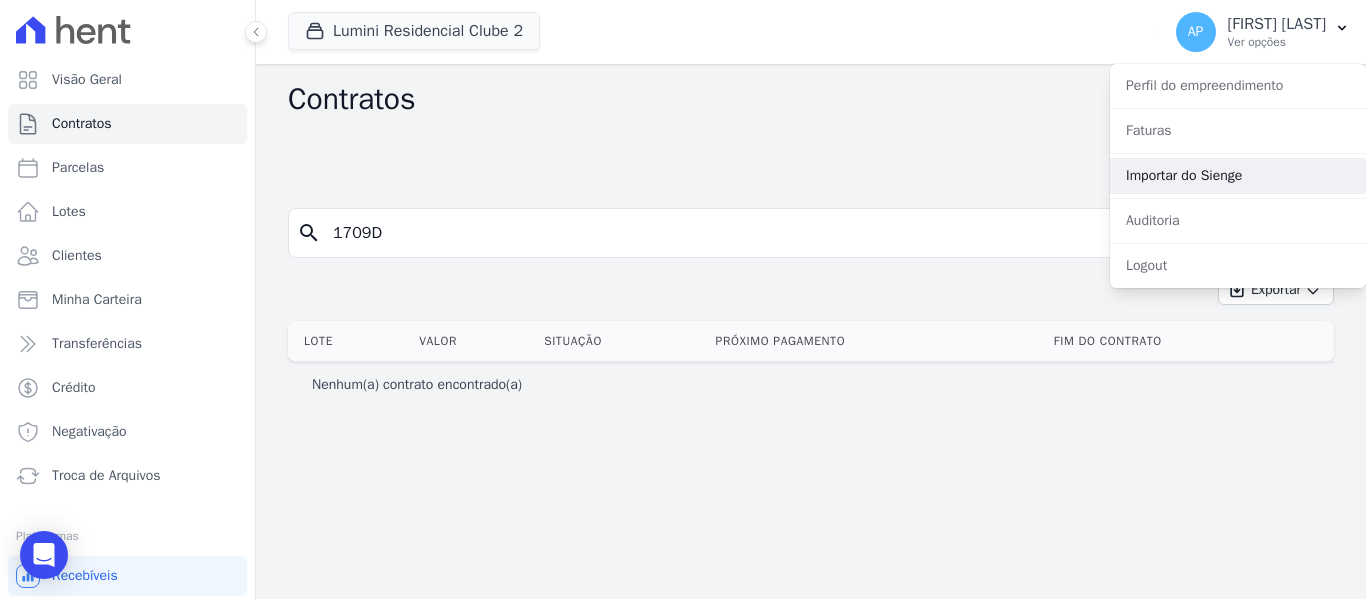click on "Importar do Sienge" at bounding box center [1238, 176] 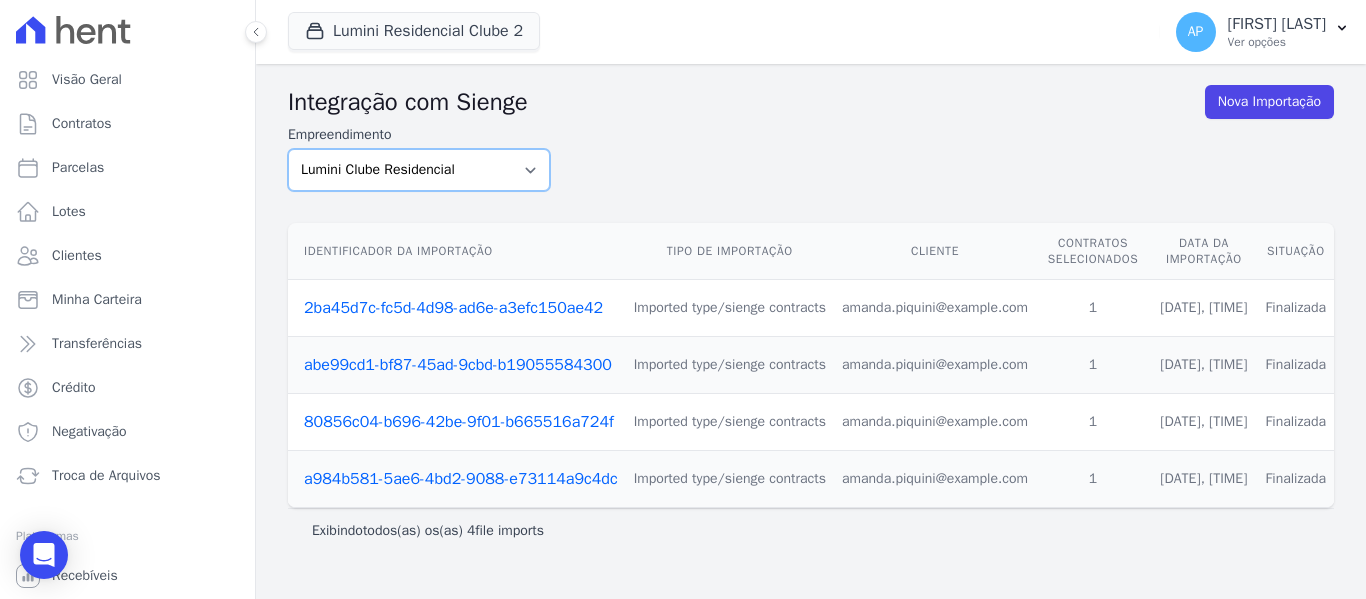 click on "Lumini Clube Residencial
Lumini Residencial 3
Lumini Residencial Clube 2" at bounding box center (419, 170) 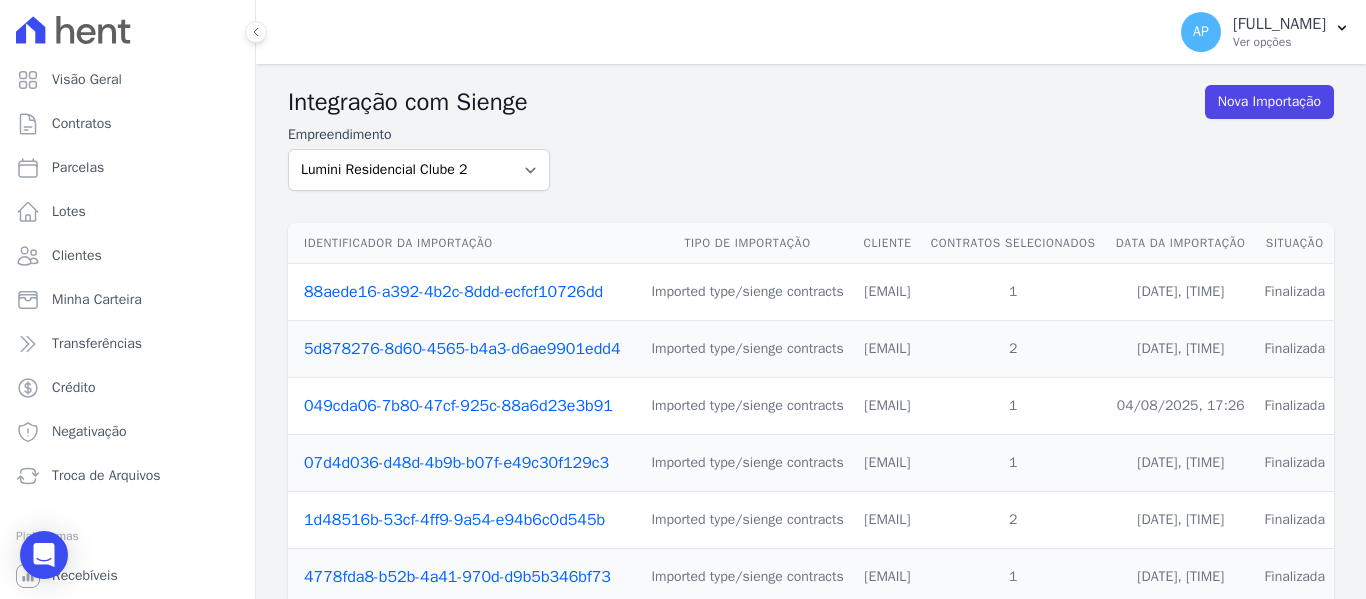 scroll, scrollTop: 0, scrollLeft: 0, axis: both 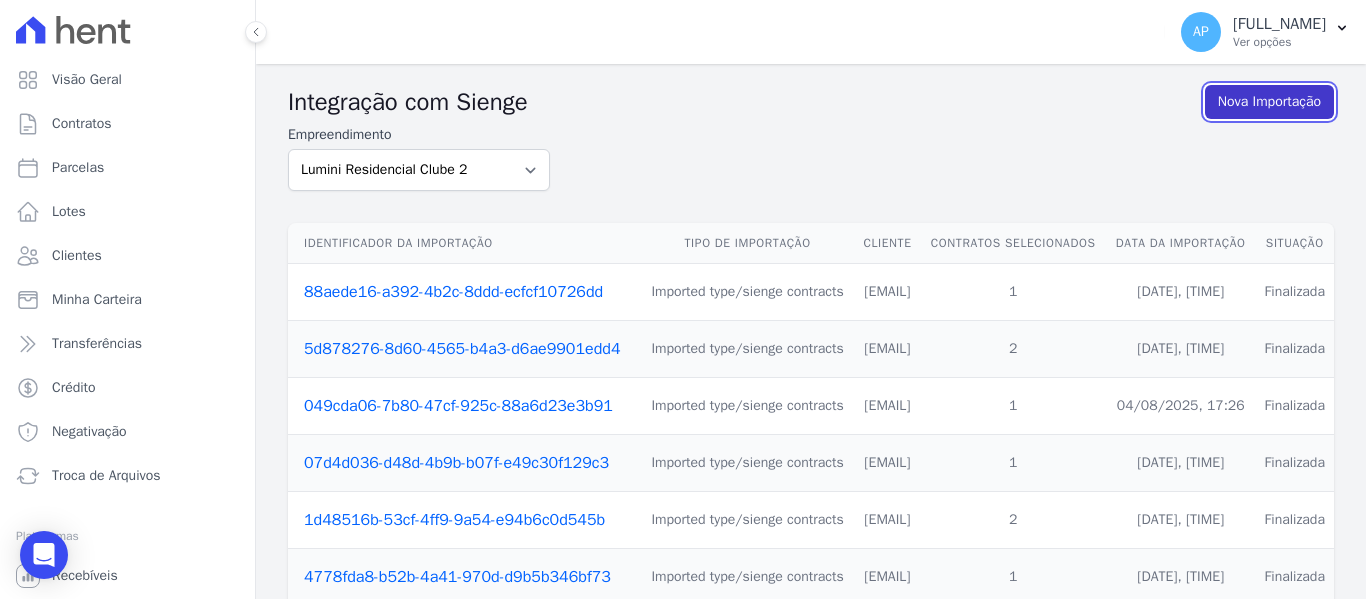 click on "Nova Importação" at bounding box center (1269, 102) 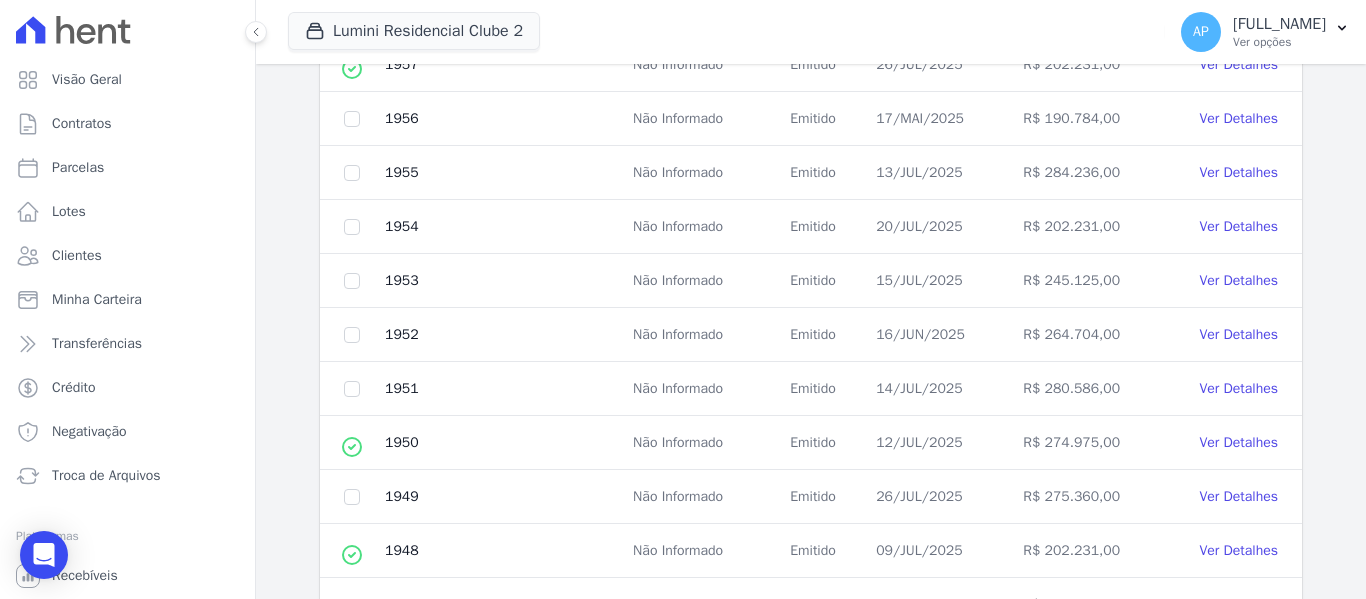 scroll, scrollTop: 700, scrollLeft: 0, axis: vertical 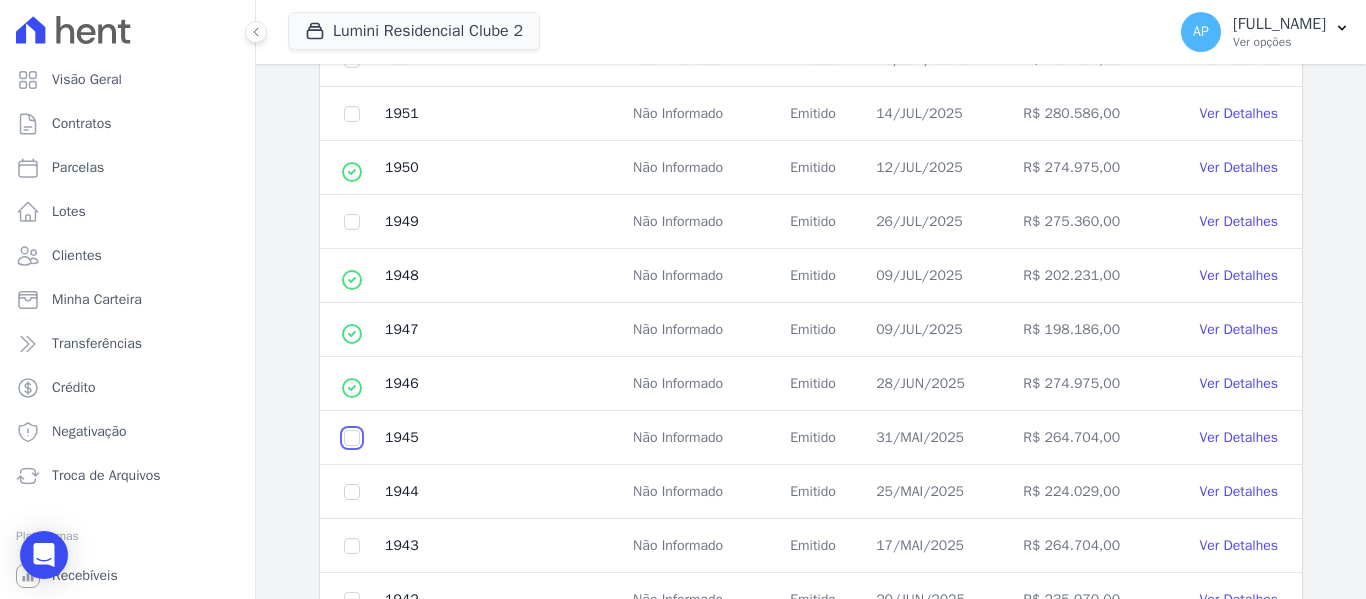click at bounding box center (352, -156) 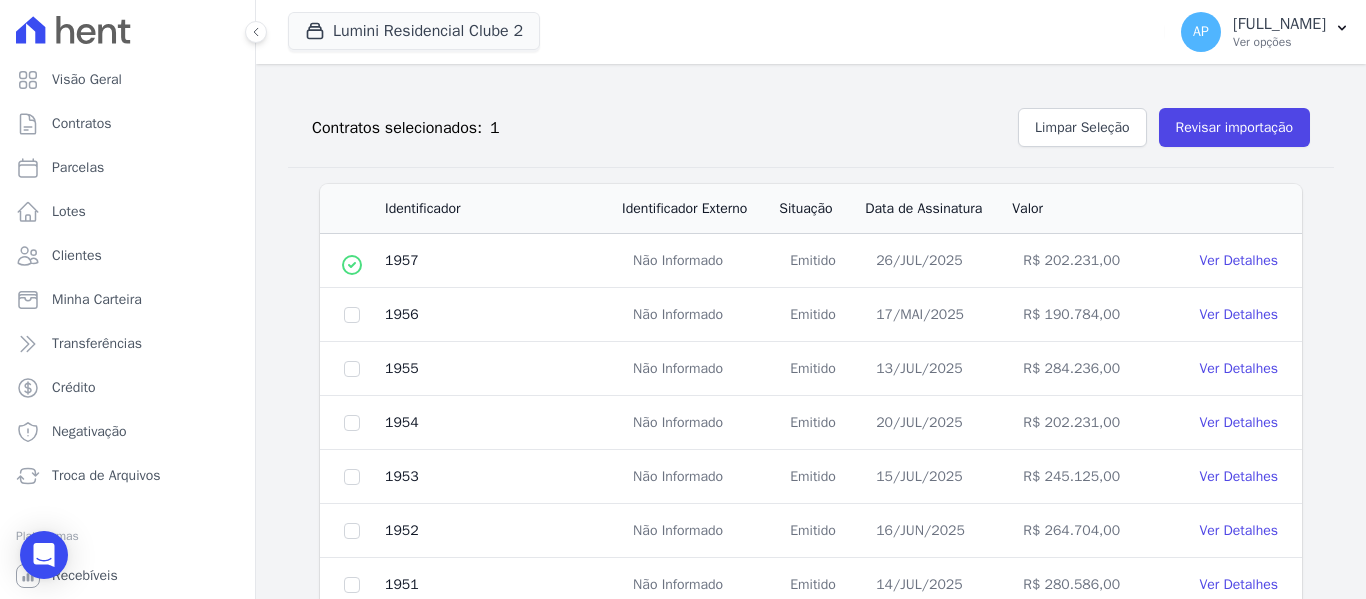 scroll, scrollTop: 0, scrollLeft: 0, axis: both 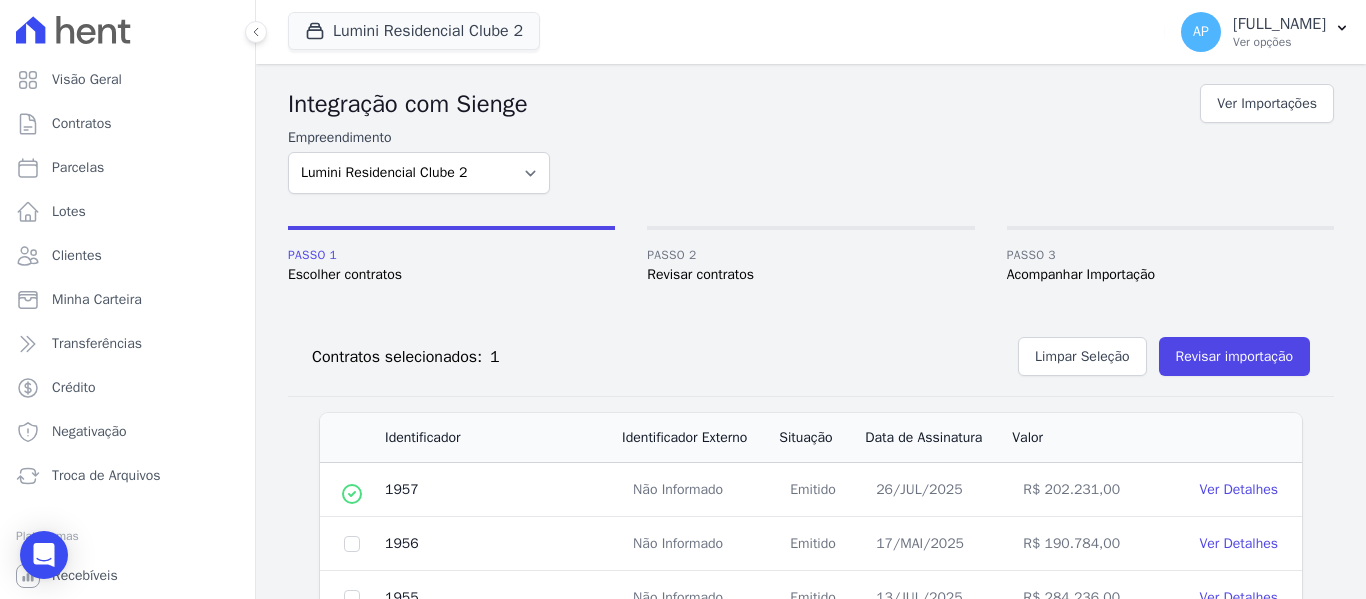click on "Contratos selecionados:
1
Limpar Seleção
Revisar importação" at bounding box center [803, 352] 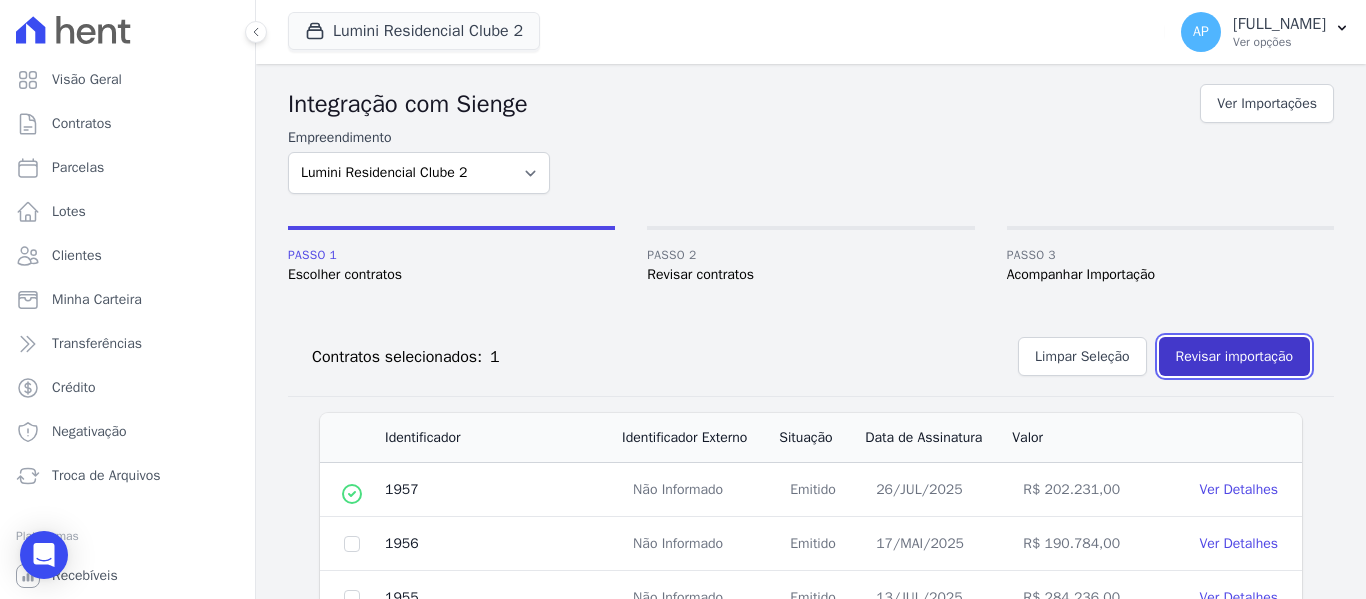 click on "Revisar importação" at bounding box center (1234, 356) 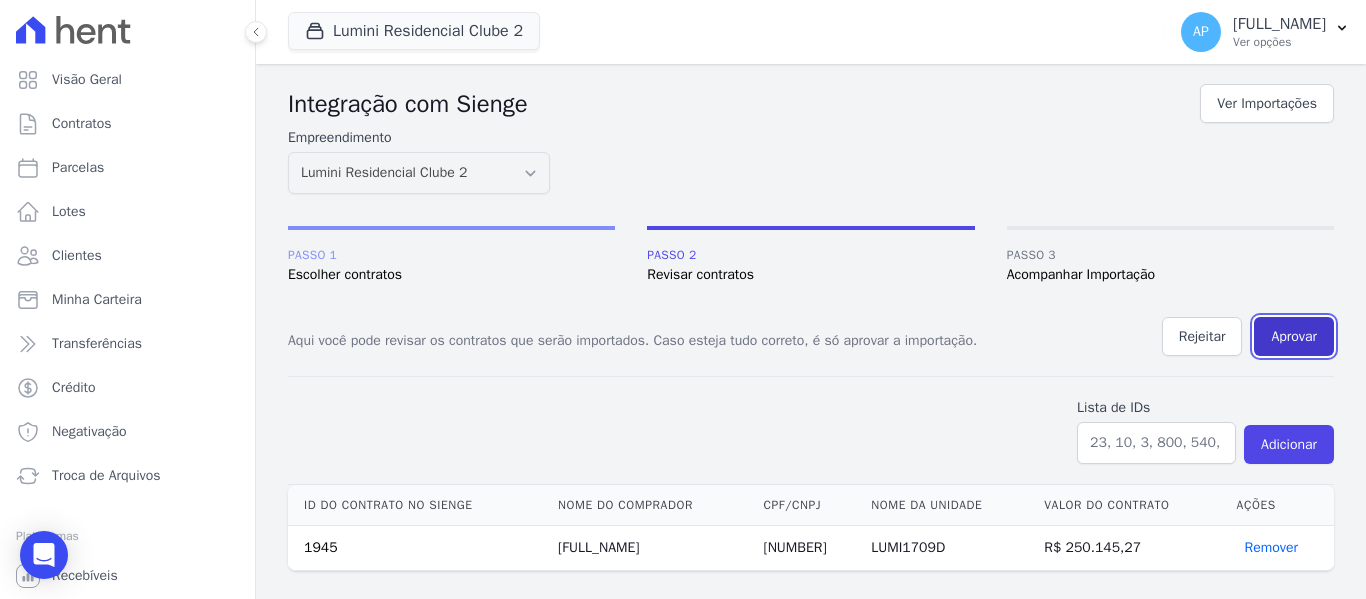 click on "Aprovar" at bounding box center [1294, 336] 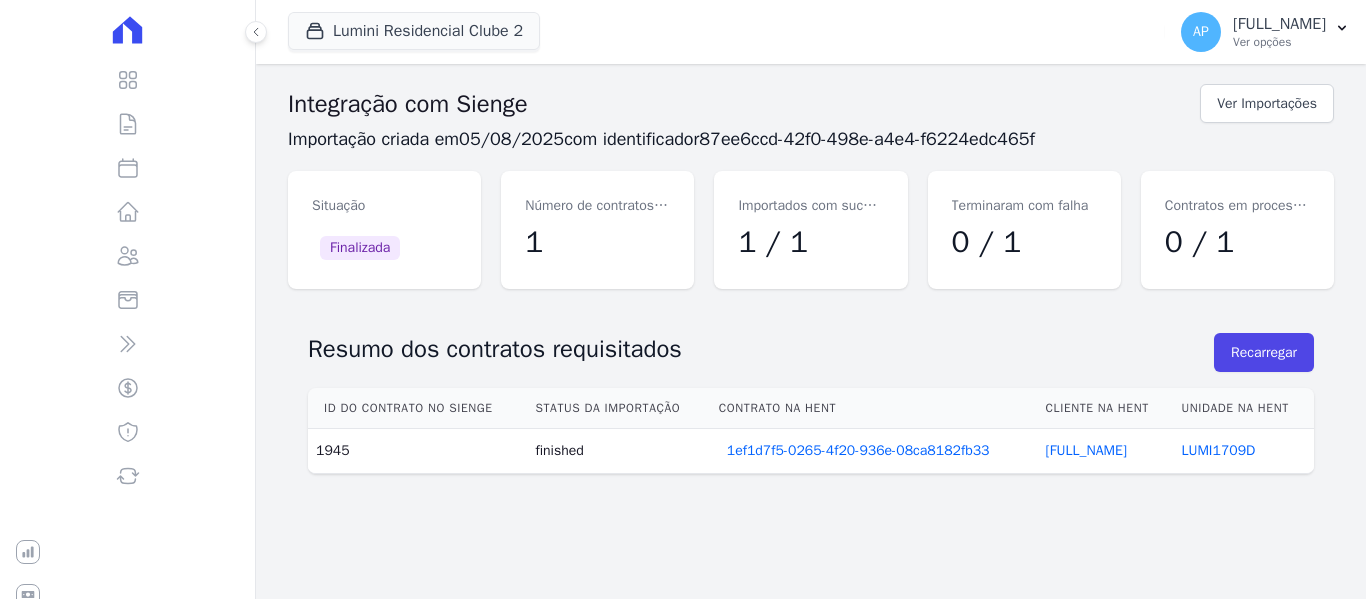scroll, scrollTop: 0, scrollLeft: 0, axis: both 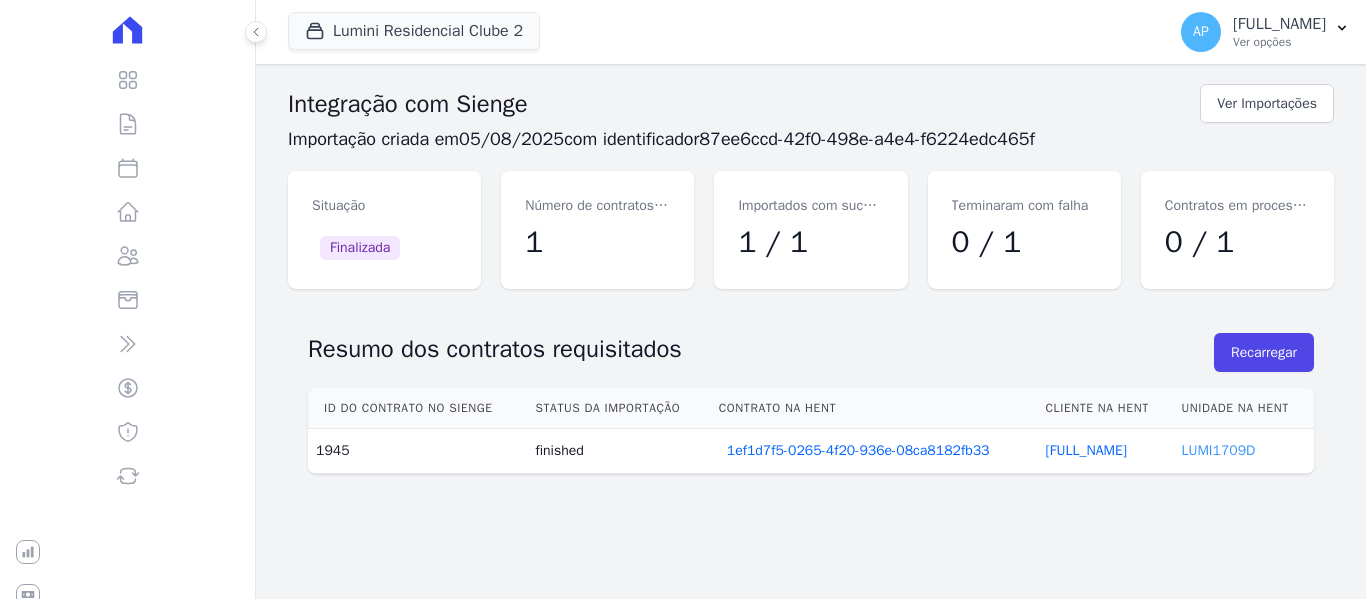 click on "LUMI1709D" at bounding box center (1218, 450) 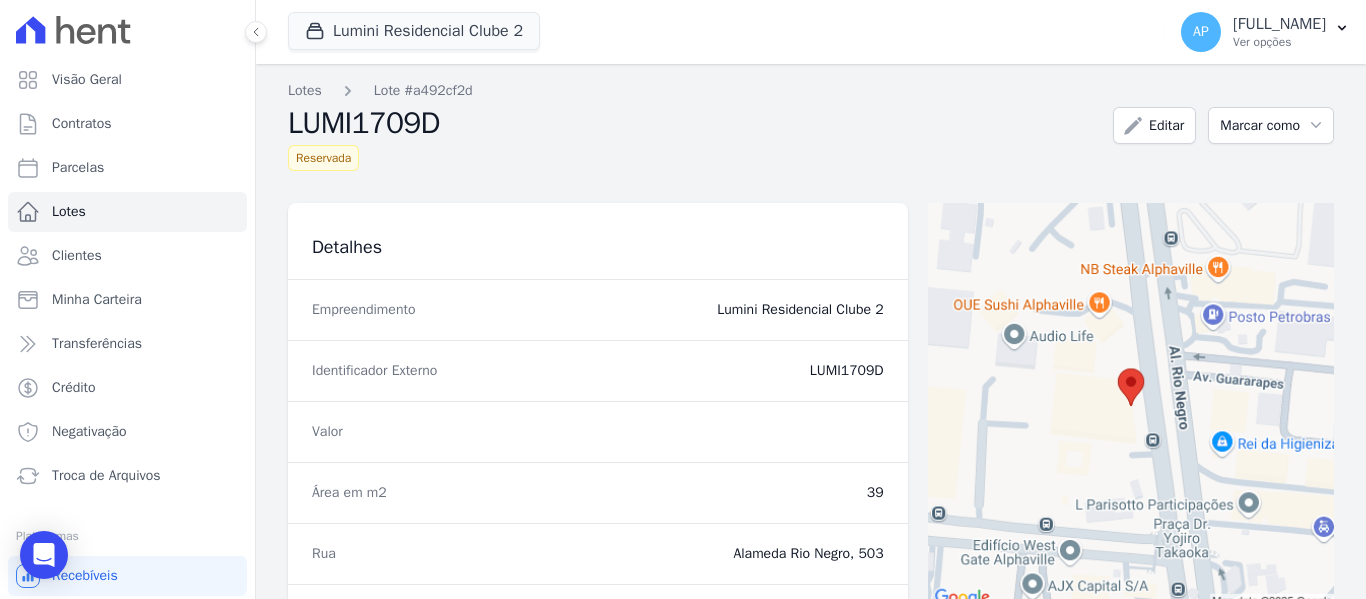 drag, startPoint x: 880, startPoint y: 368, endPoint x: 778, endPoint y: 358, distance: 102.48902 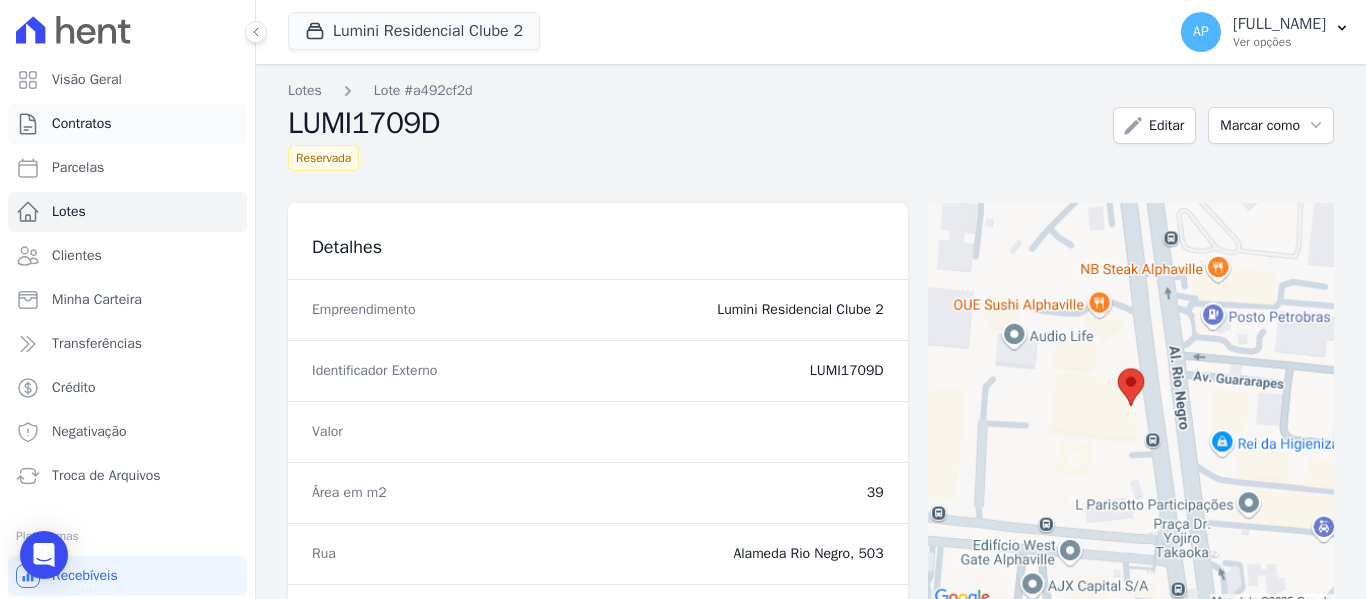 click on "Contratos" at bounding box center (127, 124) 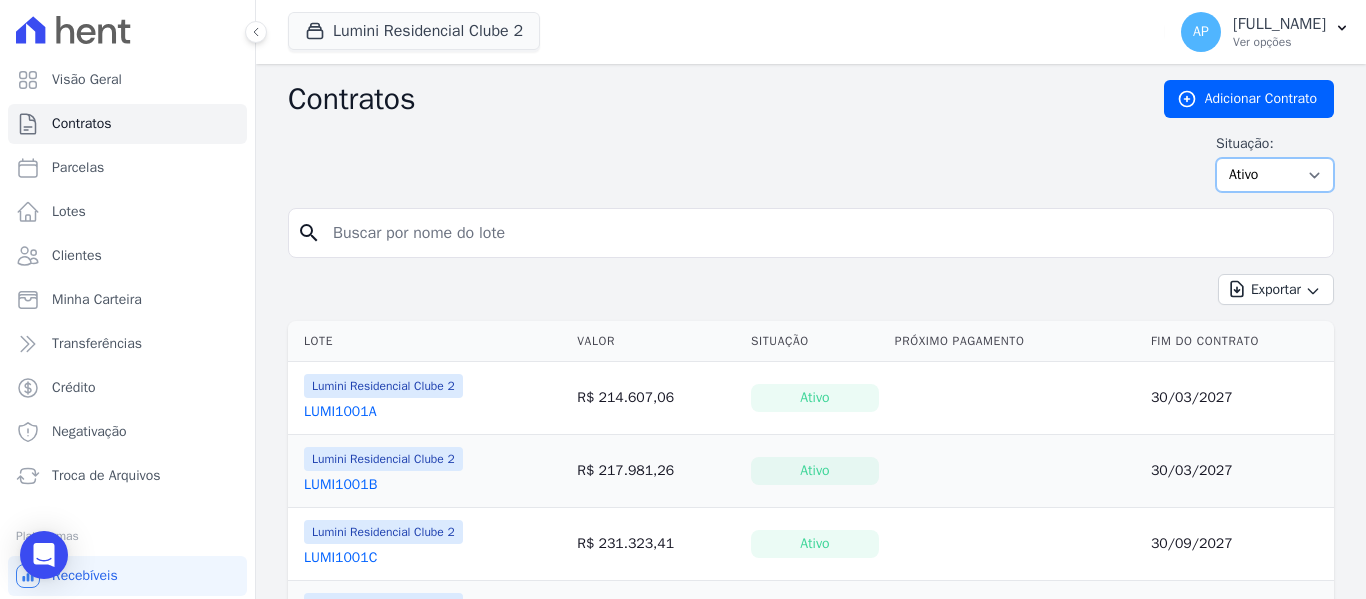click on "Ativo
Todos
Pausado
Distratado
Rascunho
Expirado
Encerrado" at bounding box center (1275, 175) 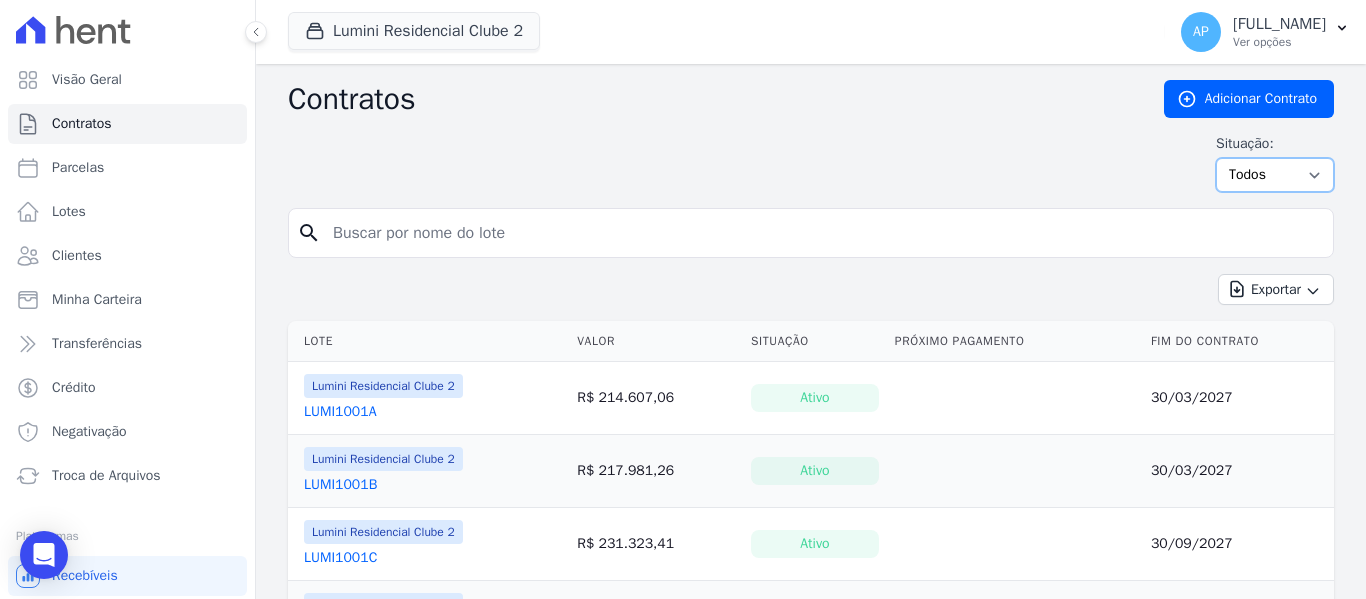 click on "Ativo
Todos
Pausado
Distratado
Rascunho
Expirado
Encerrado" at bounding box center (1275, 175) 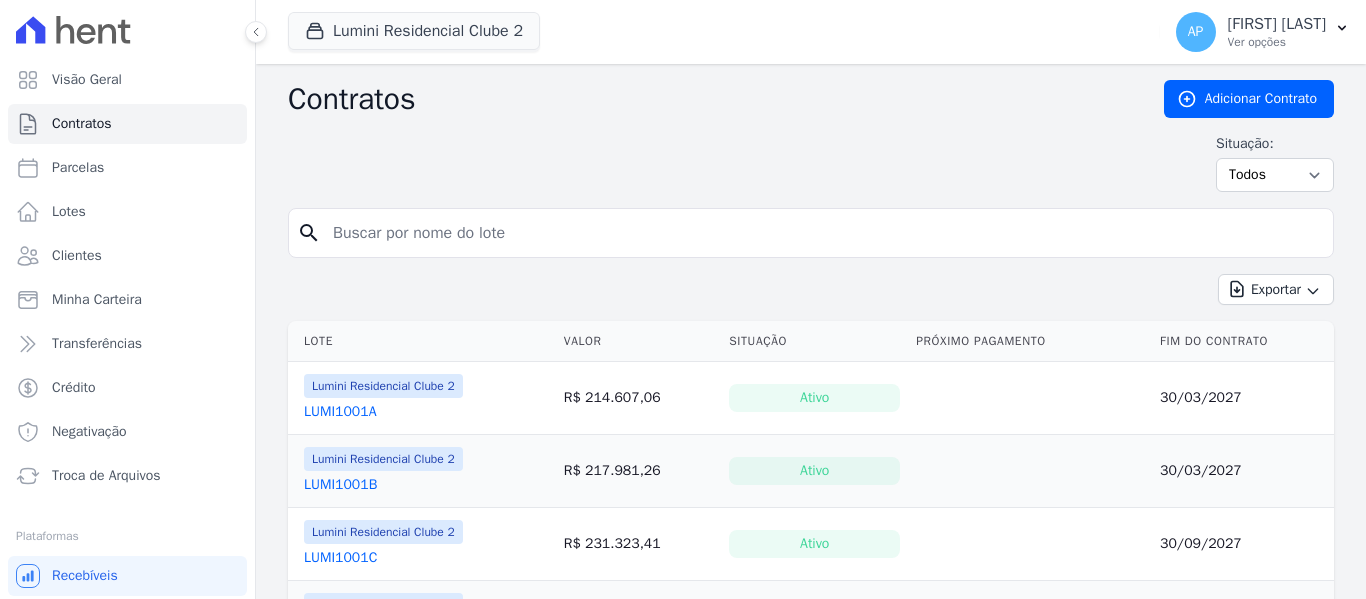 click at bounding box center (823, 233) 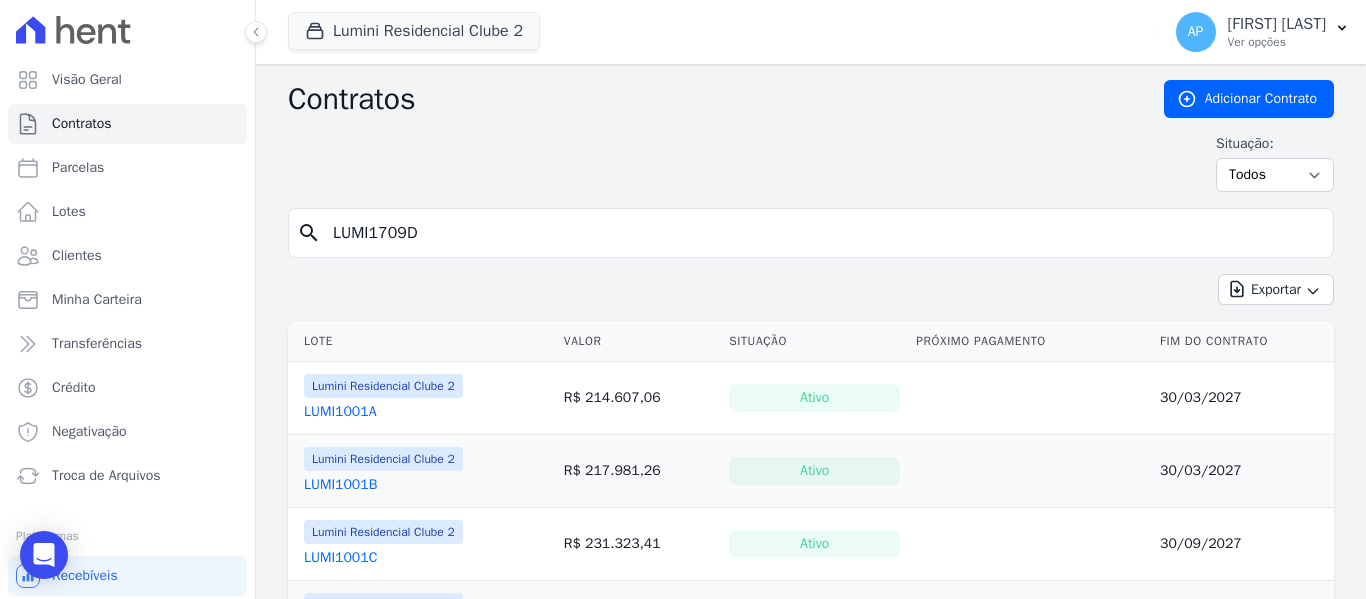type on "LUMI1709D" 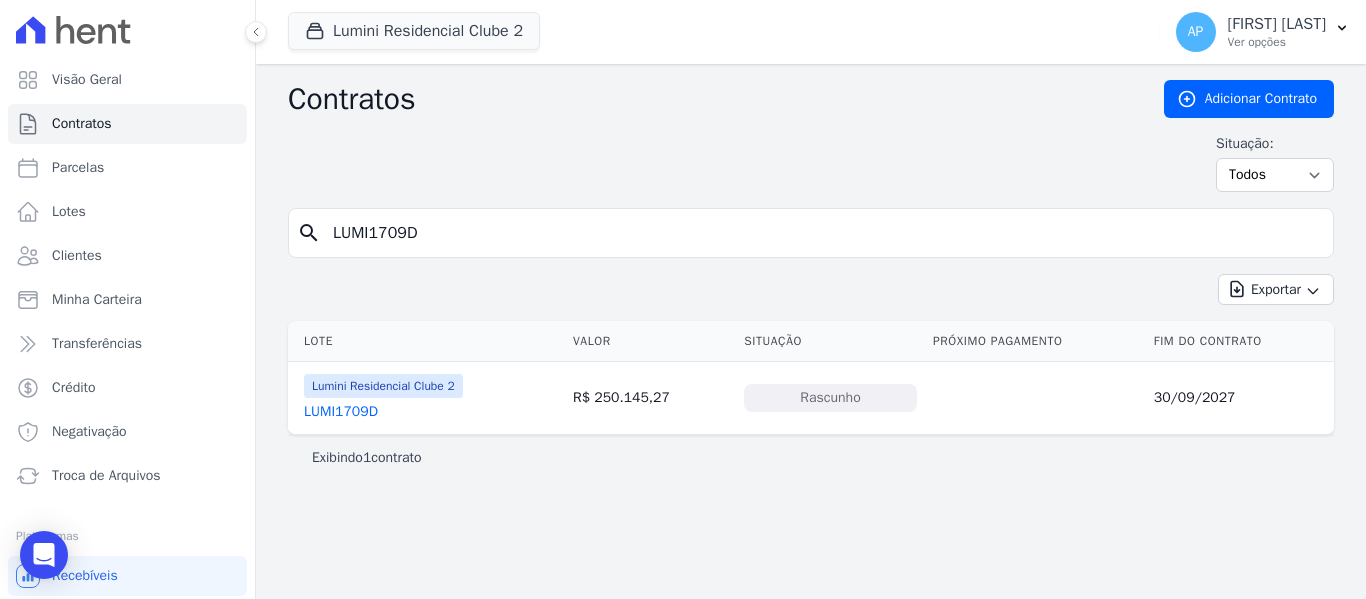 click on "LUMI1709D" at bounding box center [341, 412] 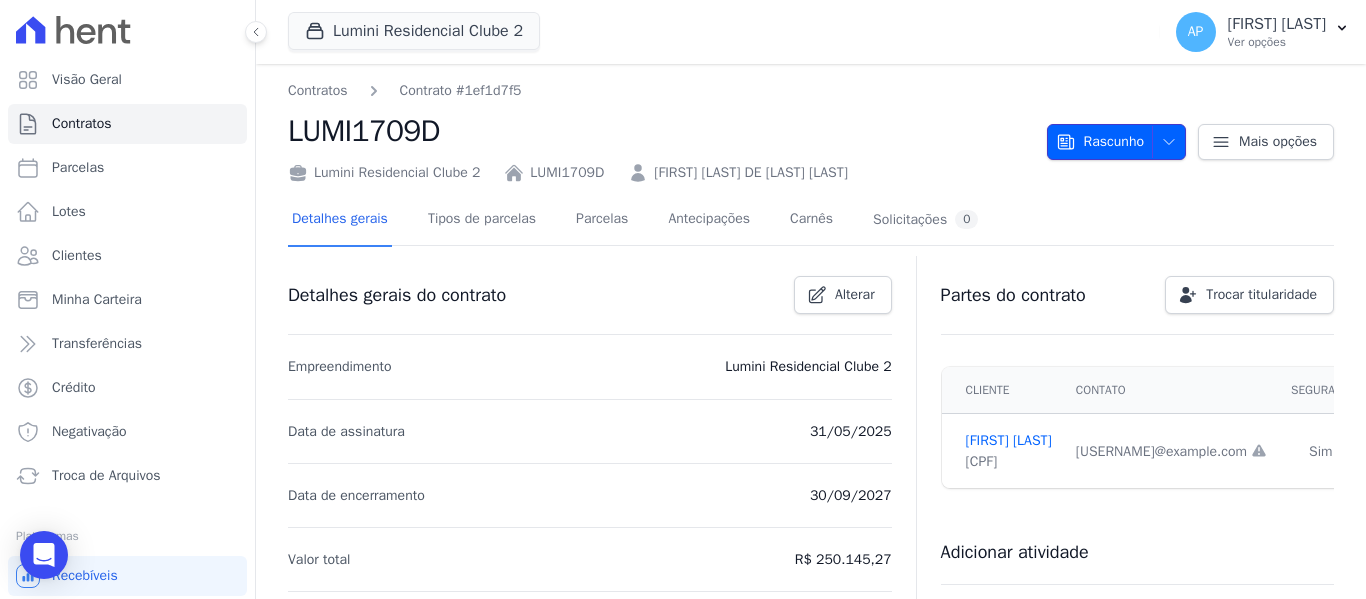 click on "Rascunho" at bounding box center (1100, 142) 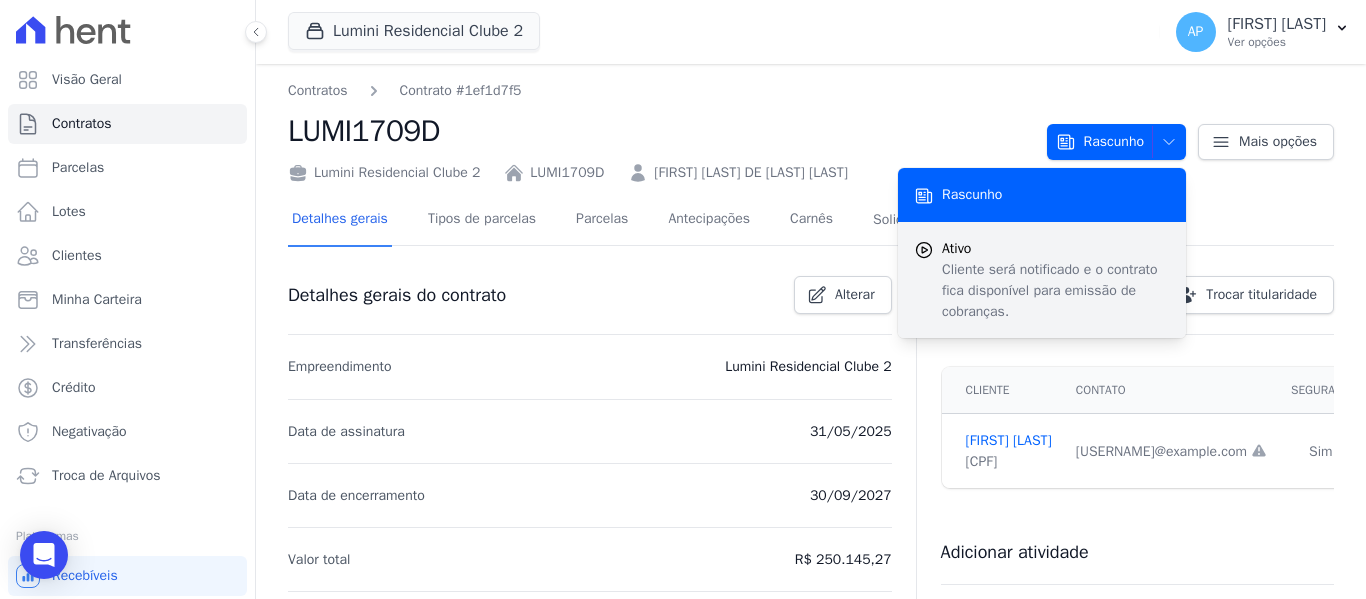 click on "Ativo" at bounding box center (1056, 248) 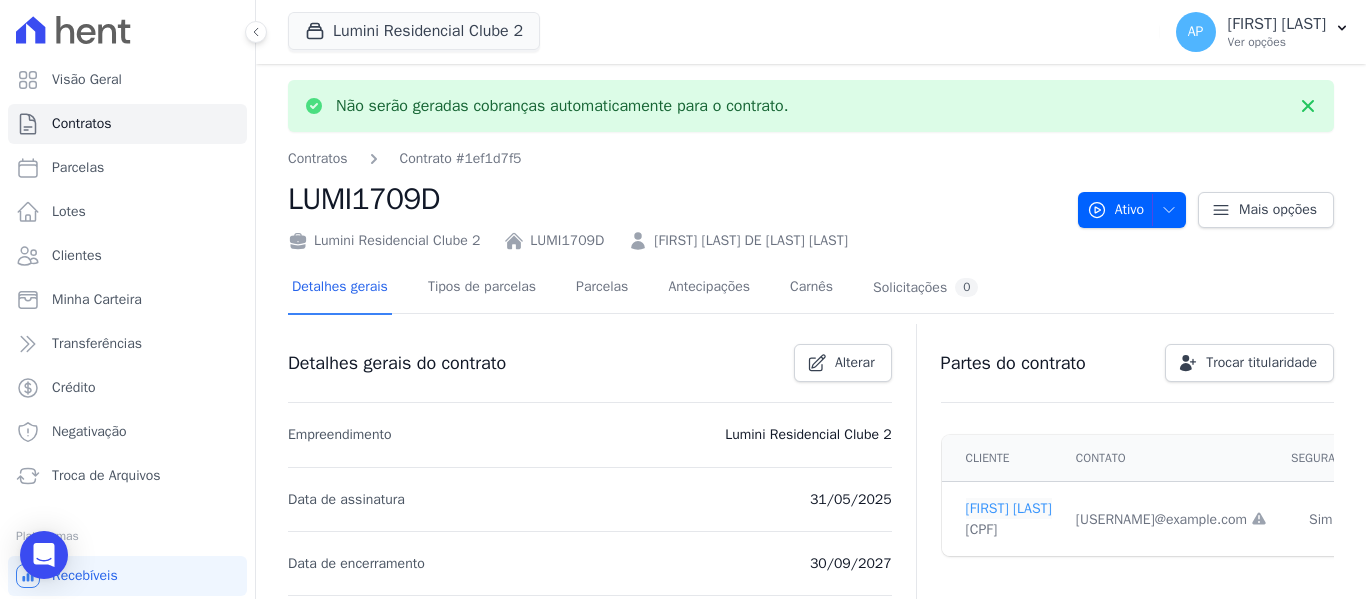 click on "[FIRST] [LAST]" at bounding box center [1009, 508] 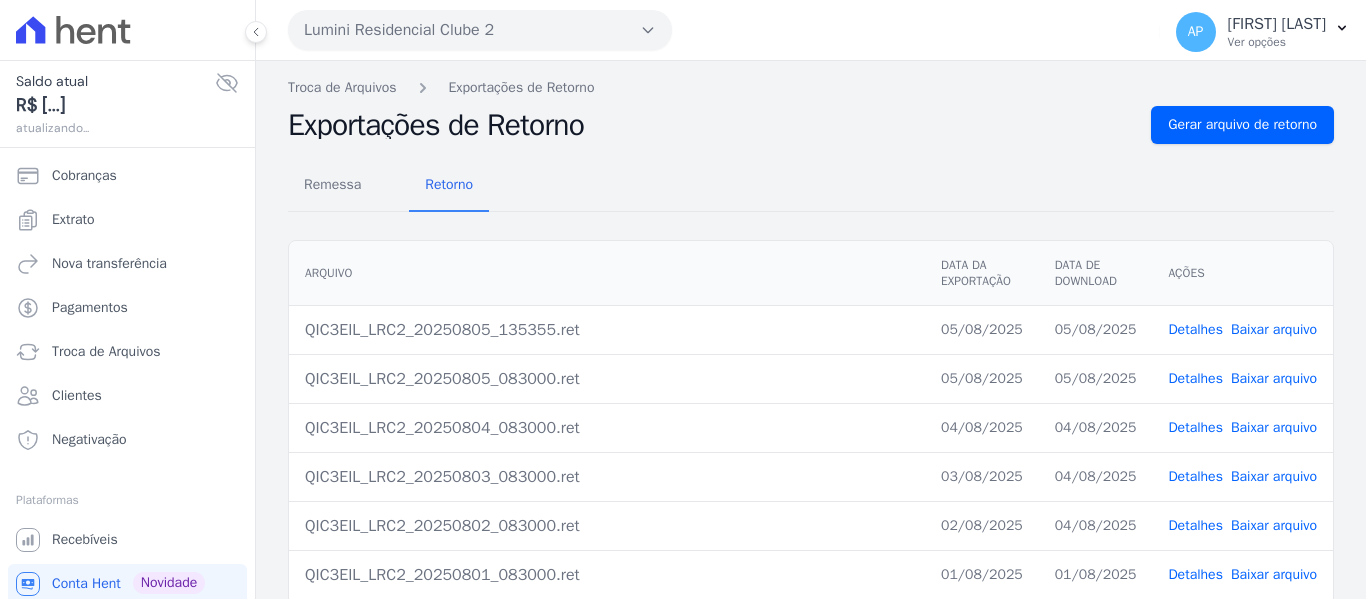 scroll, scrollTop: 0, scrollLeft: 0, axis: both 